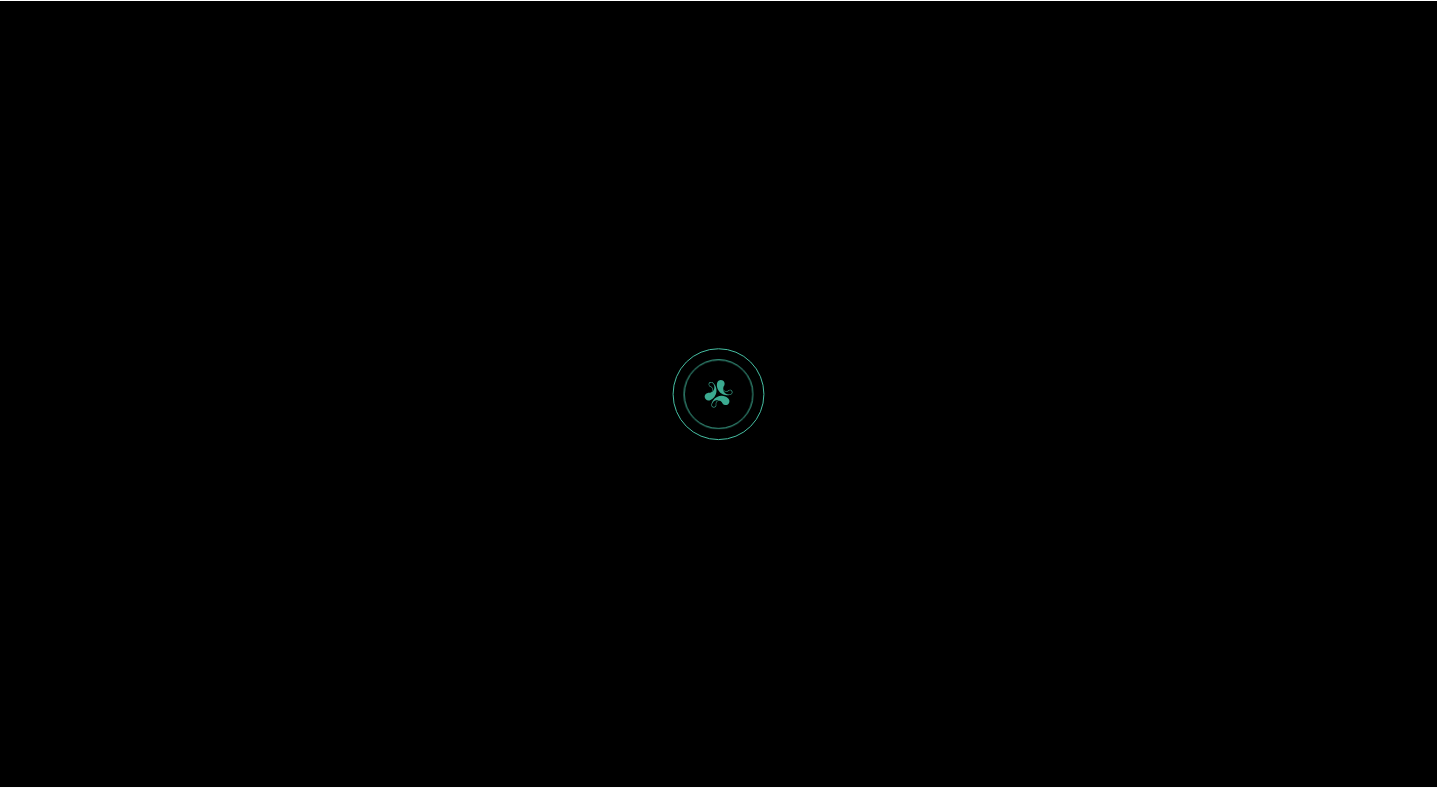 scroll, scrollTop: 0, scrollLeft: 0, axis: both 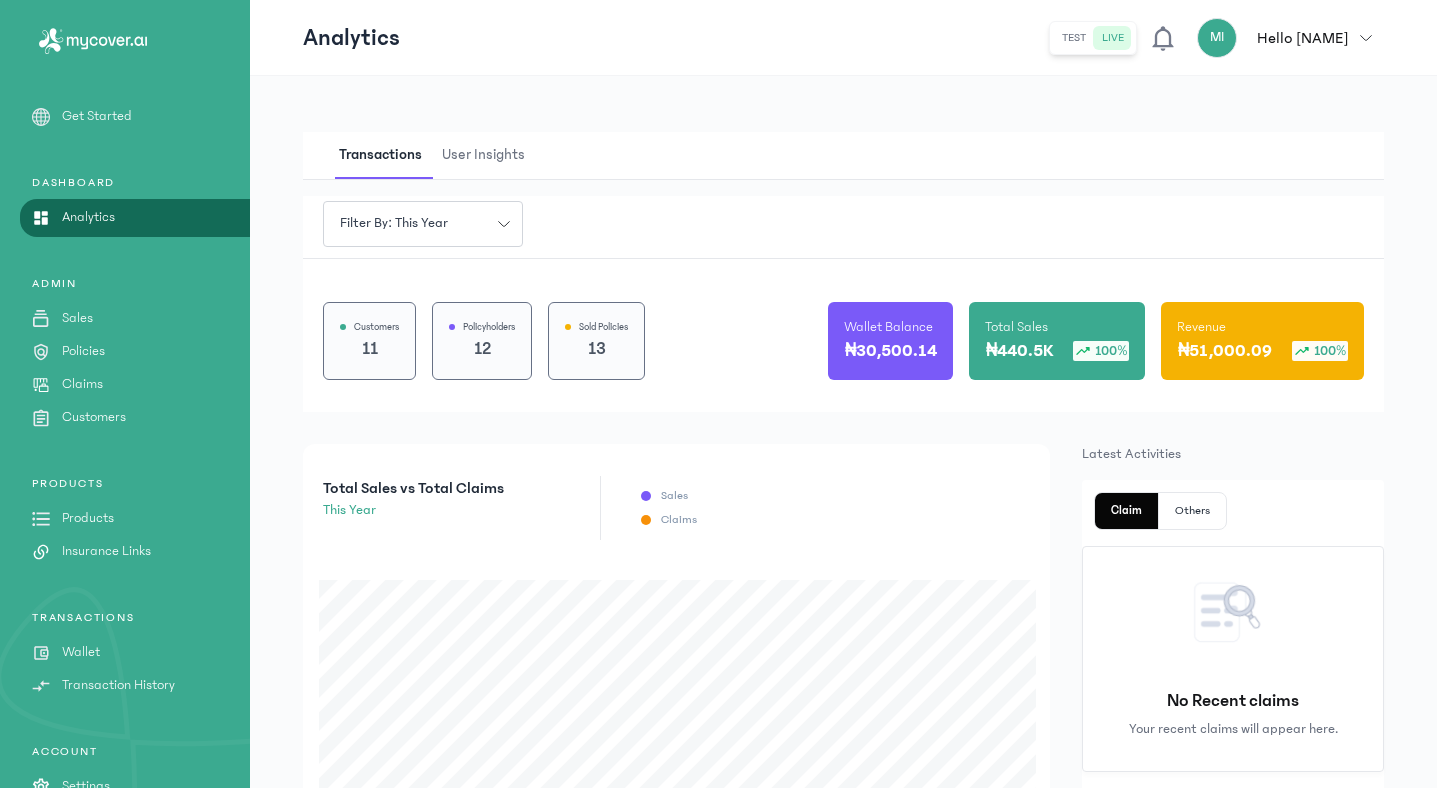click on "Wallet" at bounding box center [81, 652] 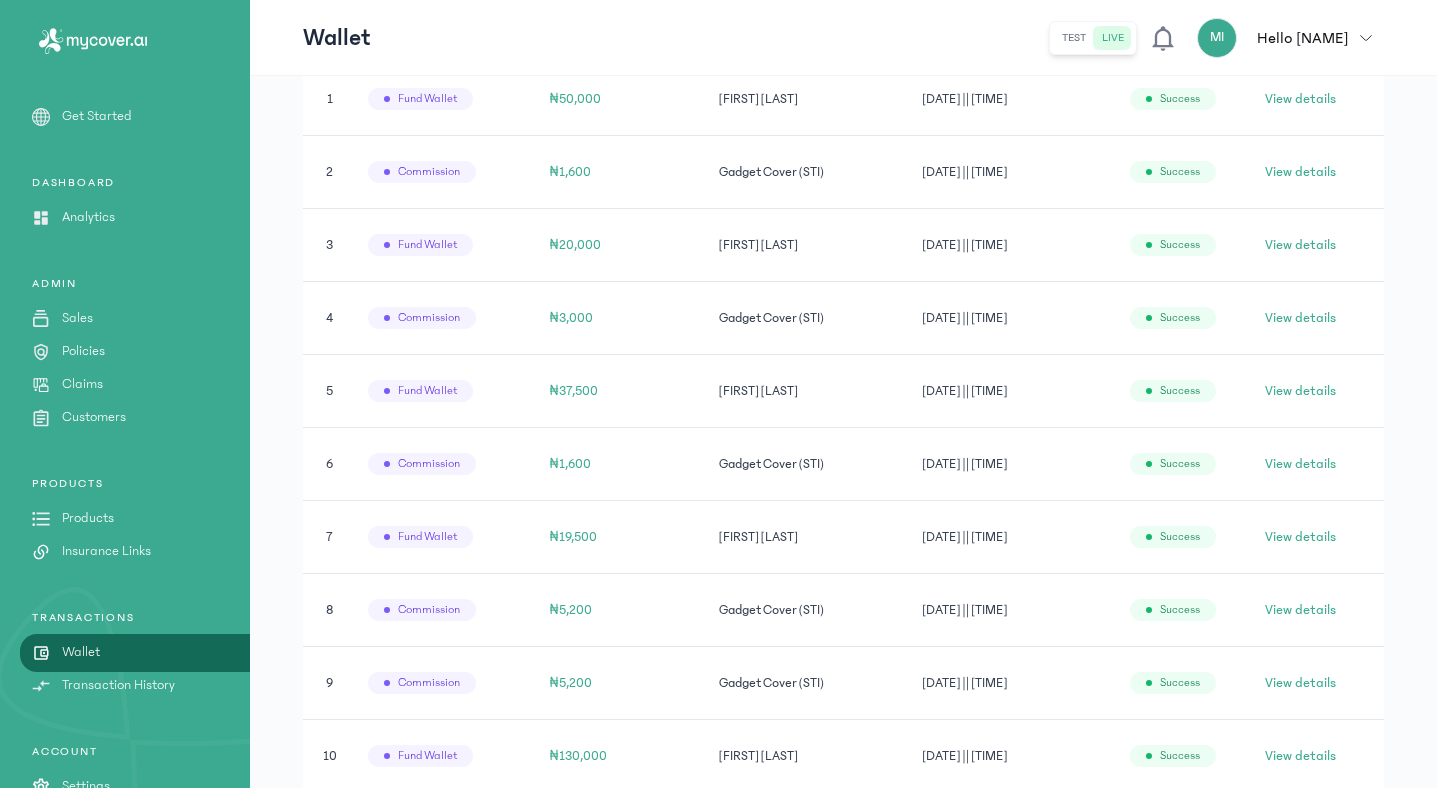 scroll, scrollTop: 774, scrollLeft: 0, axis: vertical 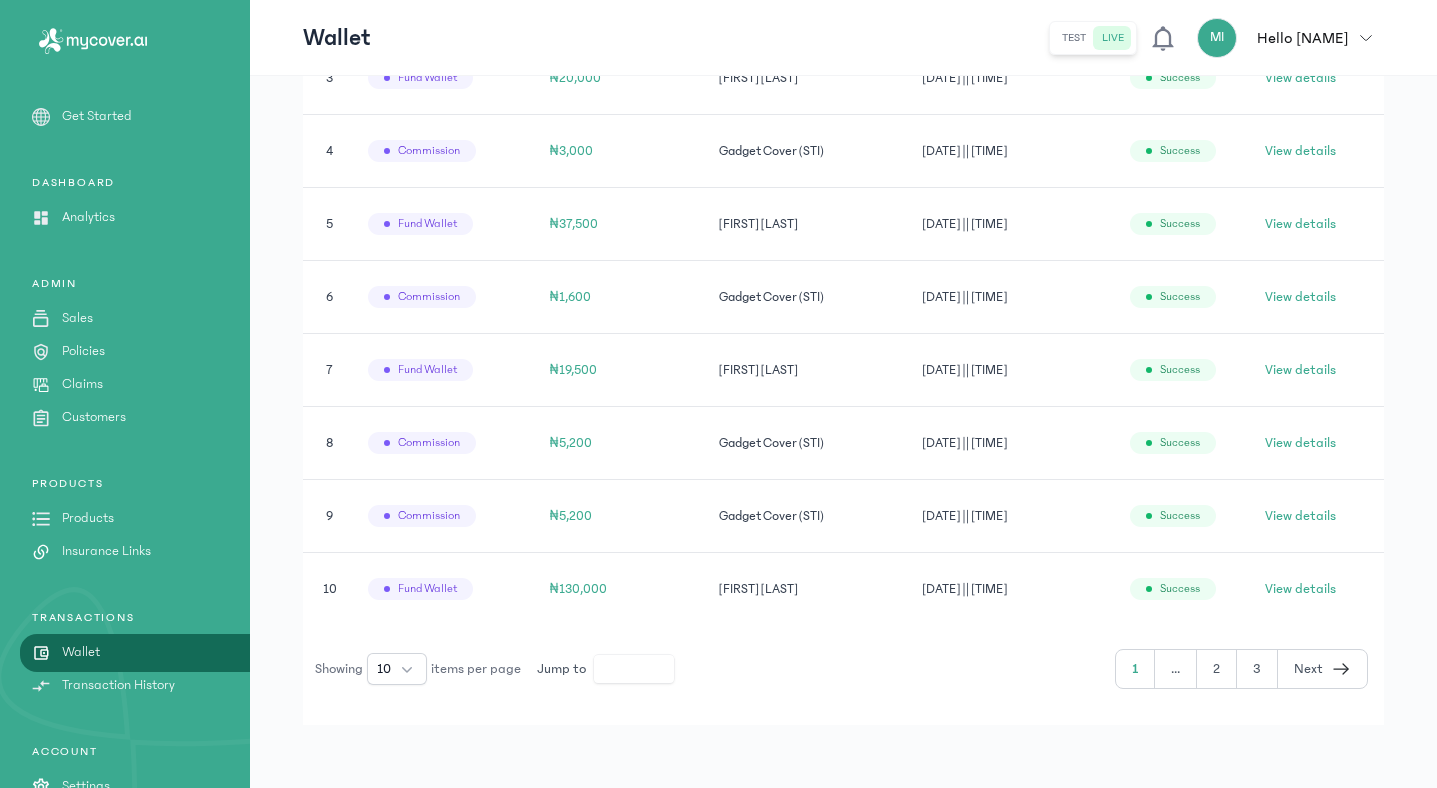 click on "3" 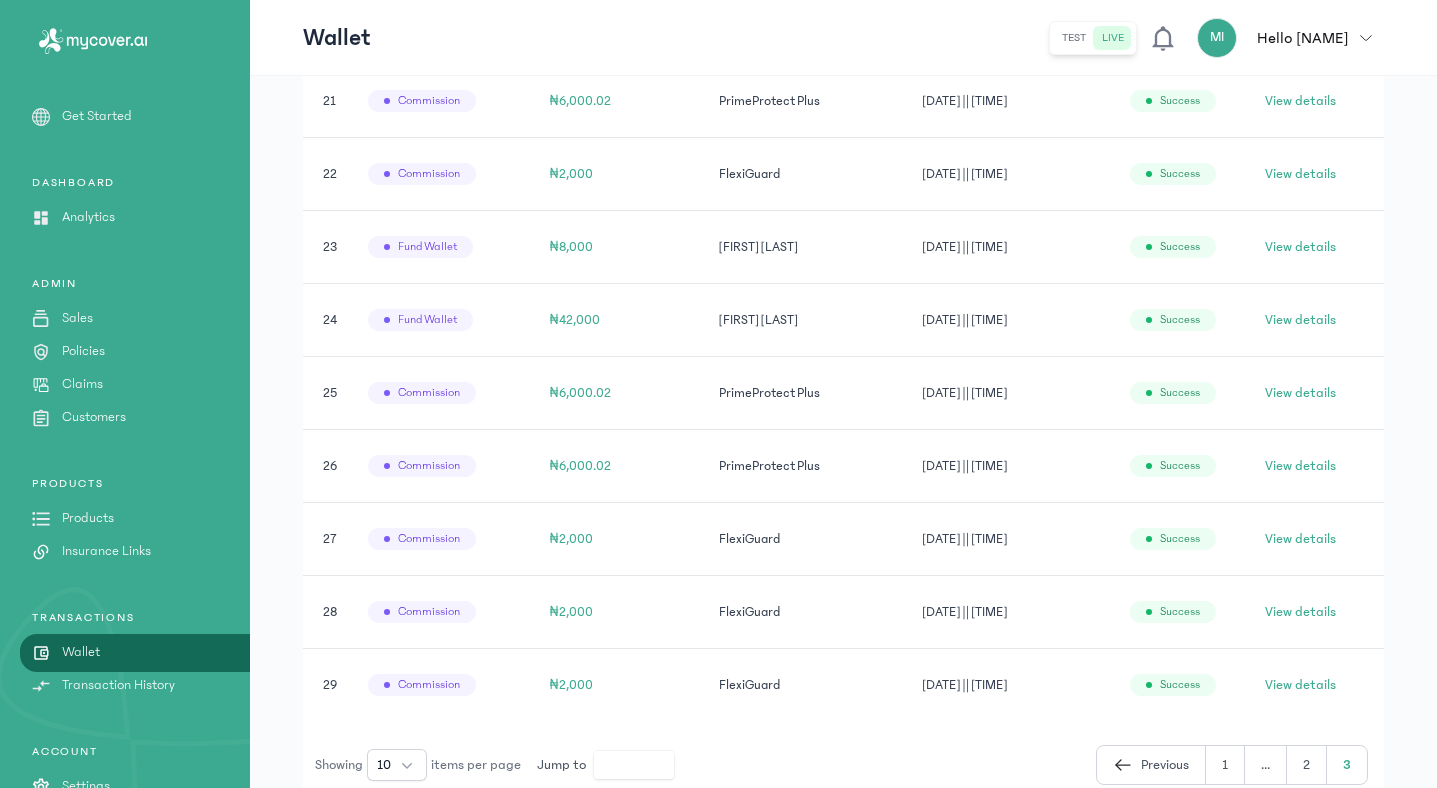 scroll, scrollTop: 701, scrollLeft: 0, axis: vertical 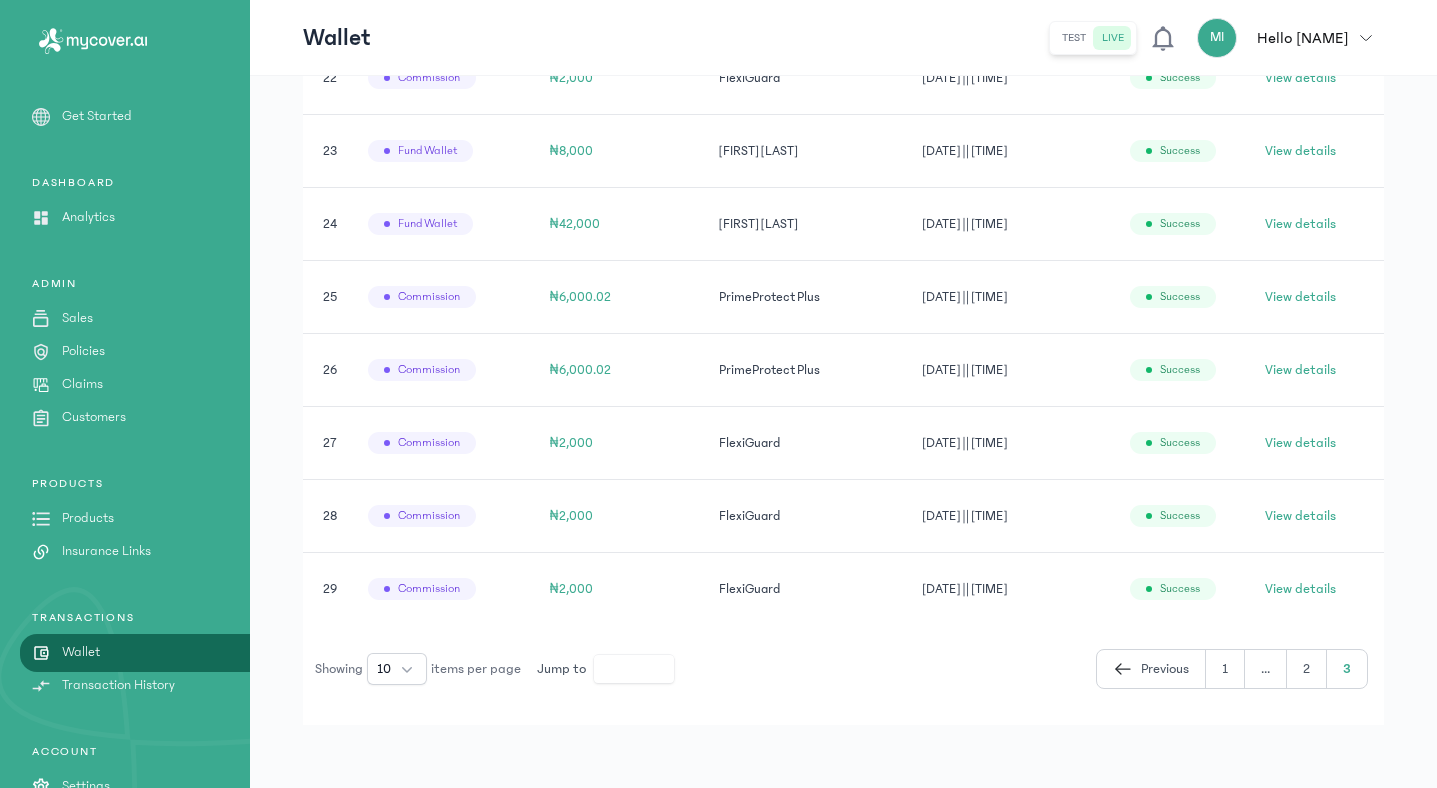 click on "Previous" 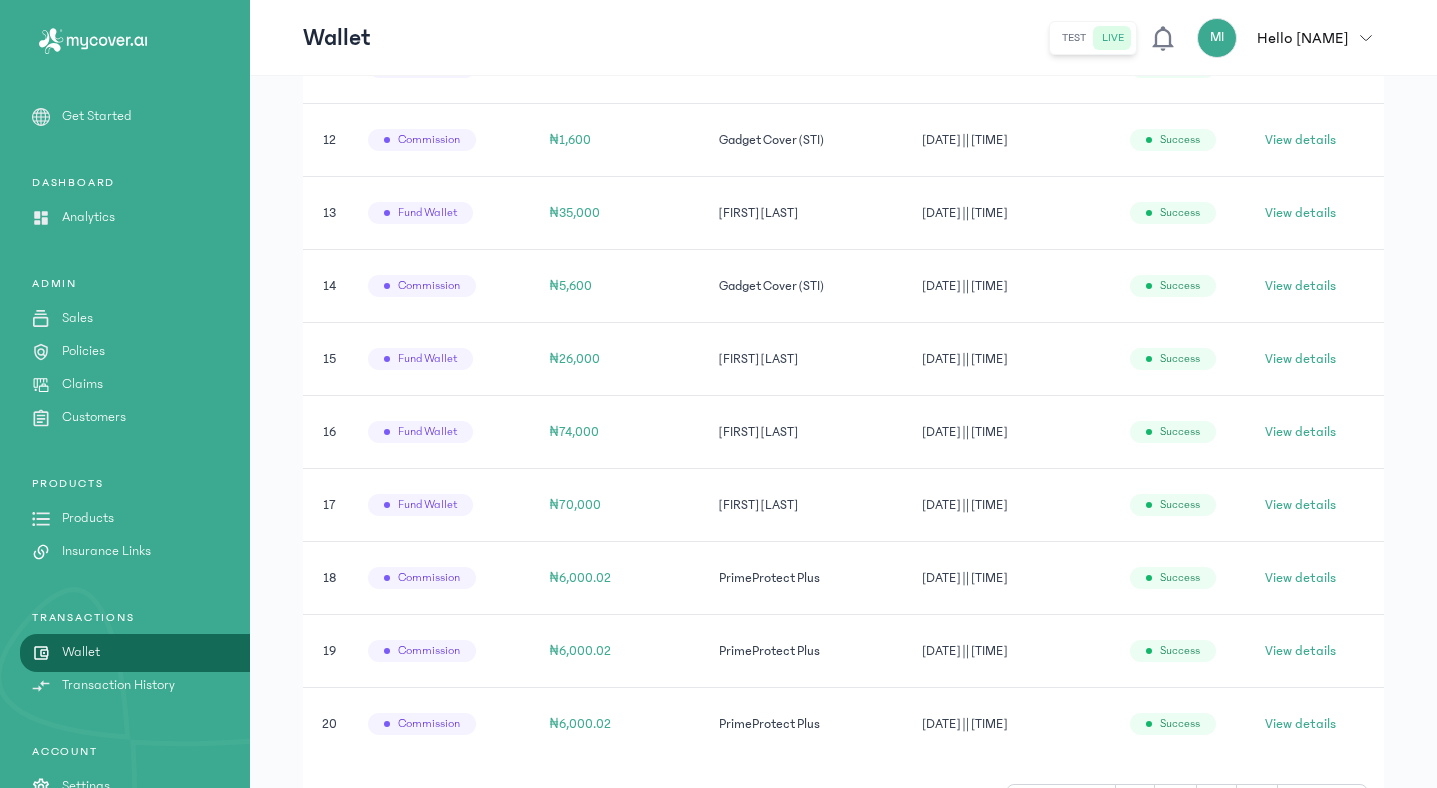 scroll, scrollTop: 774, scrollLeft: 0, axis: vertical 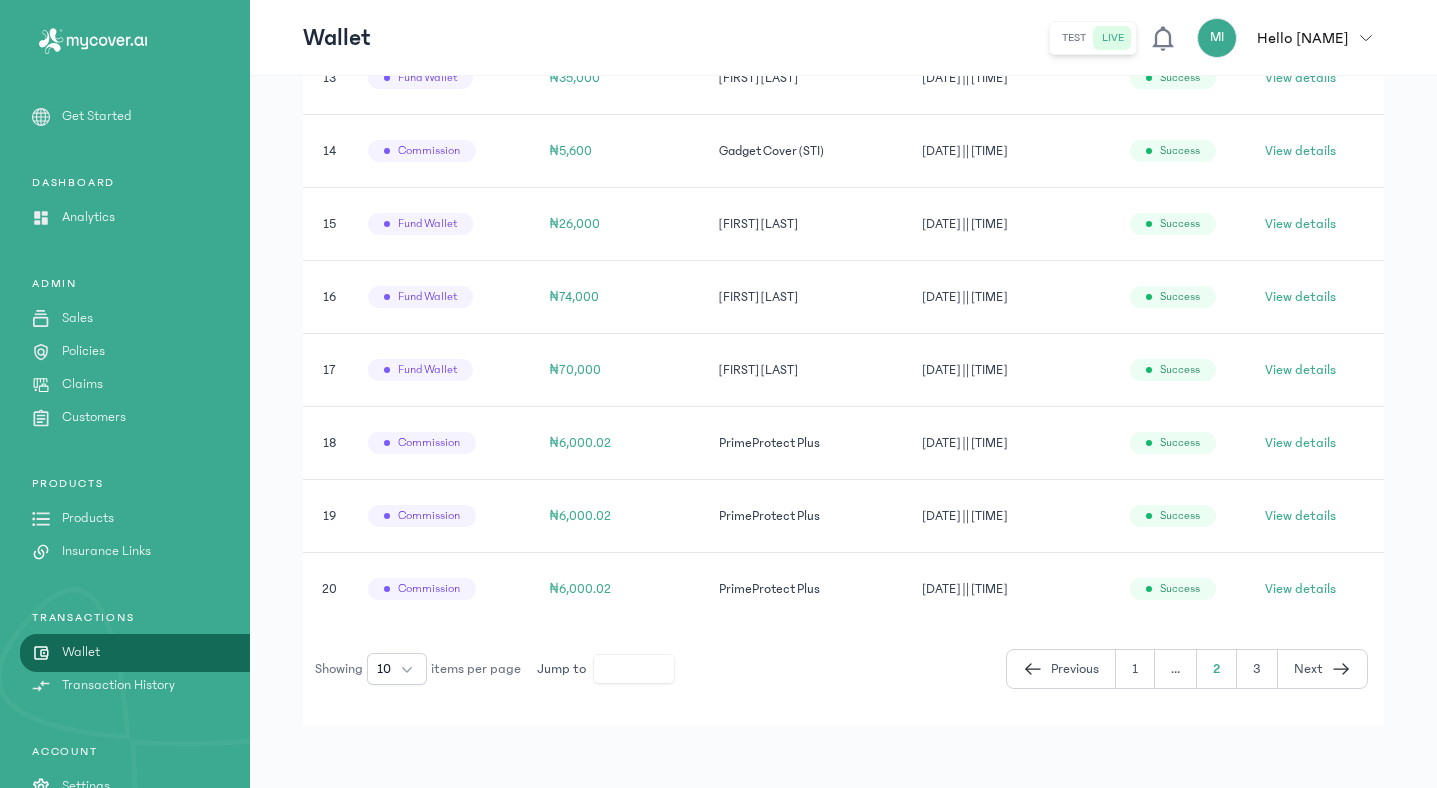click on "3" 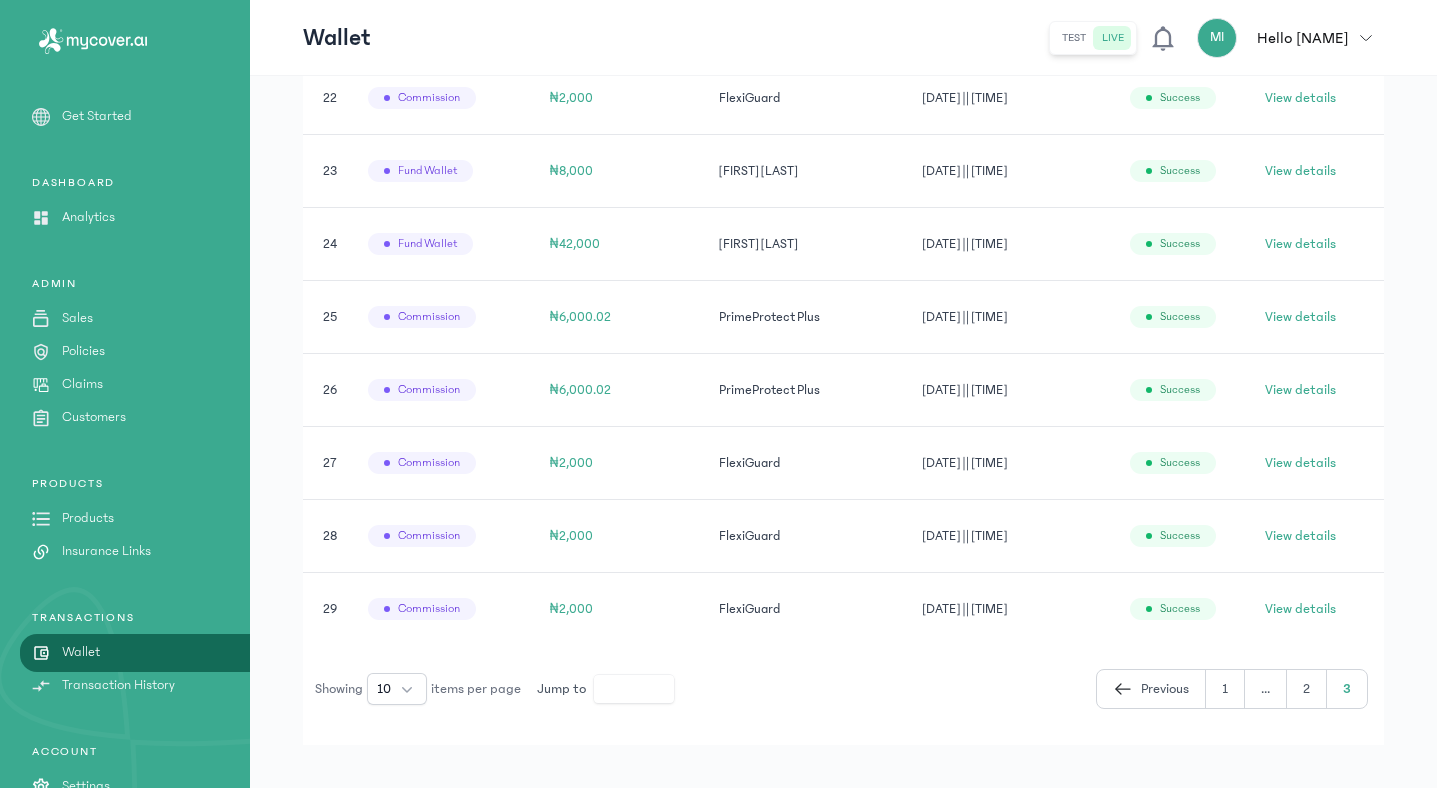 scroll, scrollTop: 685, scrollLeft: 0, axis: vertical 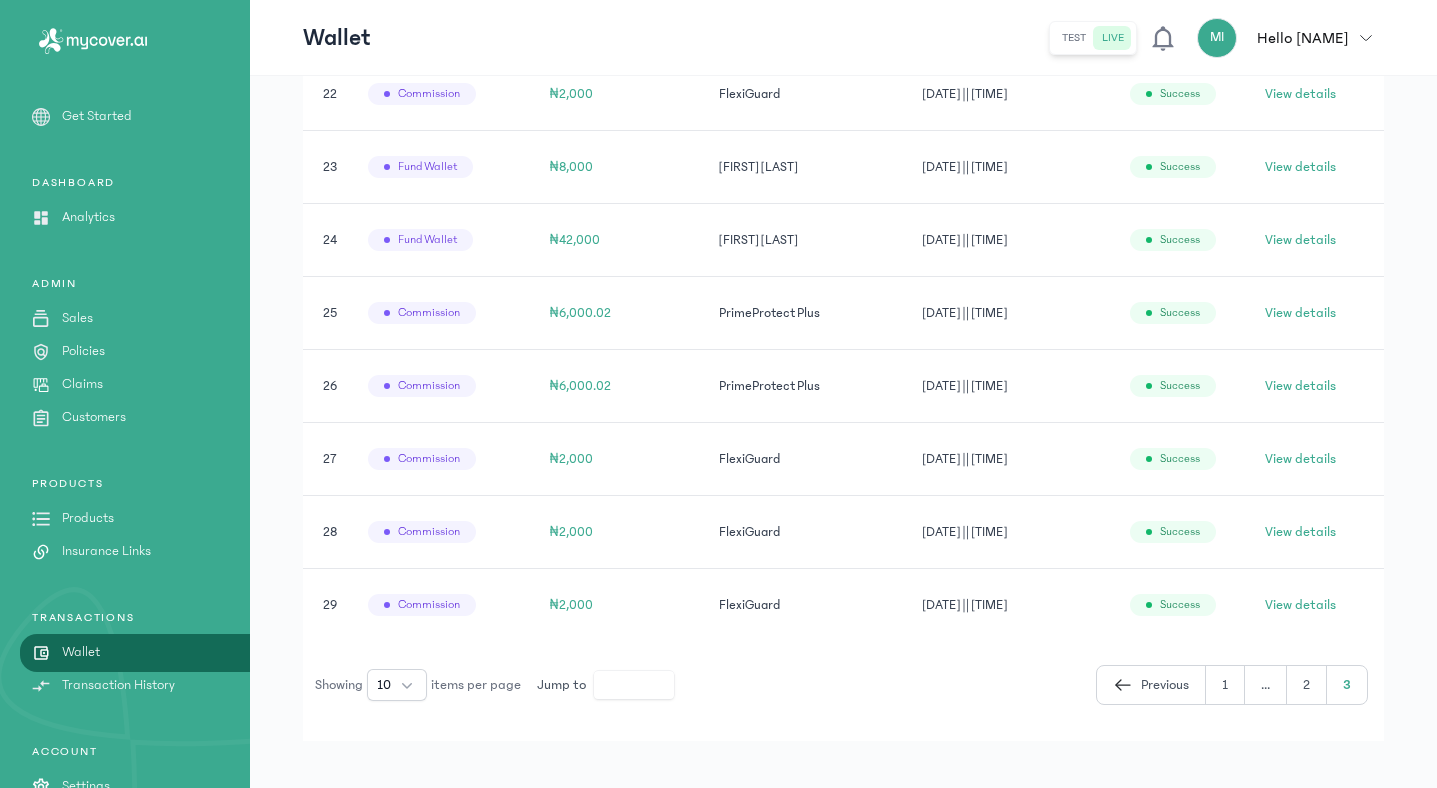 click on "2" 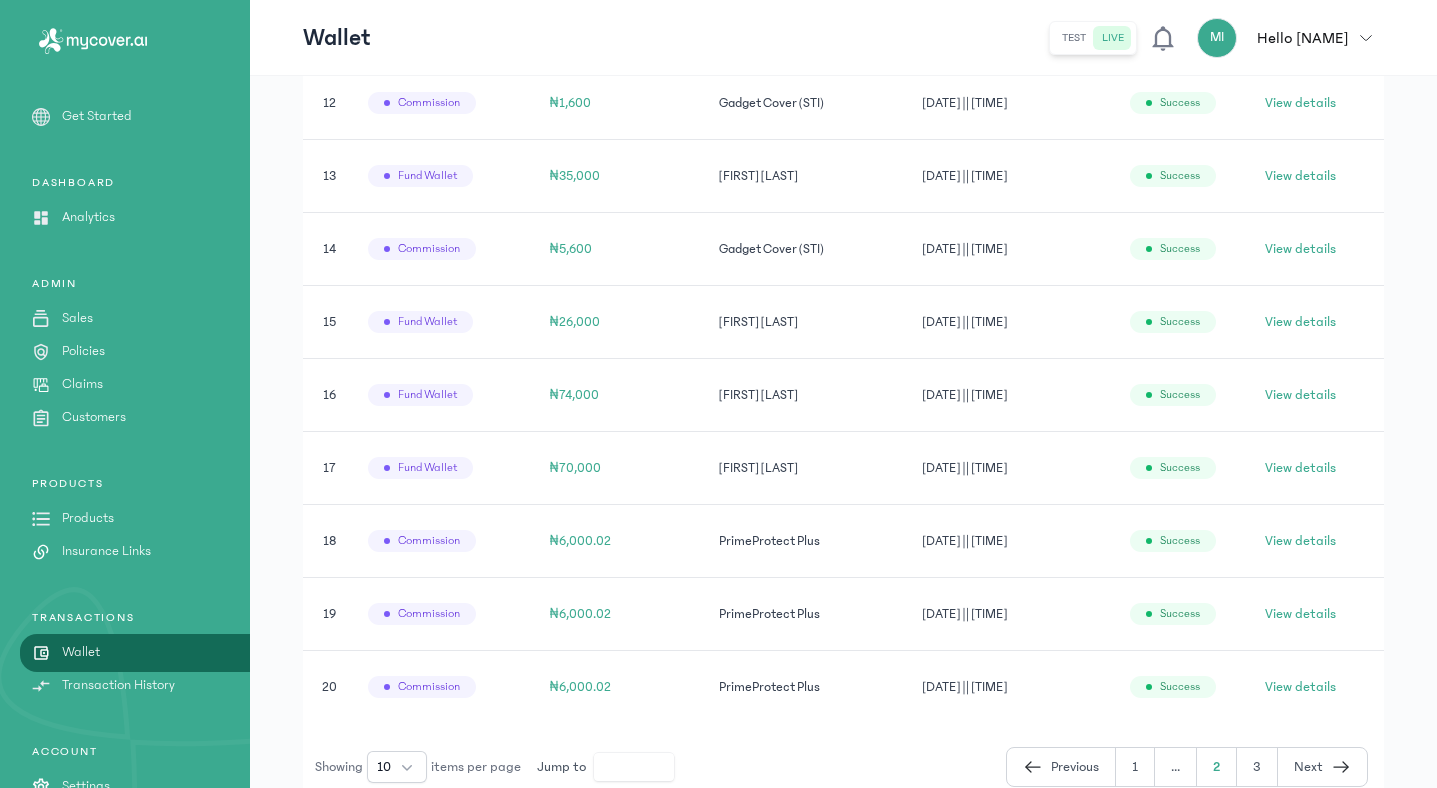 scroll, scrollTop: 774, scrollLeft: 0, axis: vertical 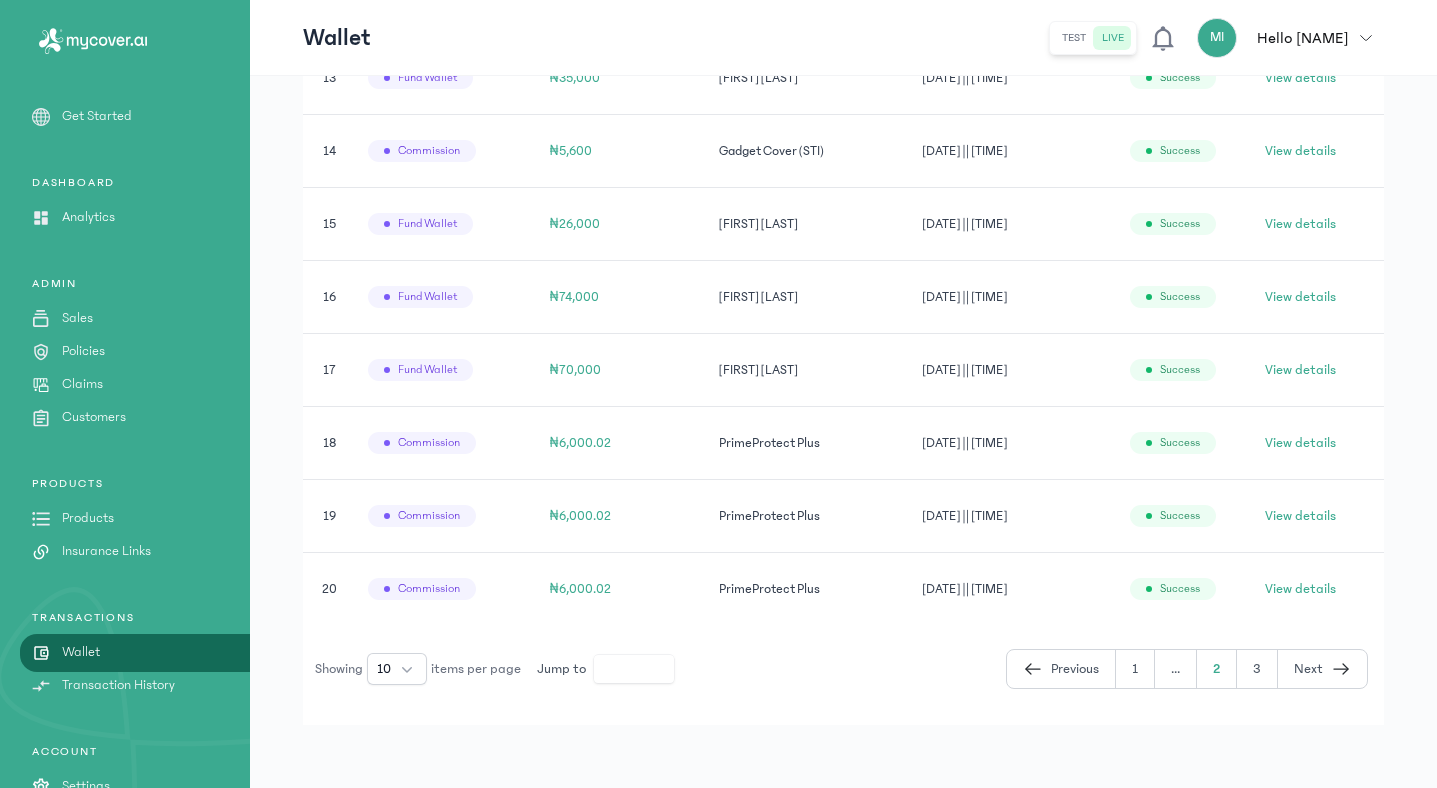 click on "Previous" 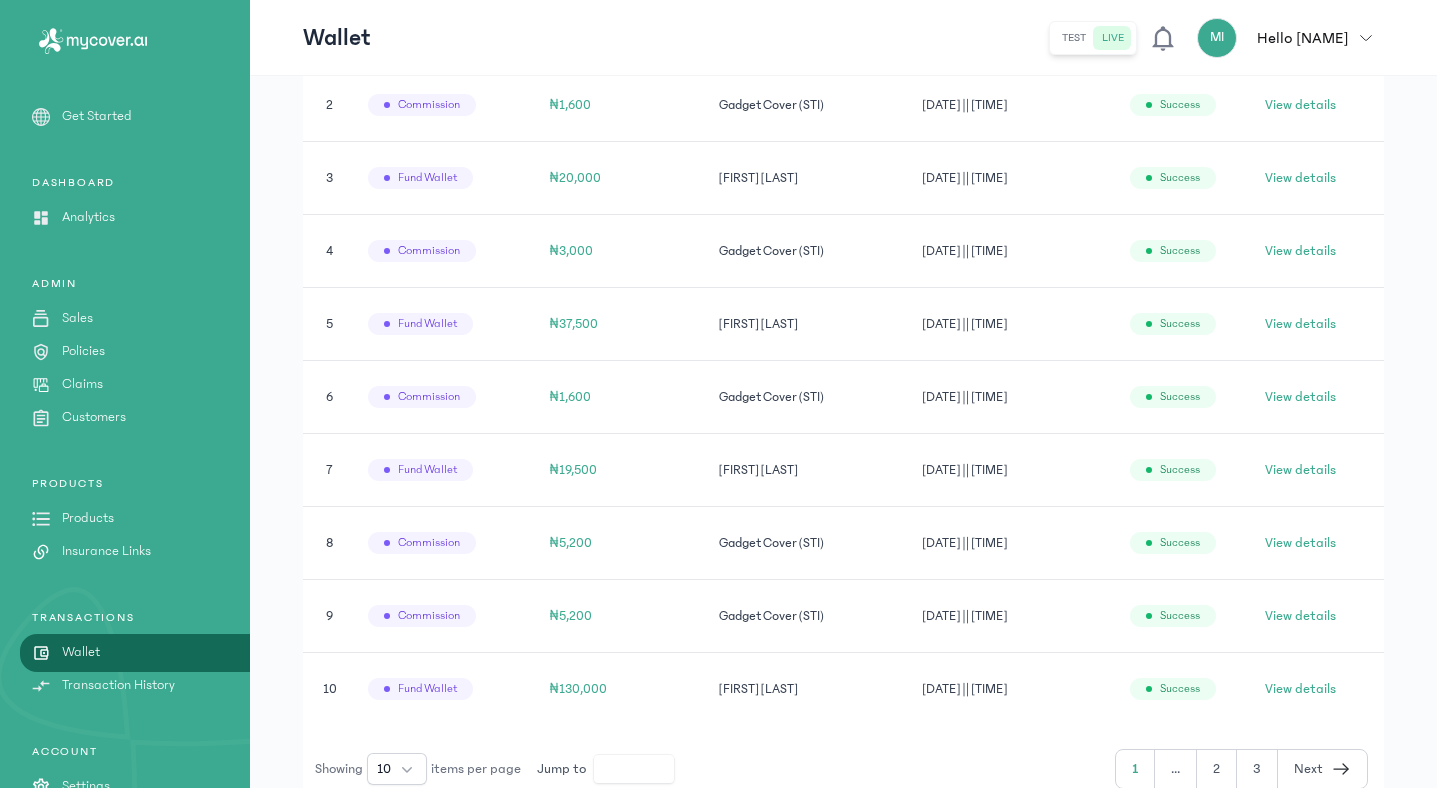 scroll, scrollTop: 774, scrollLeft: 0, axis: vertical 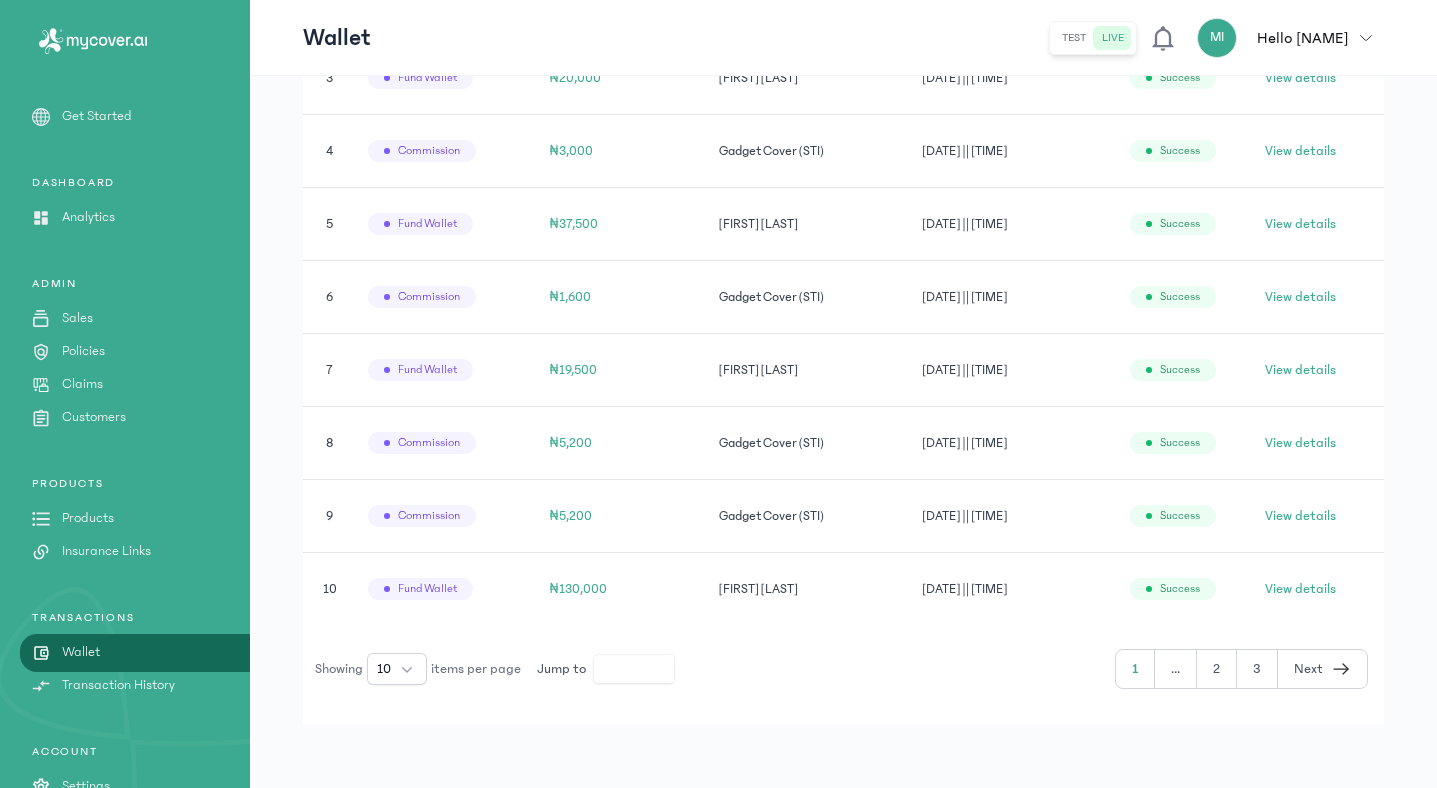 click on "2" 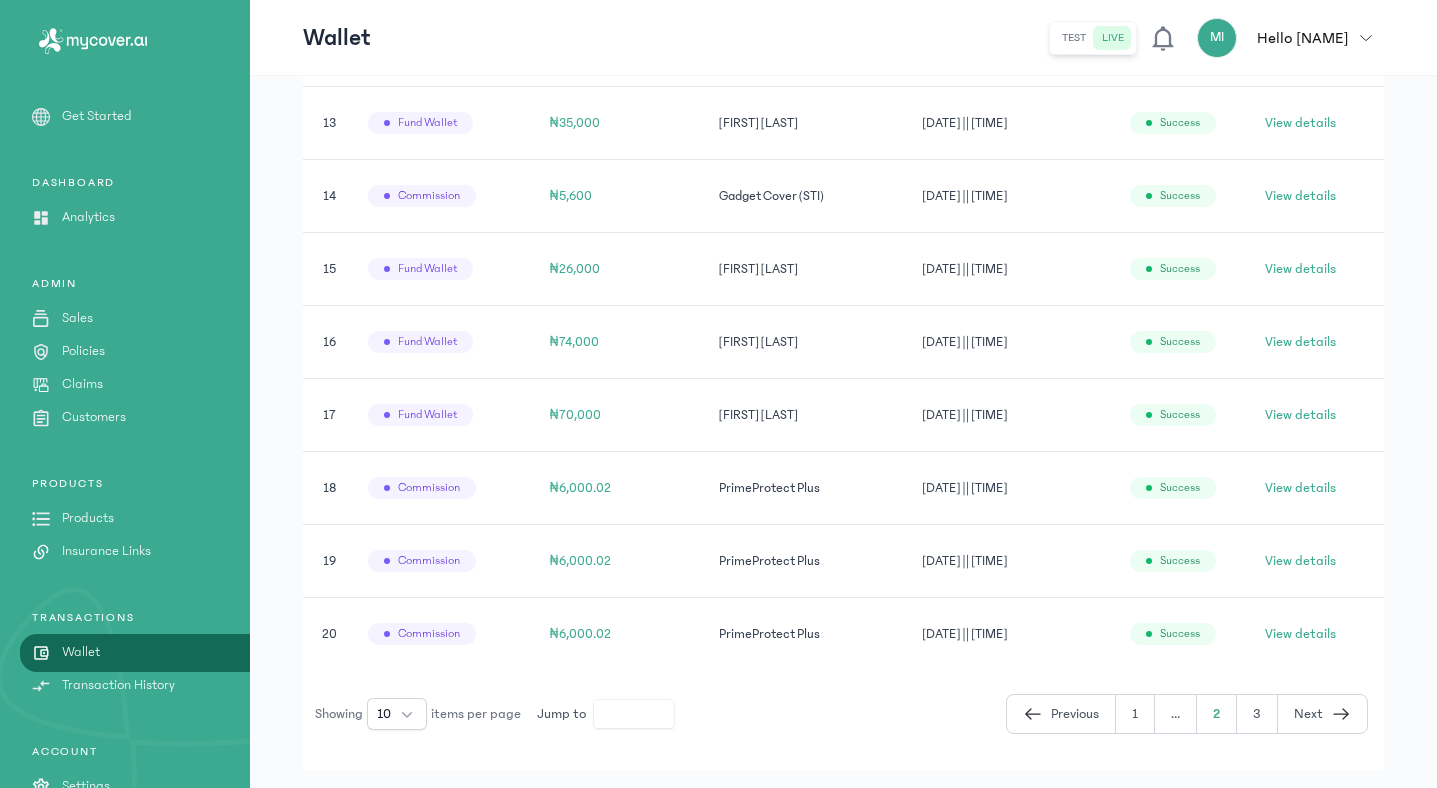 scroll, scrollTop: 731, scrollLeft: 0, axis: vertical 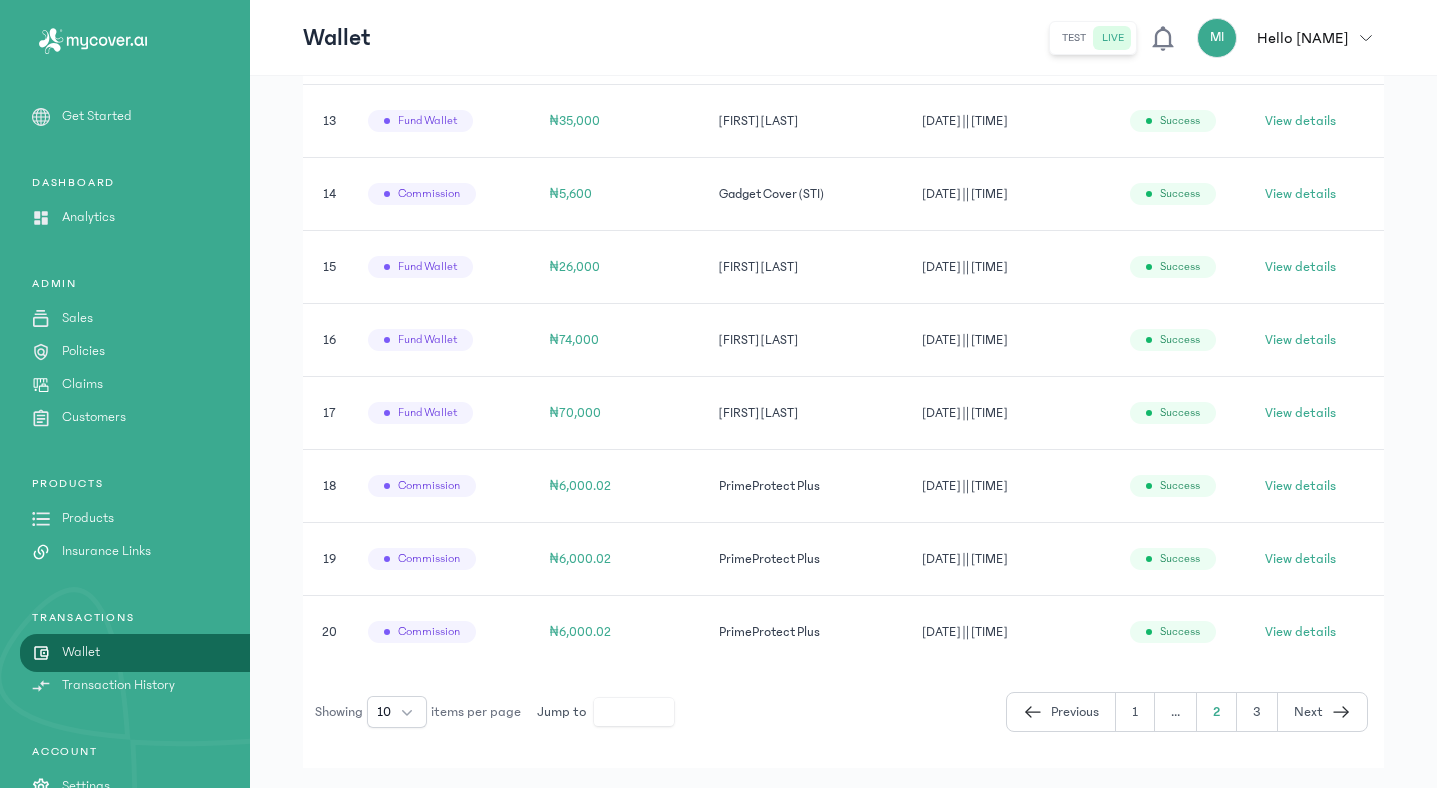 click on "3" 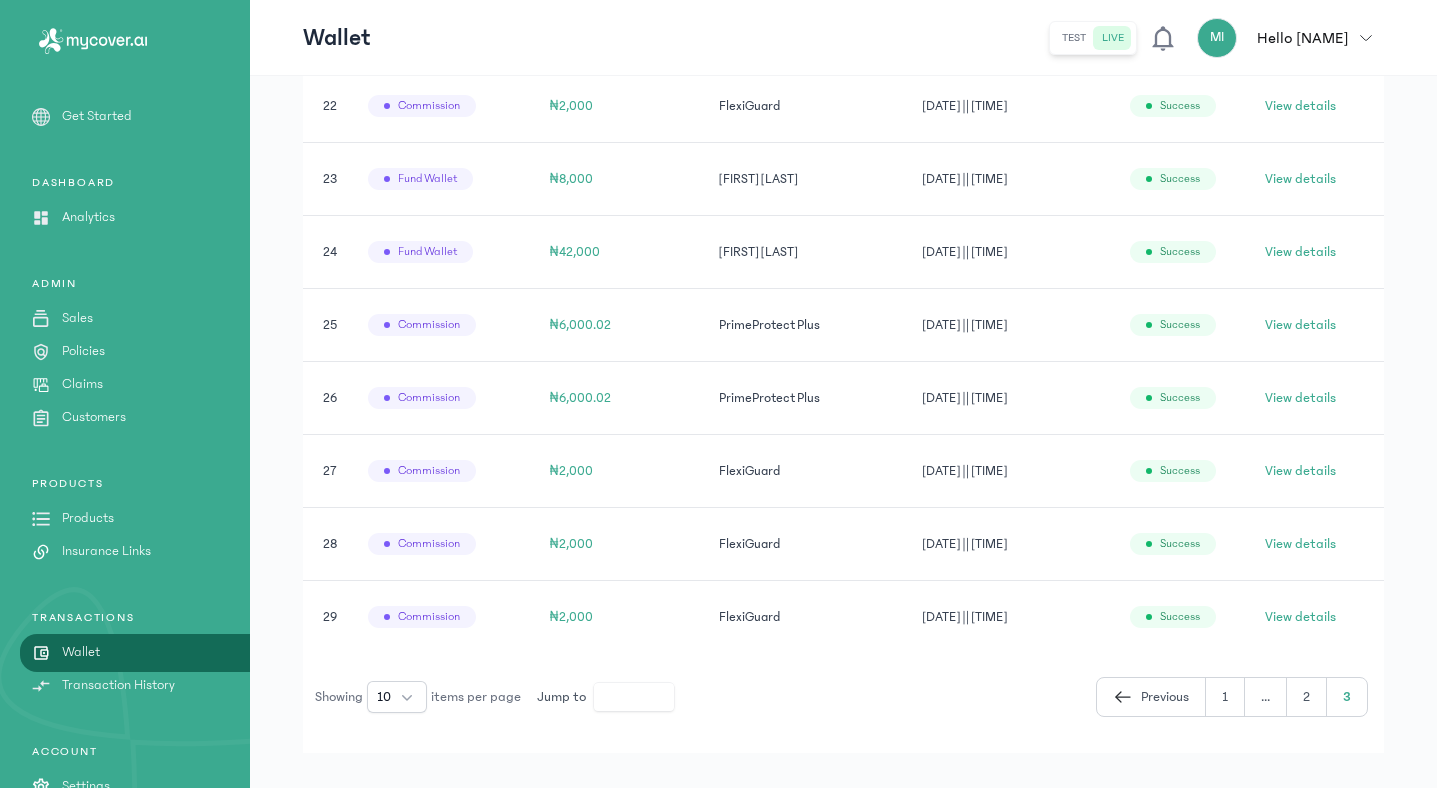 scroll, scrollTop: 701, scrollLeft: 0, axis: vertical 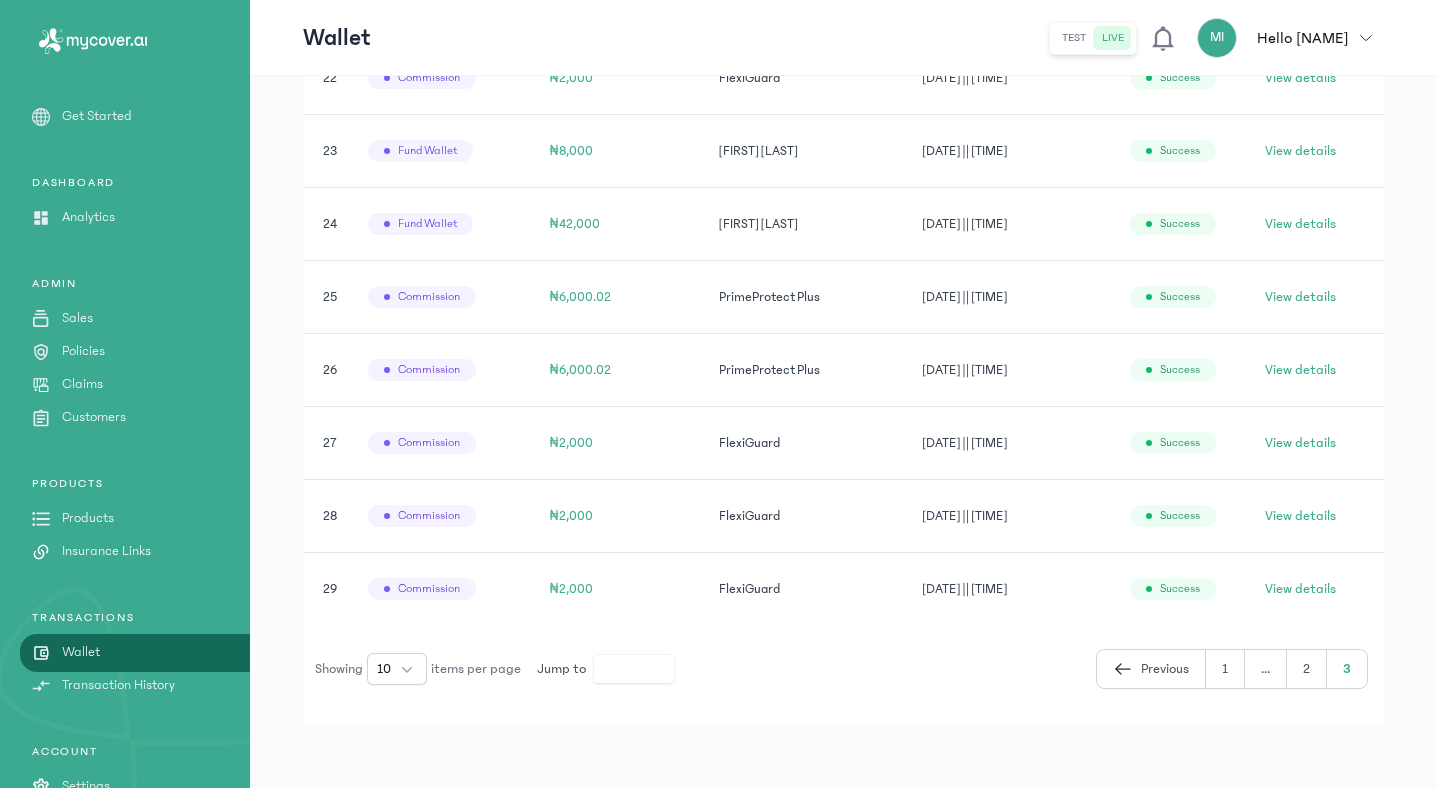 click on "Previous" 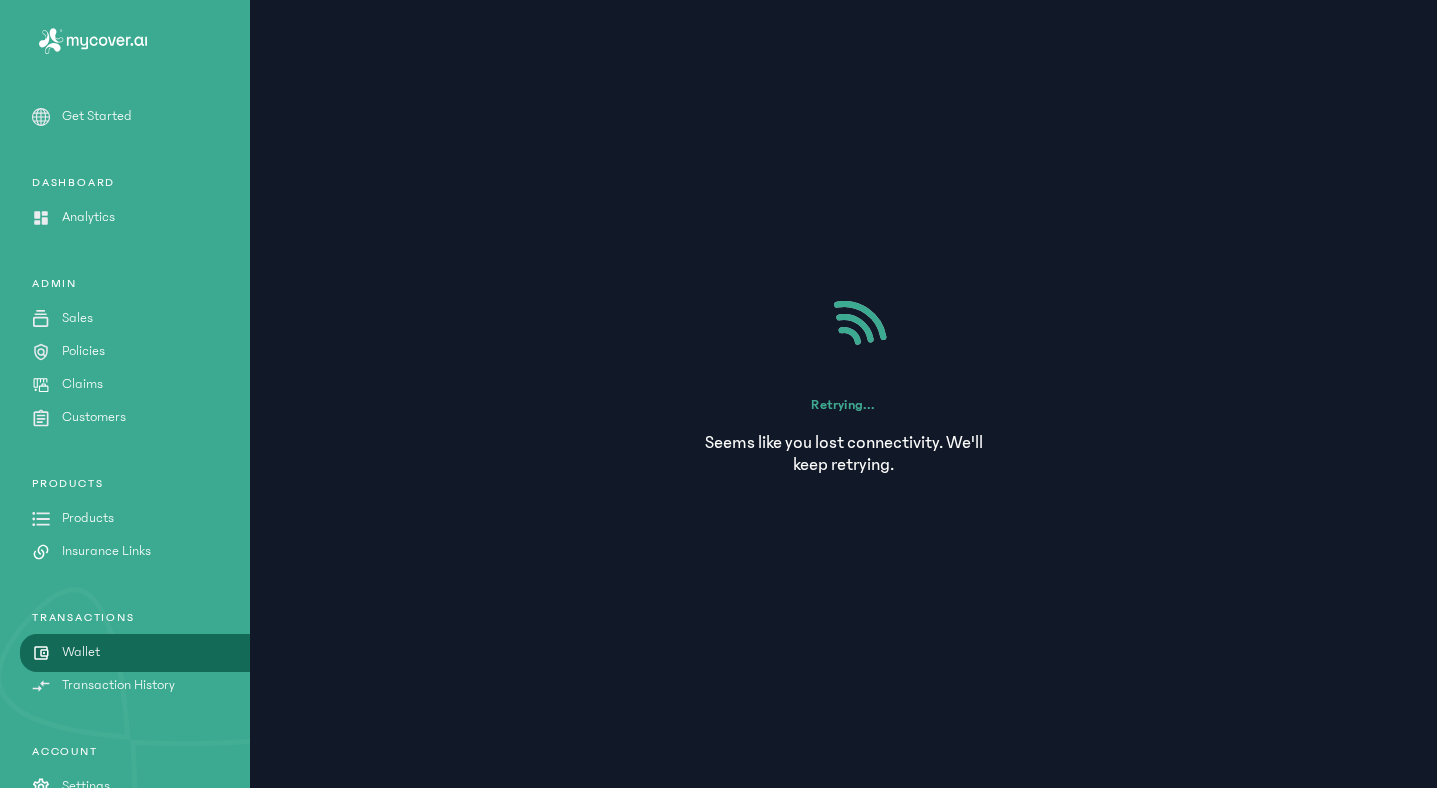 scroll, scrollTop: 0, scrollLeft: 0, axis: both 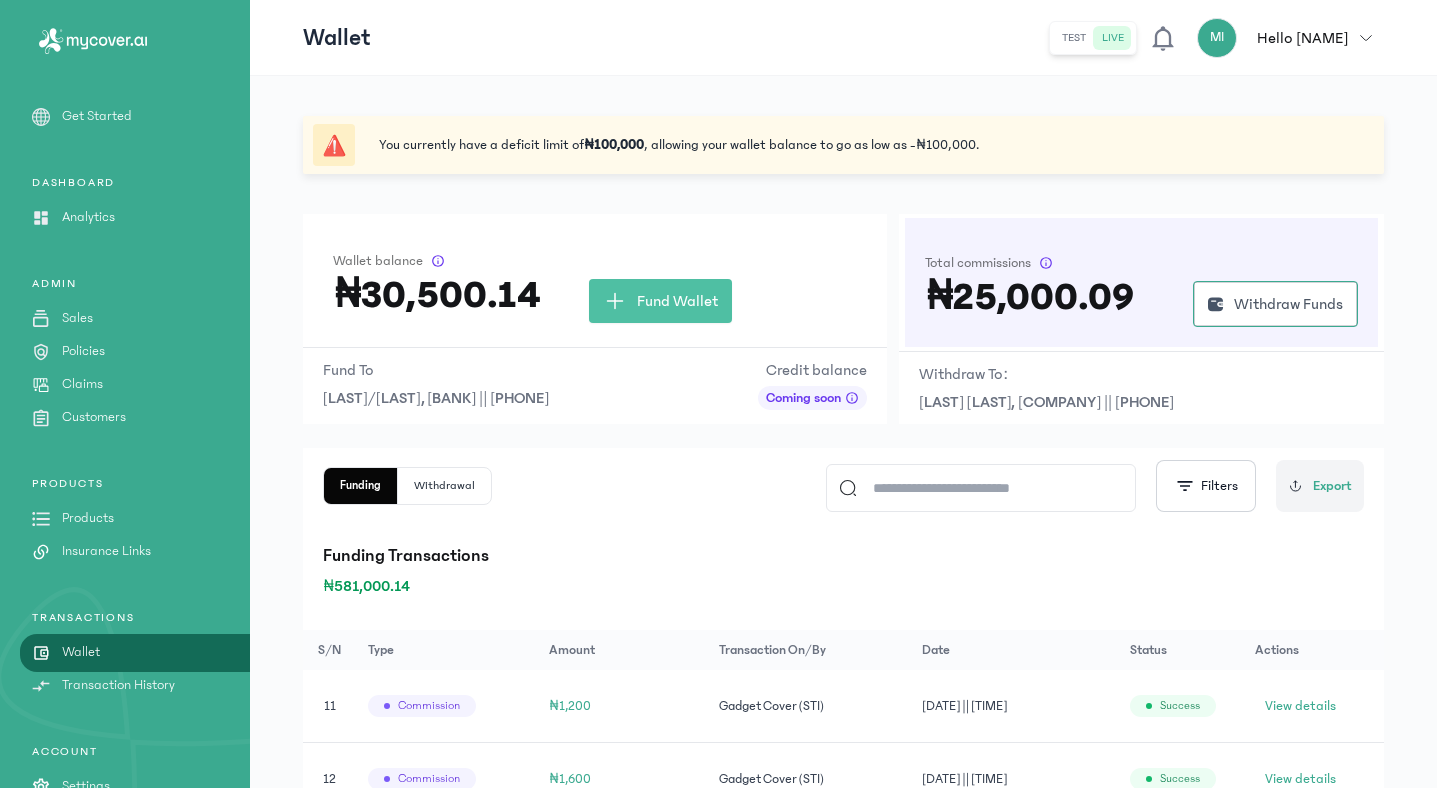 click on "Funding Withdrawal
Filters
Export" at bounding box center (843, 486) 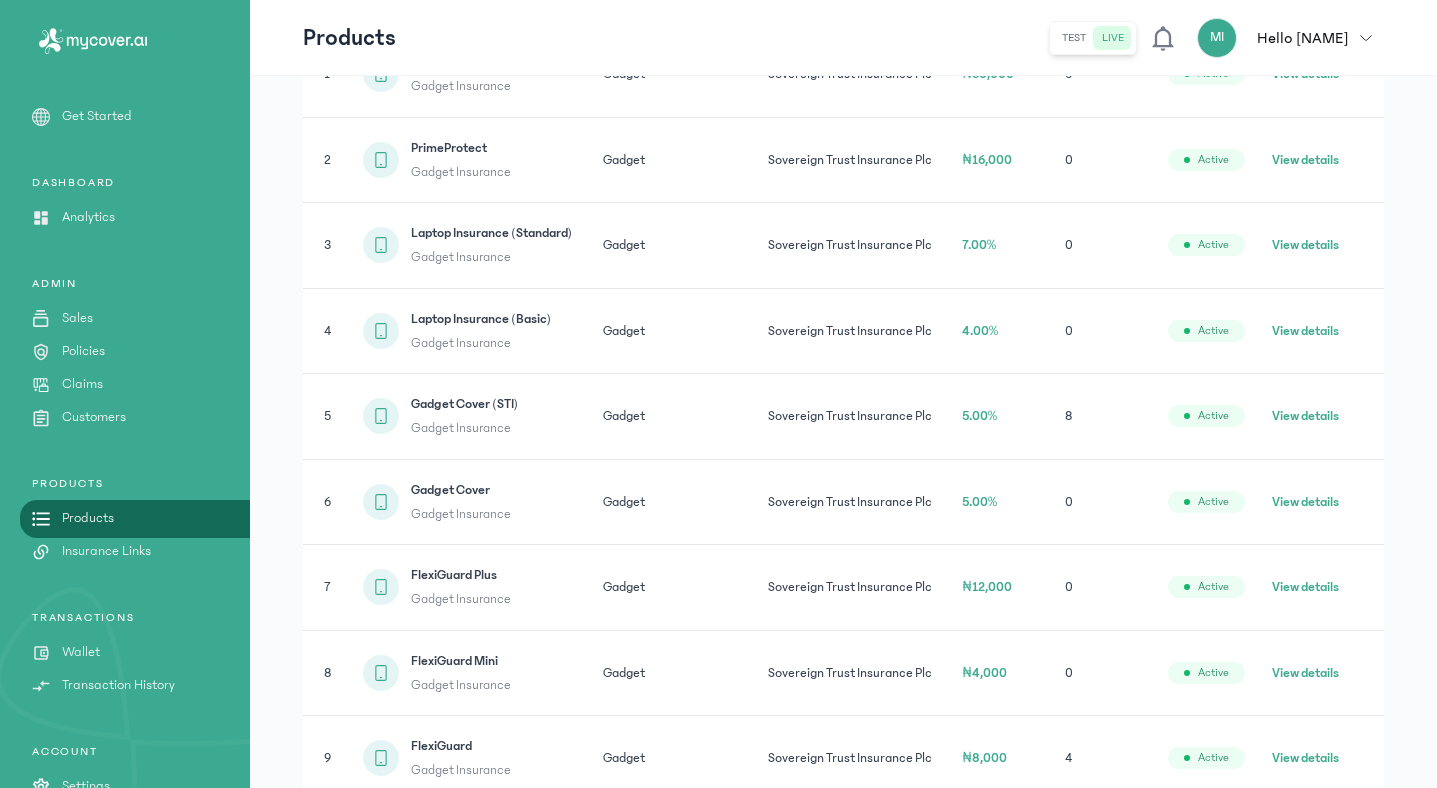 scroll, scrollTop: 486, scrollLeft: 0, axis: vertical 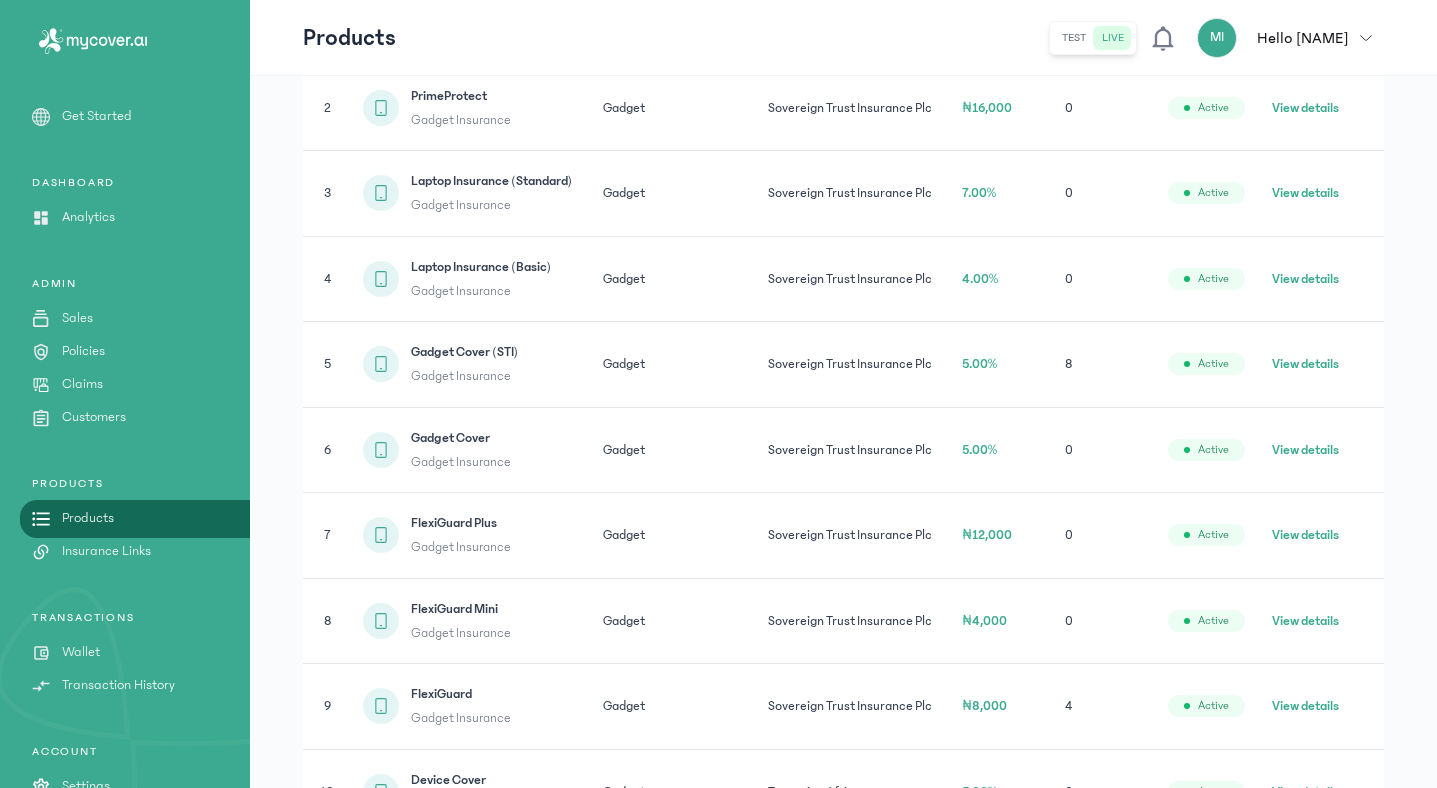 click on "View details" 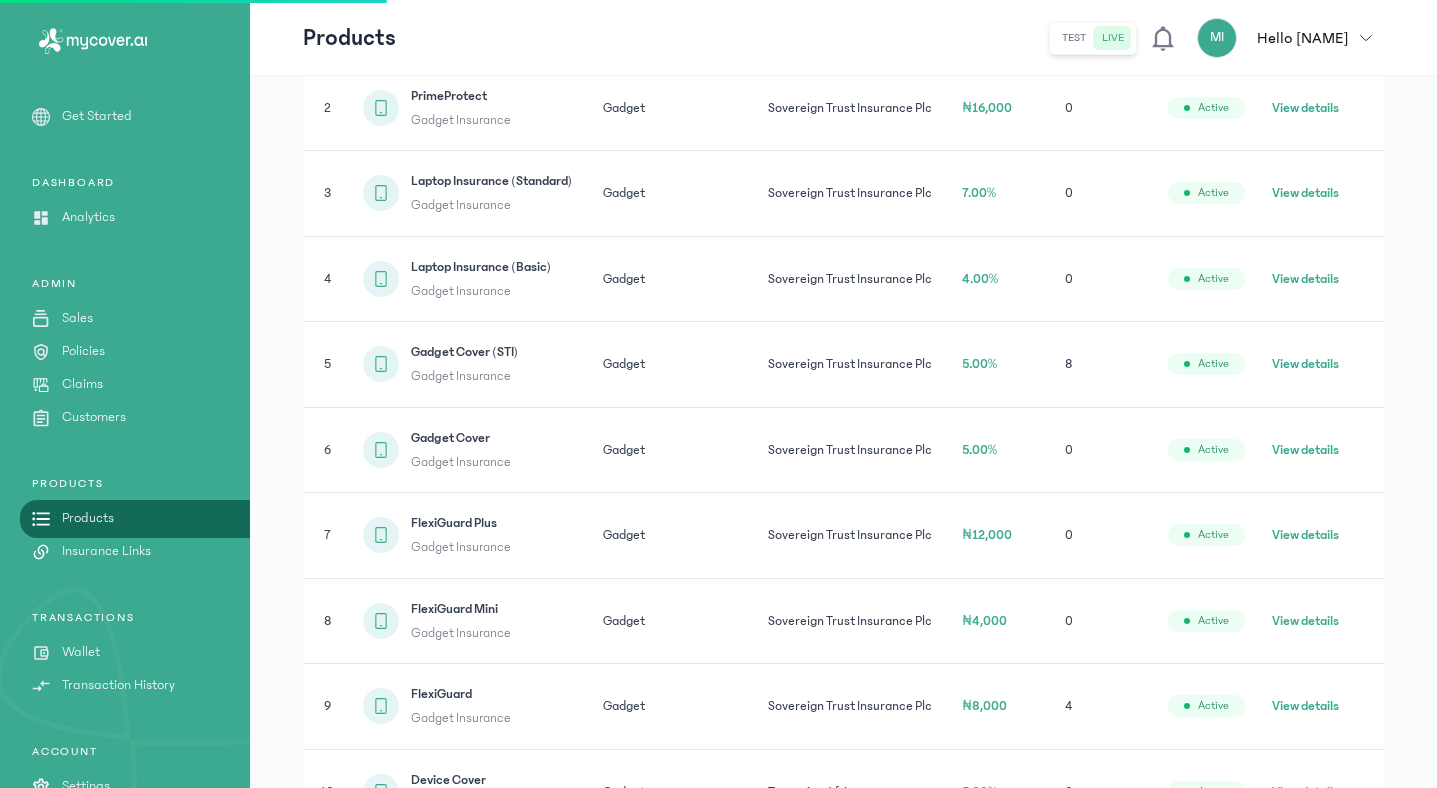 scroll, scrollTop: 0, scrollLeft: 0, axis: both 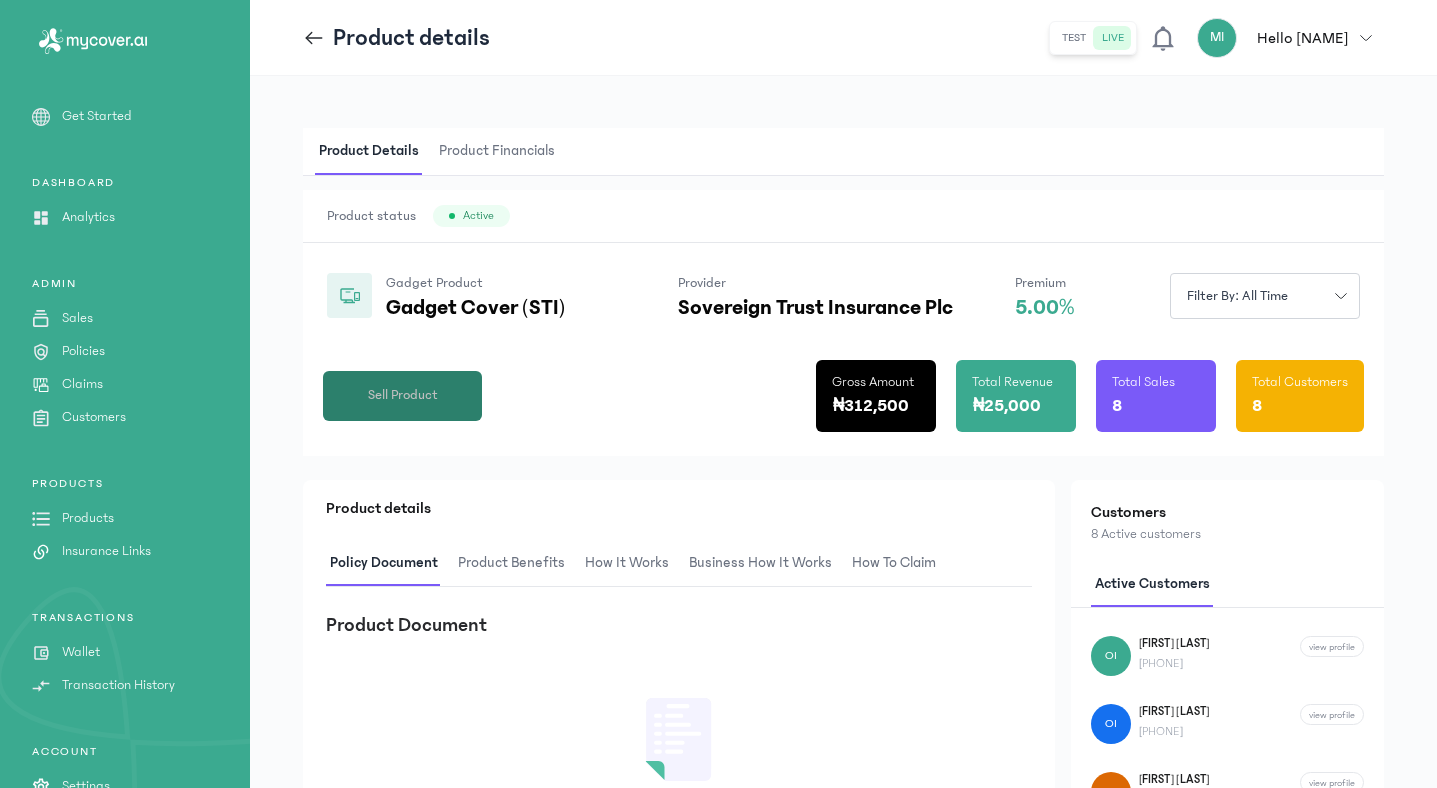 click on "Sell Product" 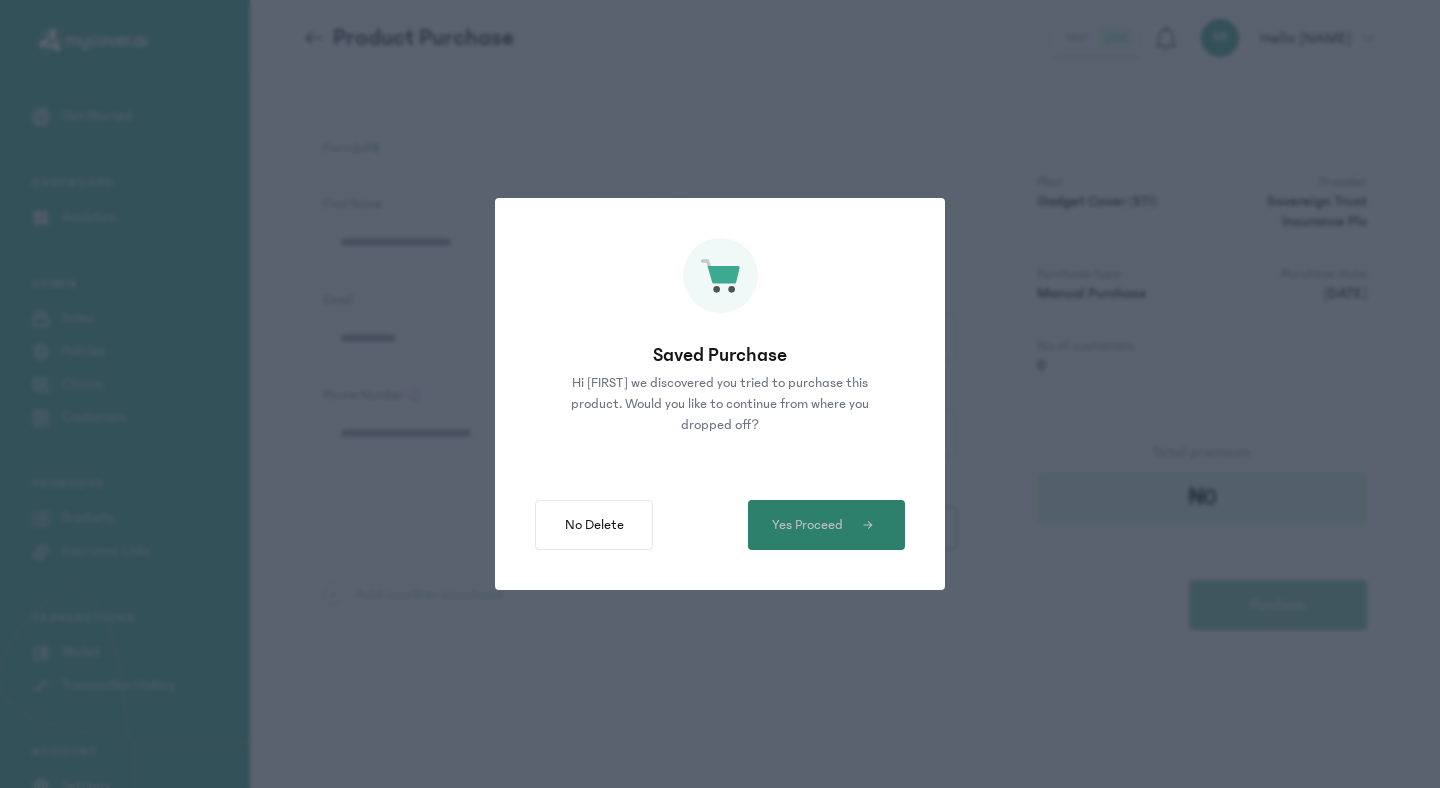 click on "Yes Proceed" at bounding box center (826, 525) 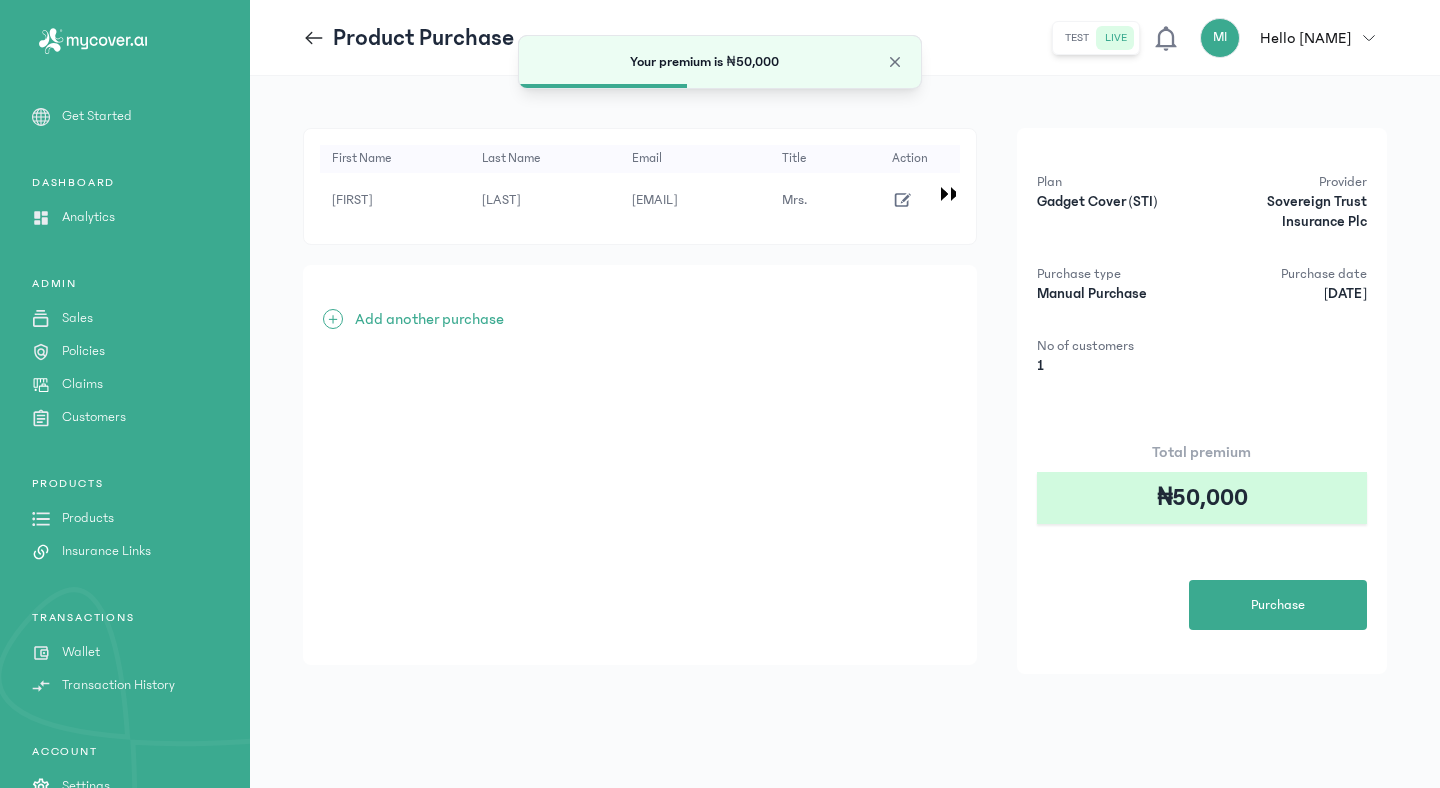click 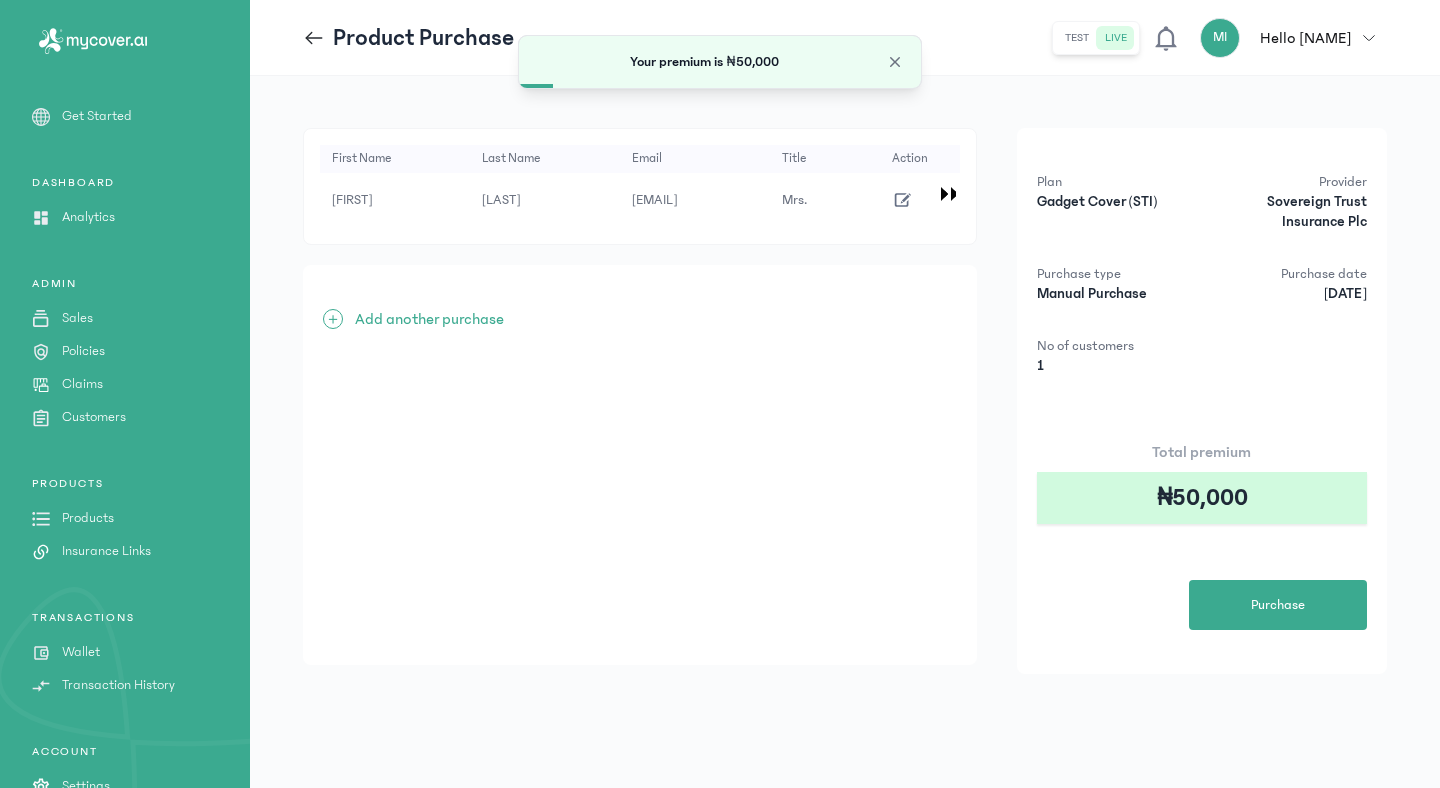click 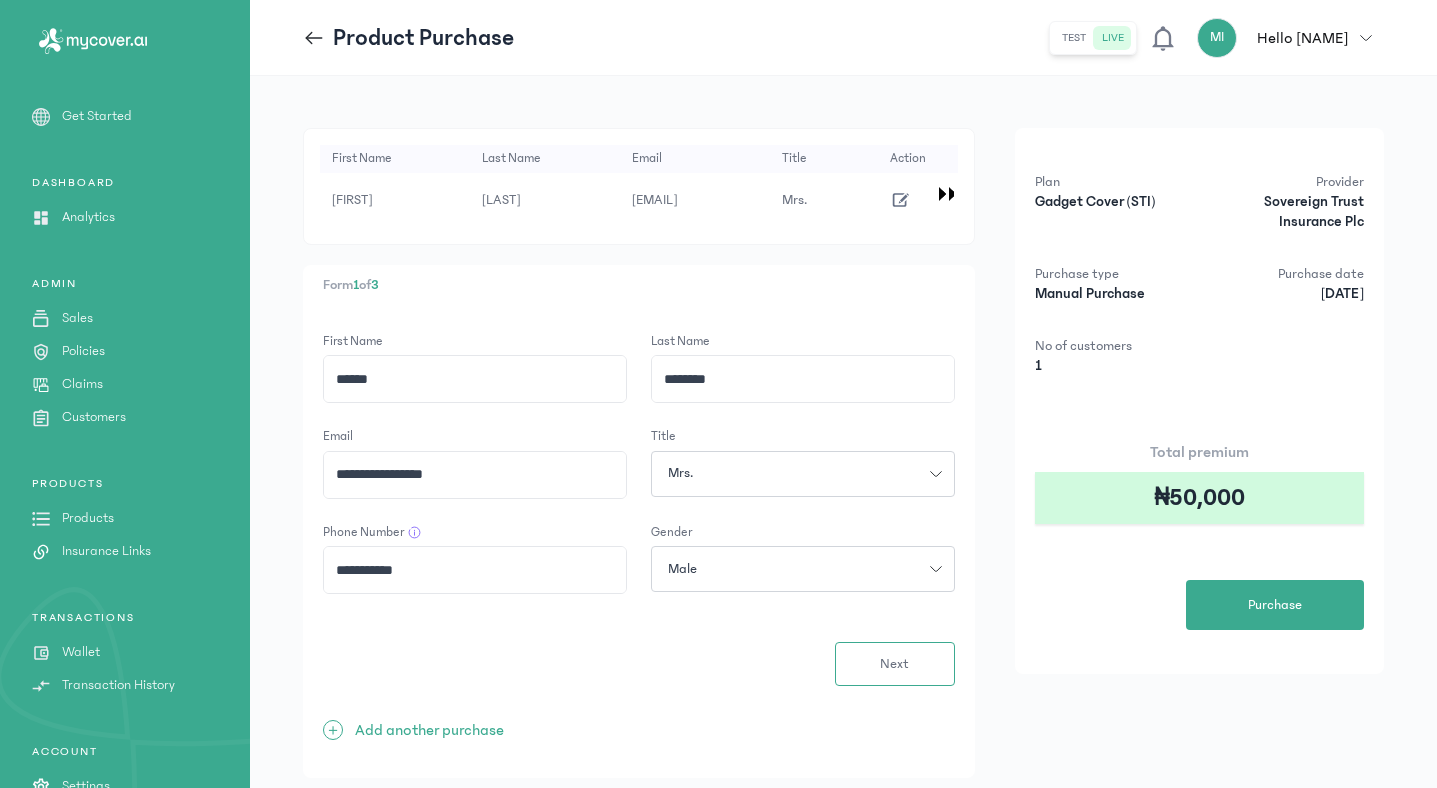 click on "******" 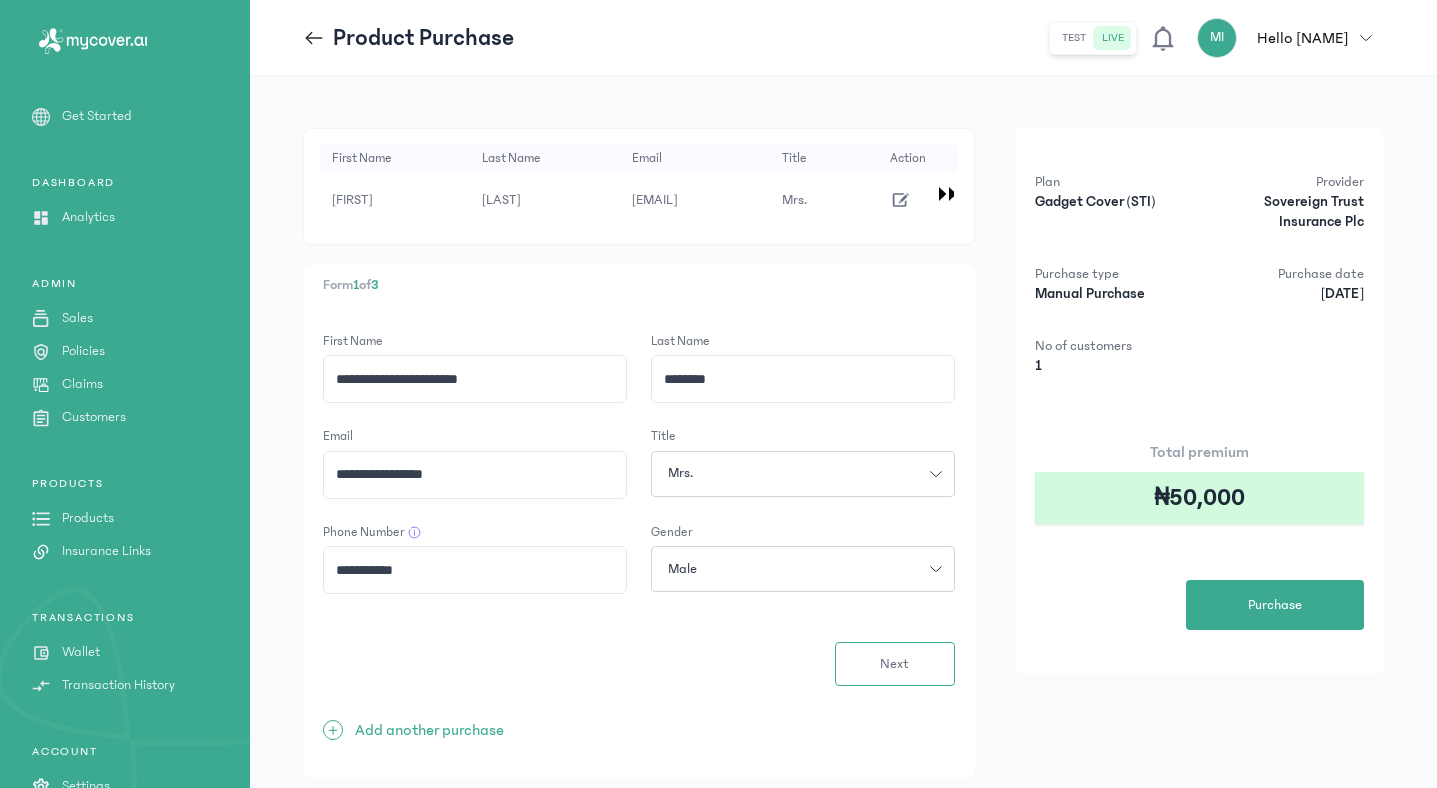 click on "**********" 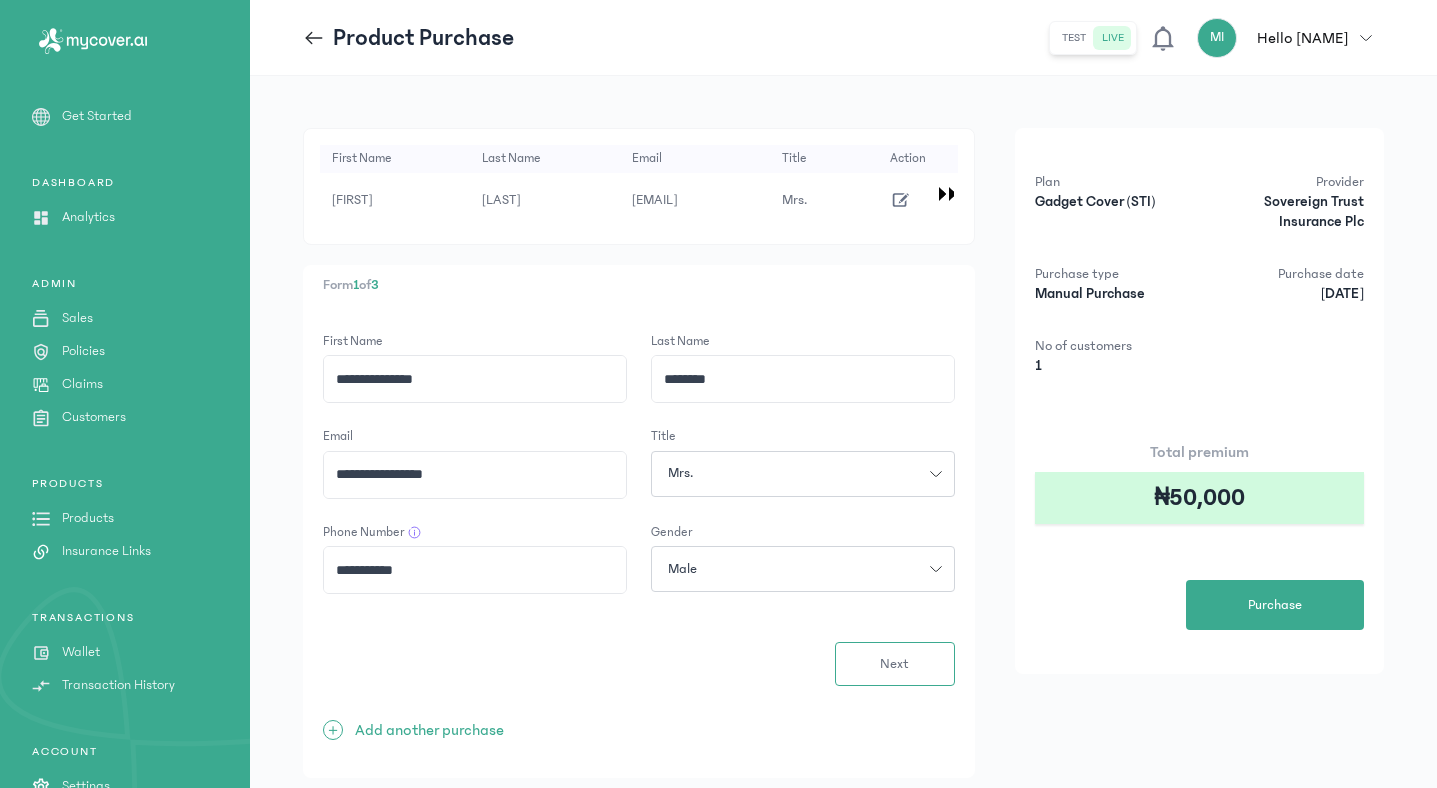 type on "**********" 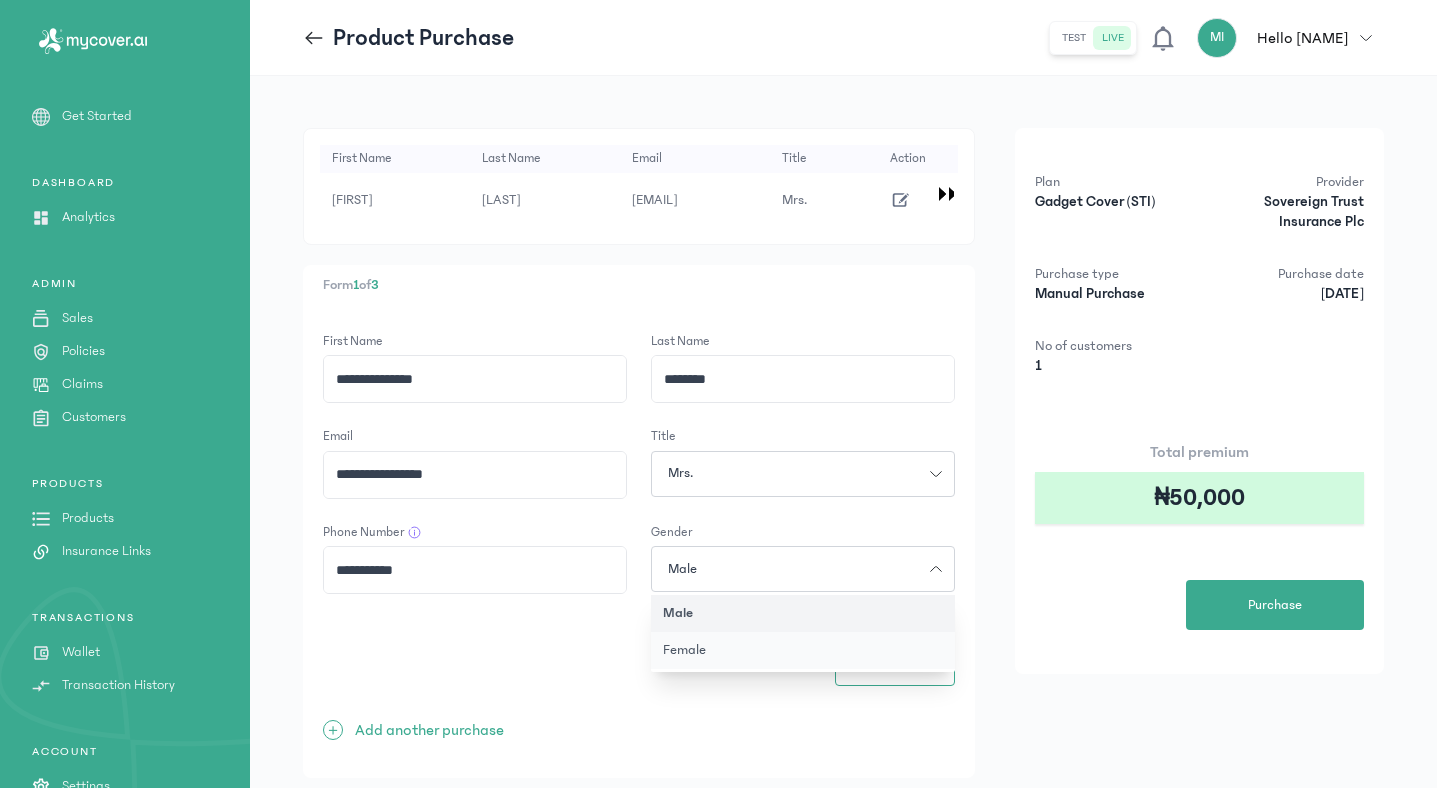 click on "Female" 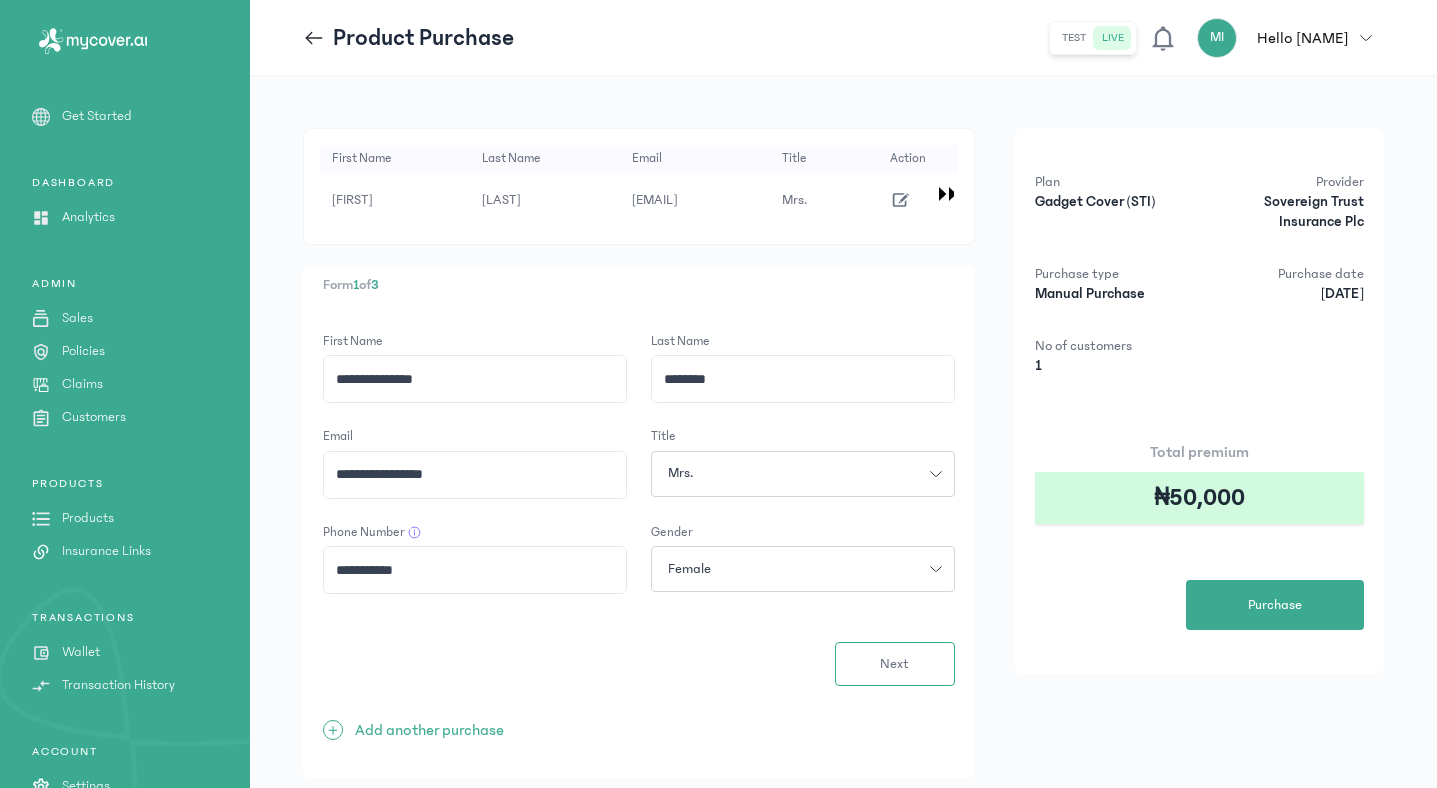 click 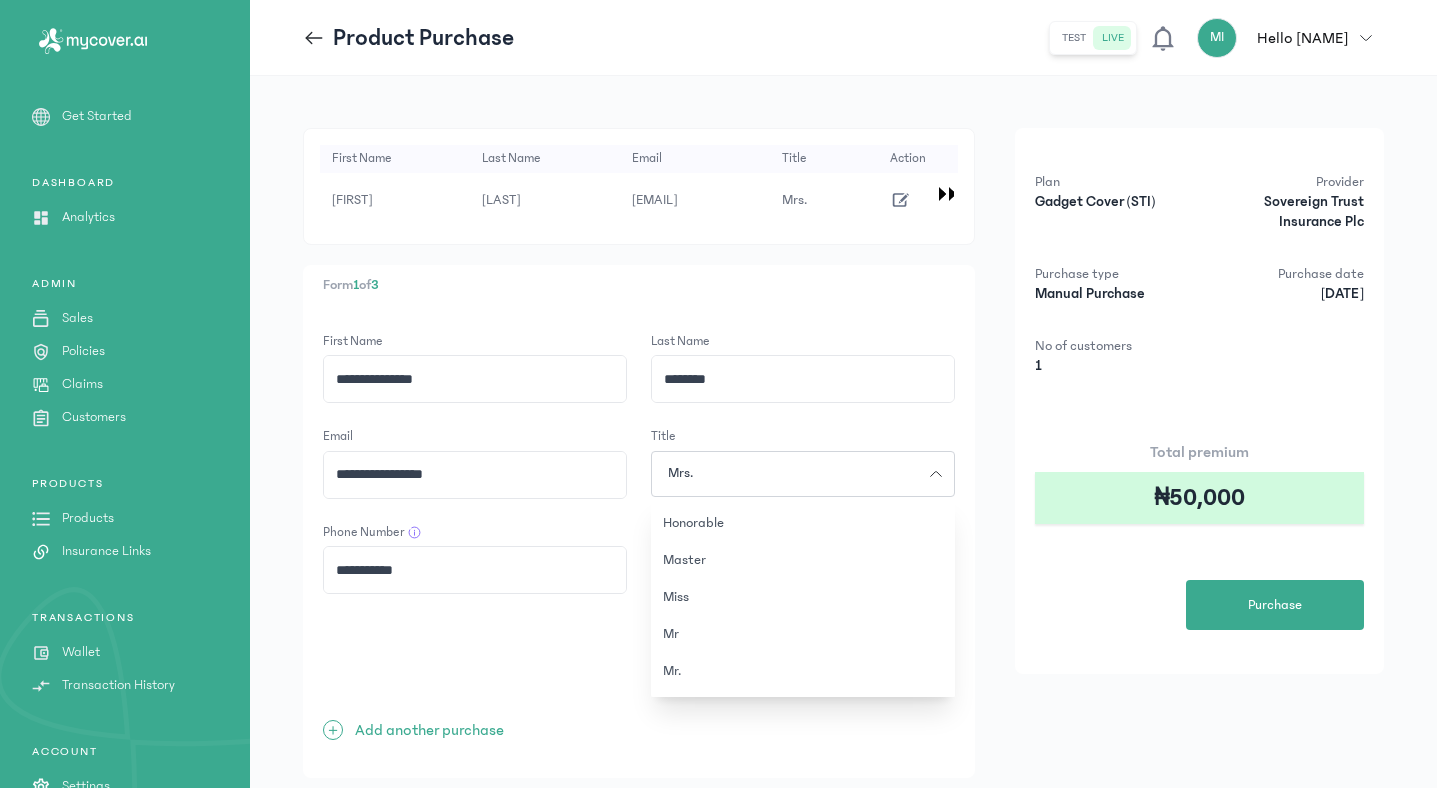 scroll, scrollTop: 435, scrollLeft: 0, axis: vertical 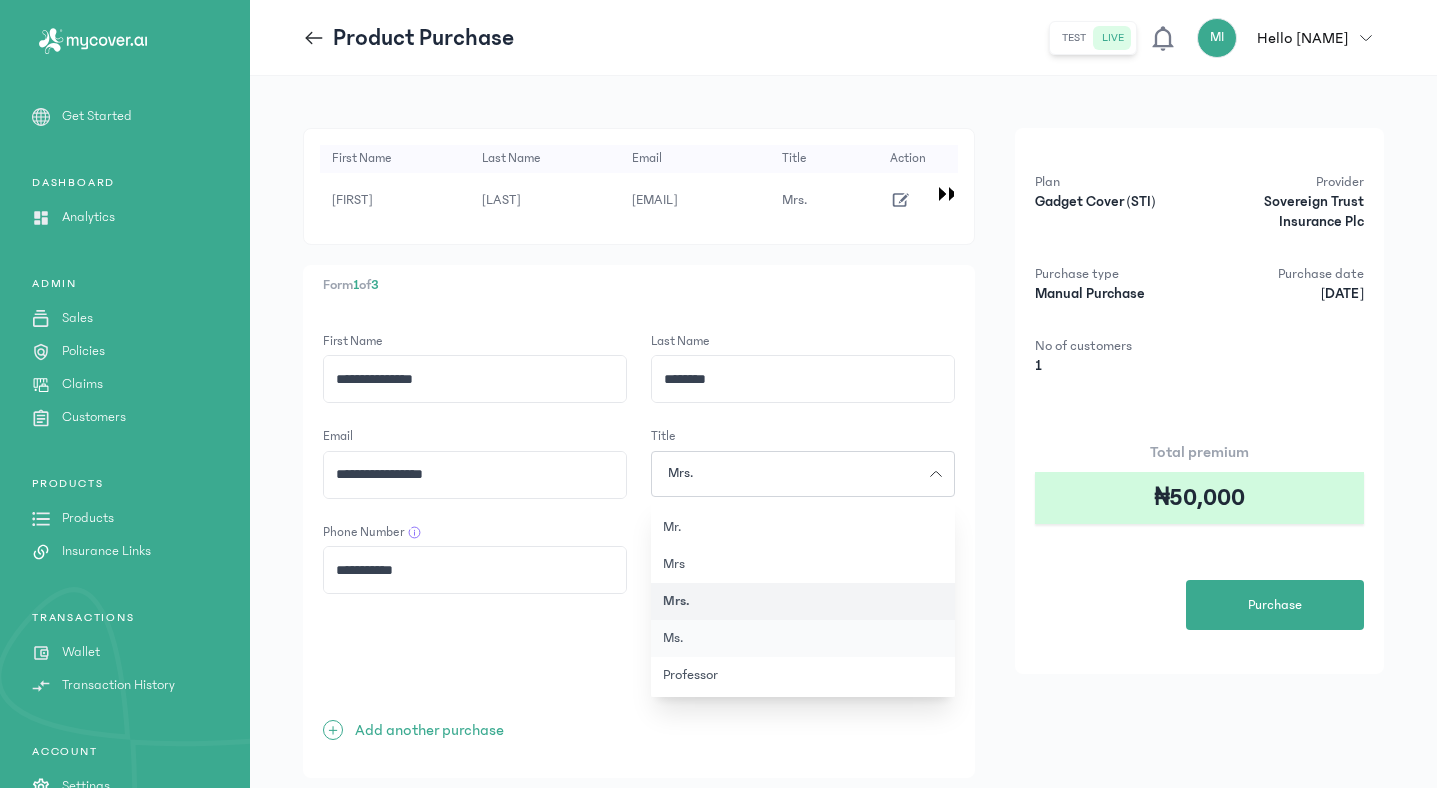 click on "Ms." 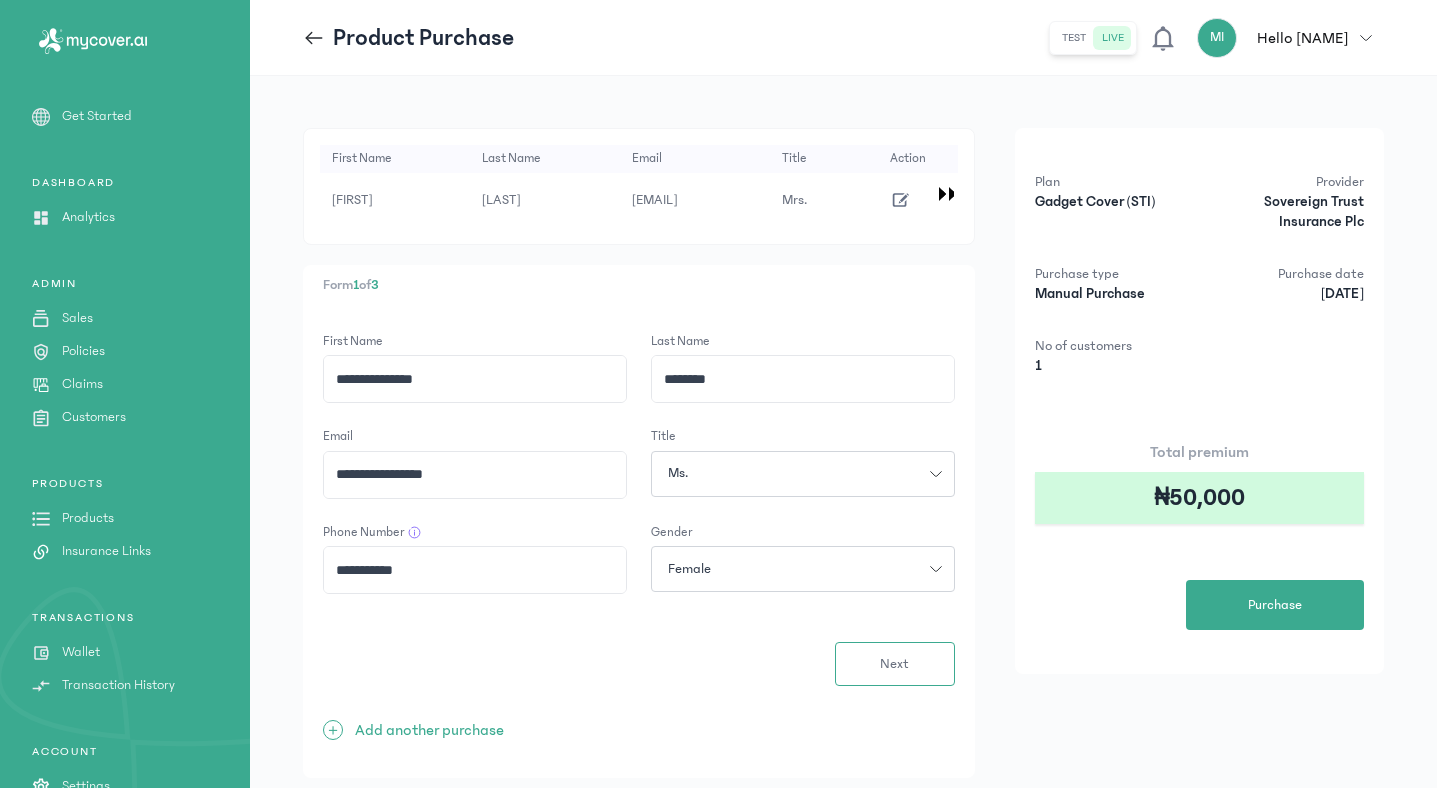 click on "**********" 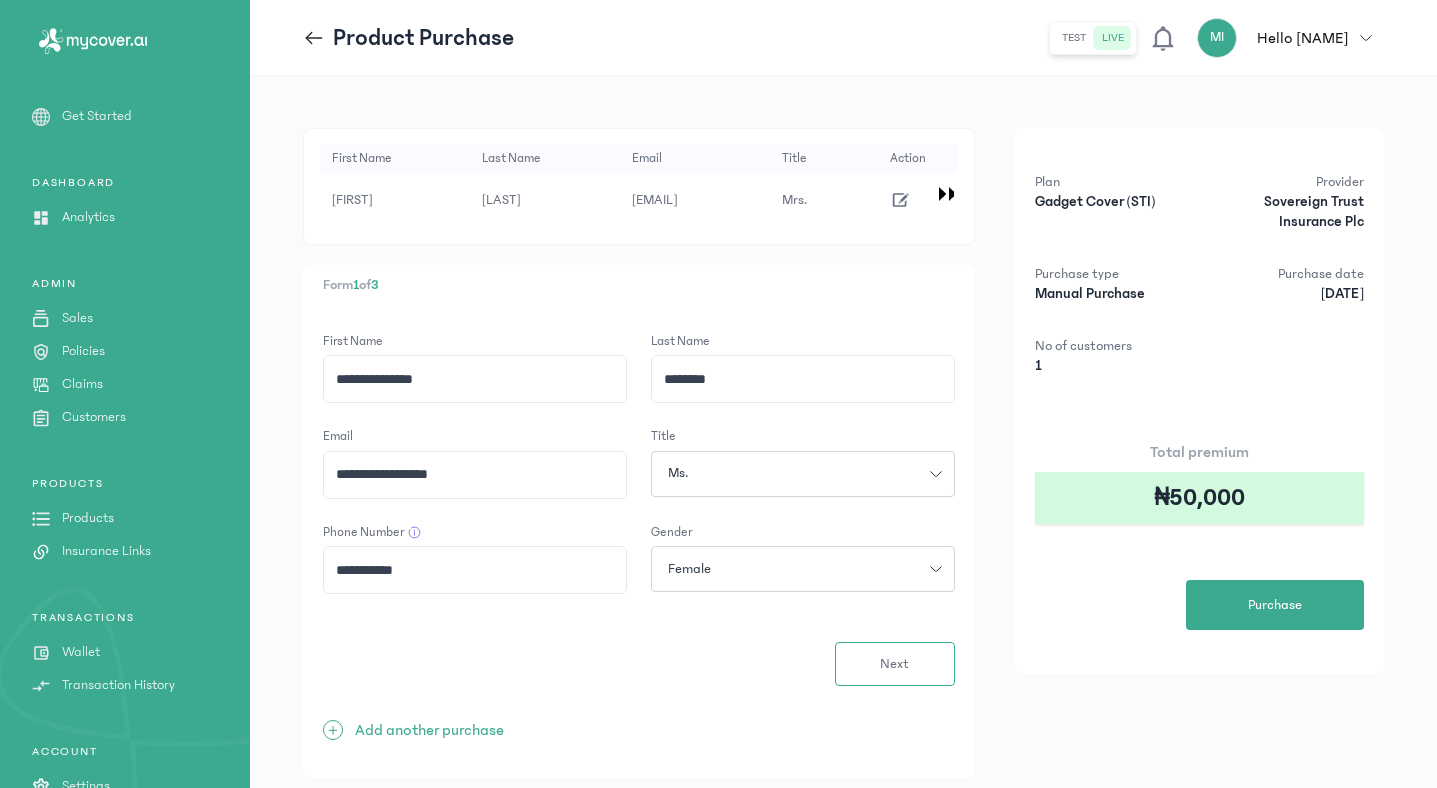 type on "**********" 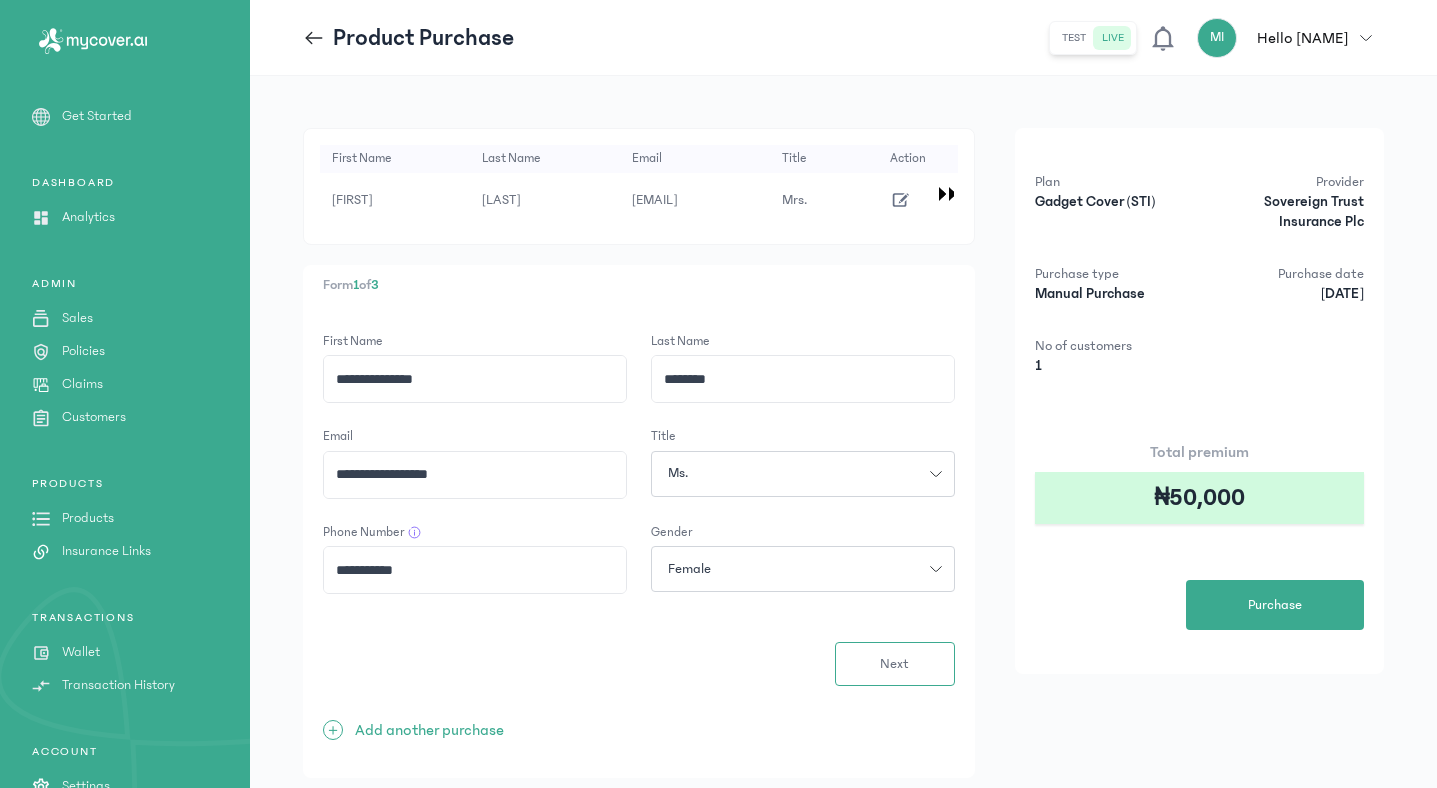 click on "**********" 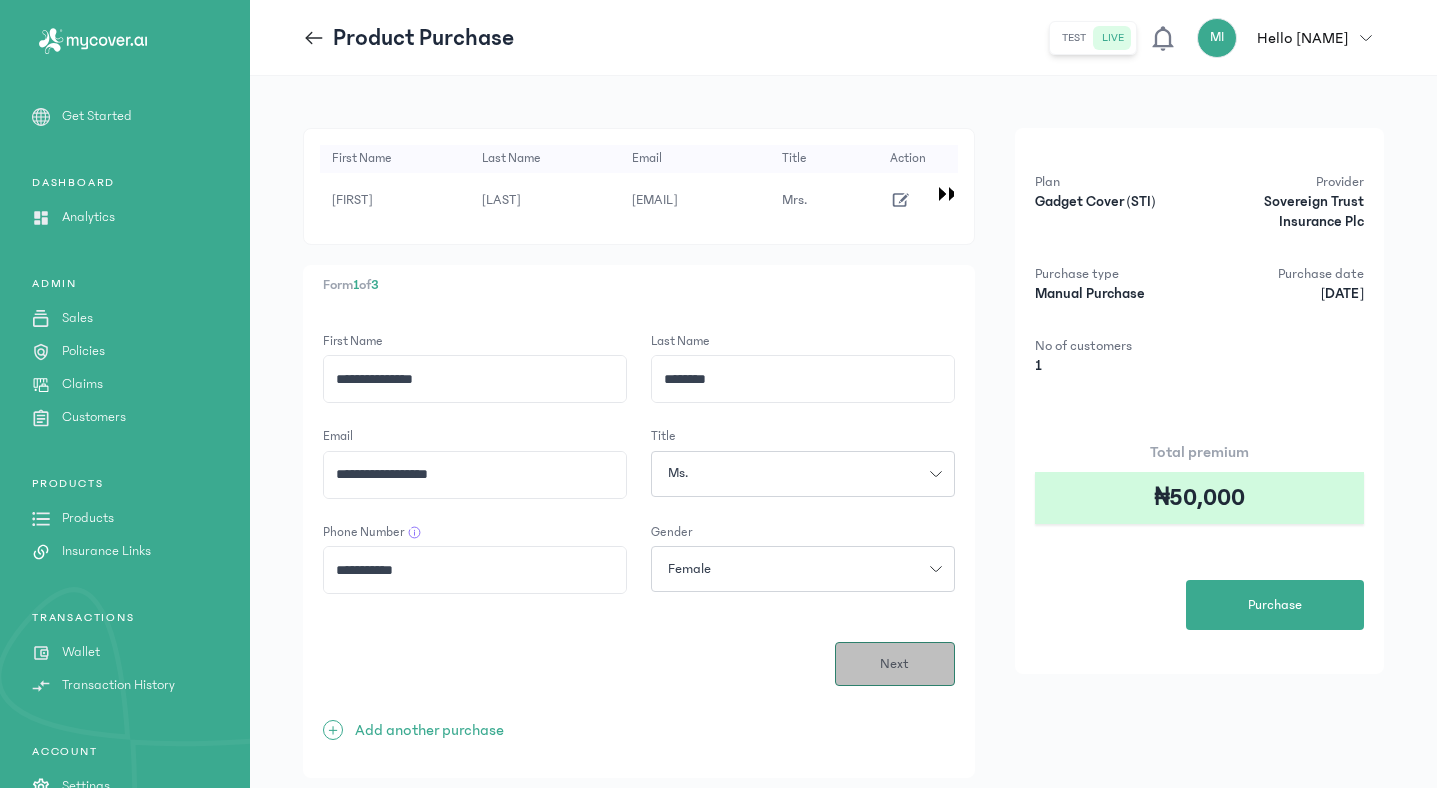 type on "**********" 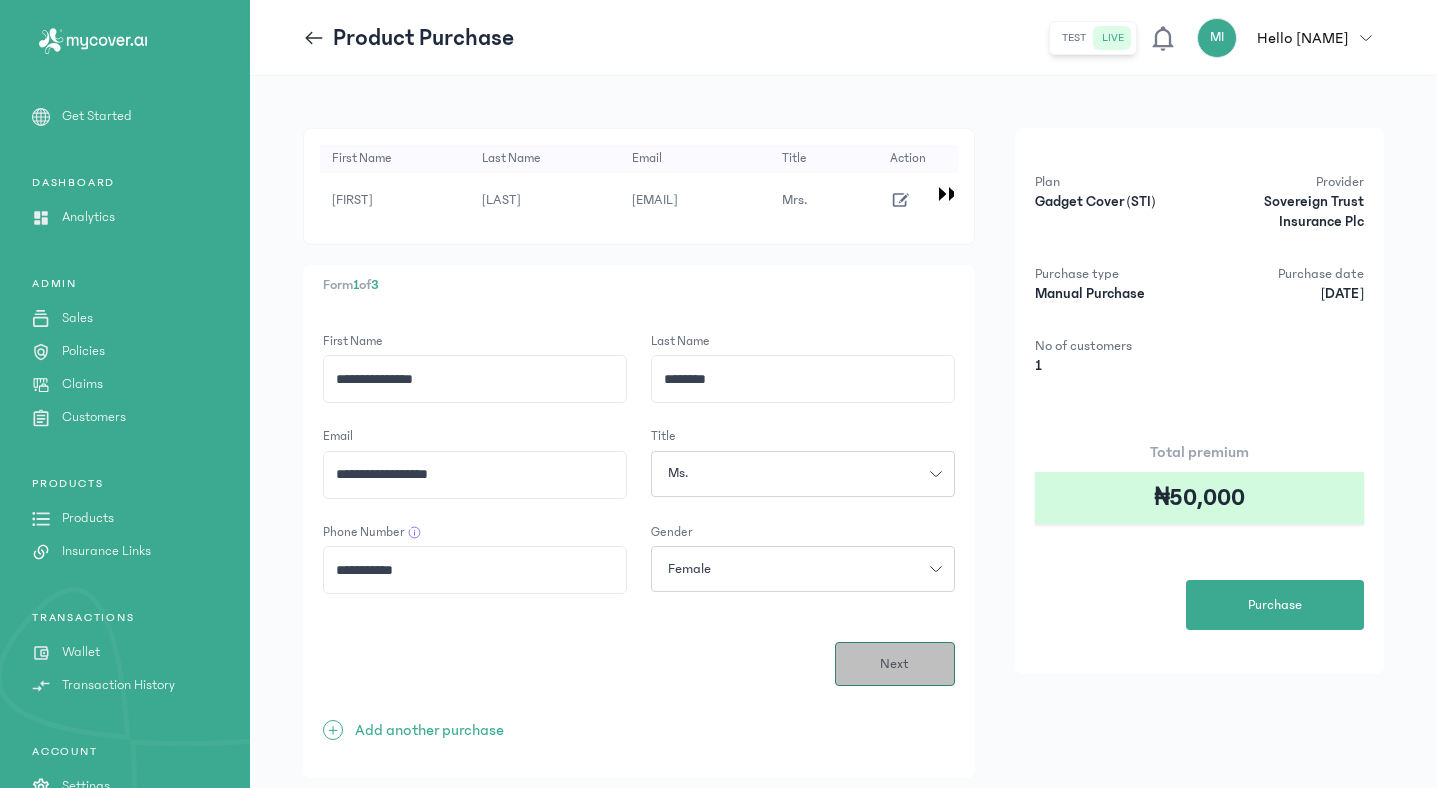 click on "Next" at bounding box center (895, 664) 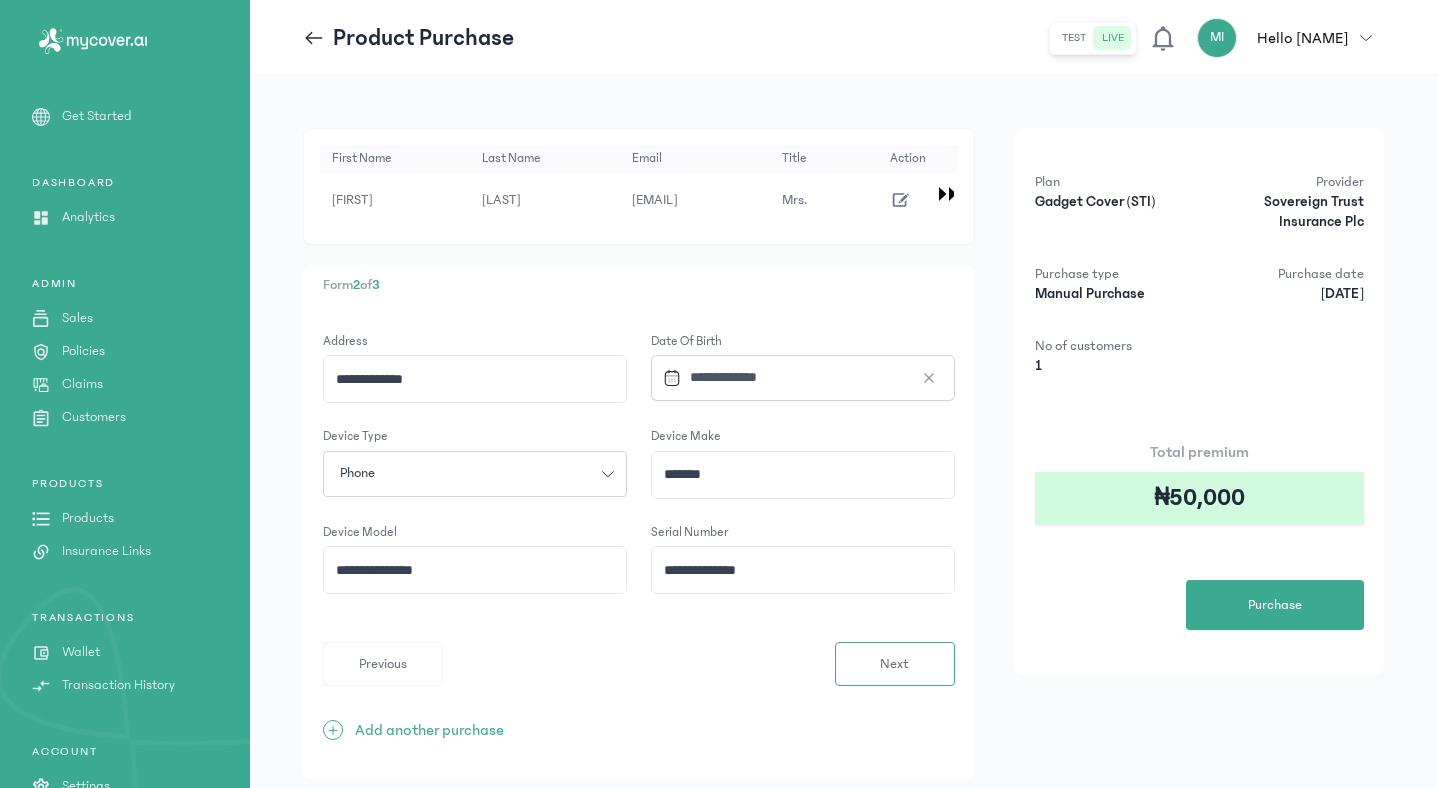 click on "**********" 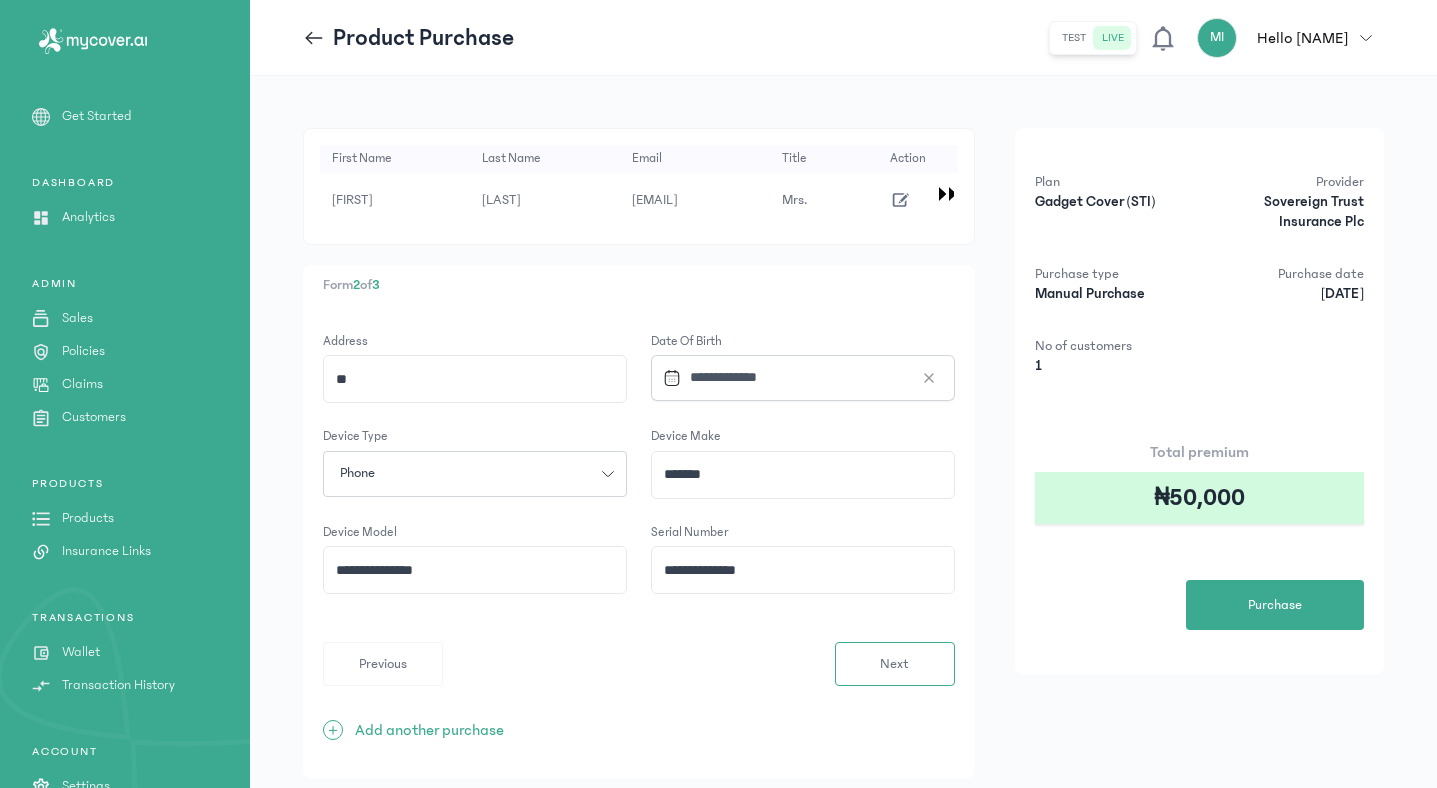 type on "*" 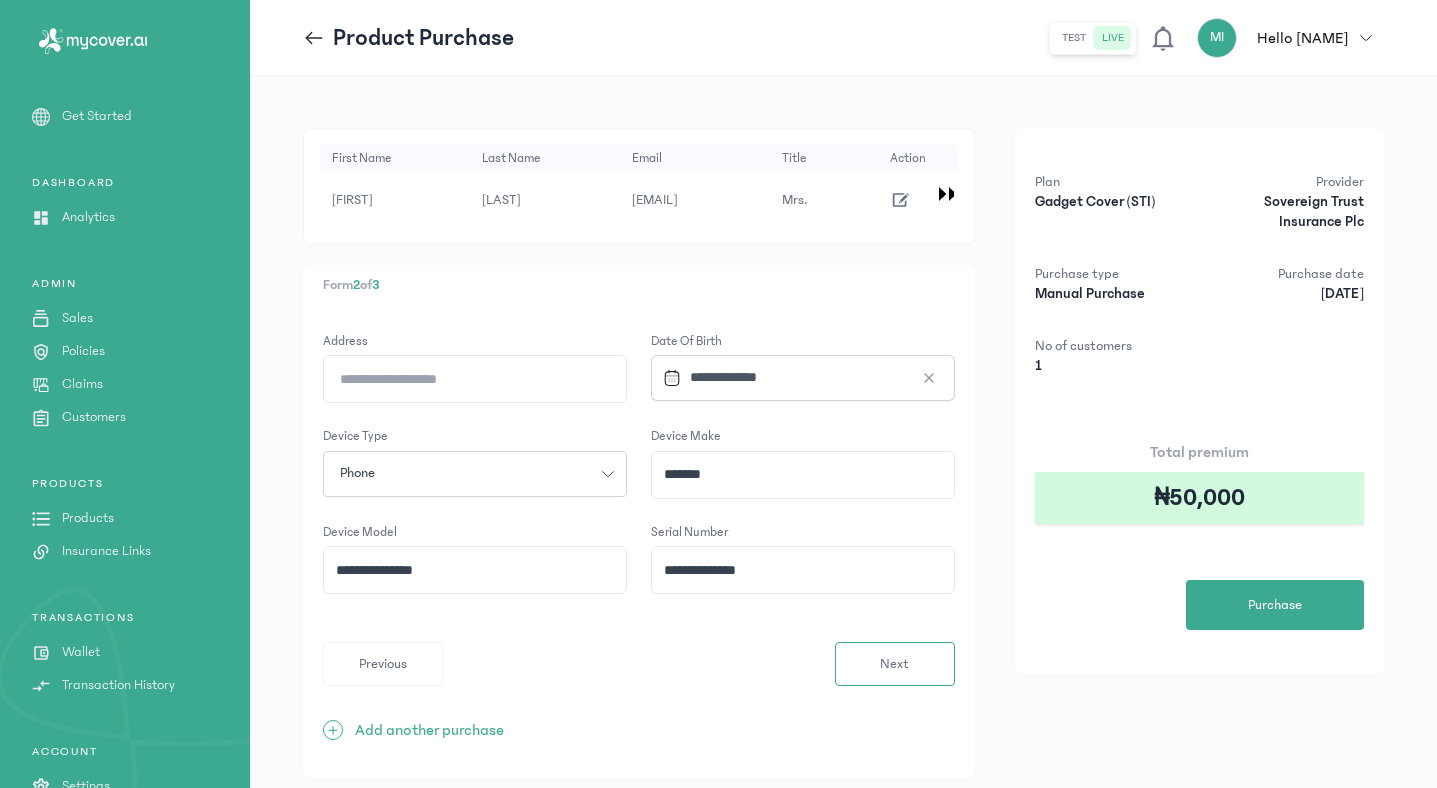 click on "Address" 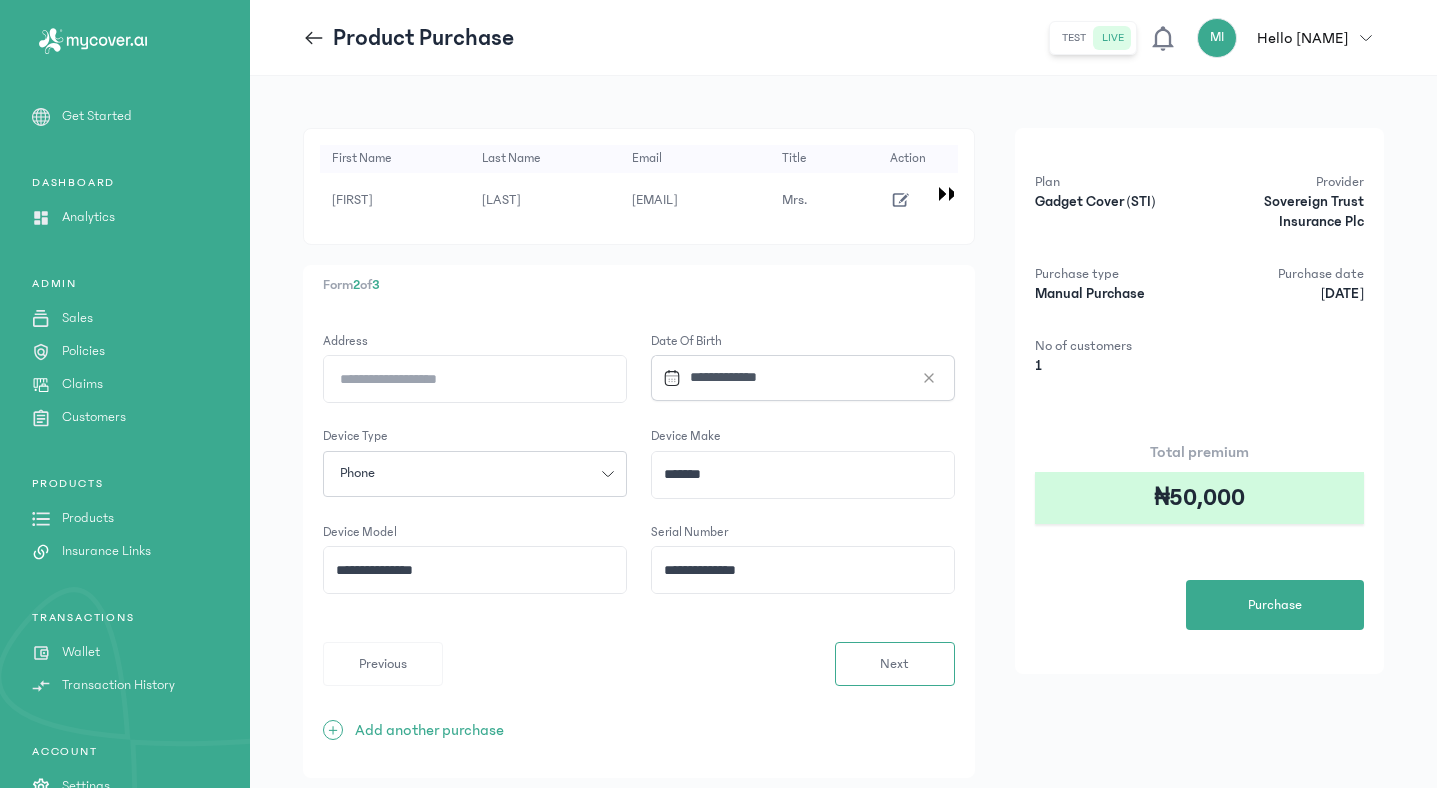 paste on "**********" 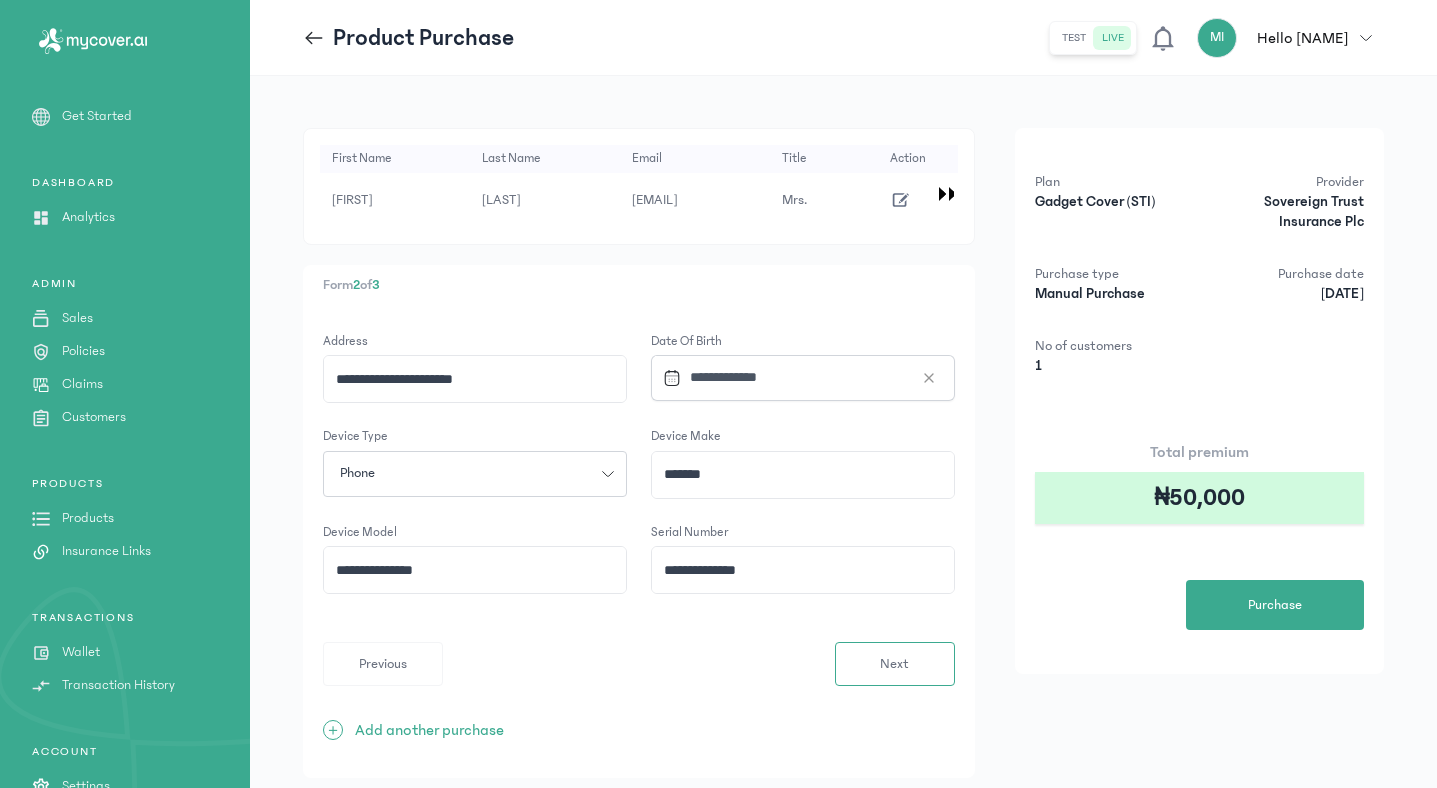 type on "**********" 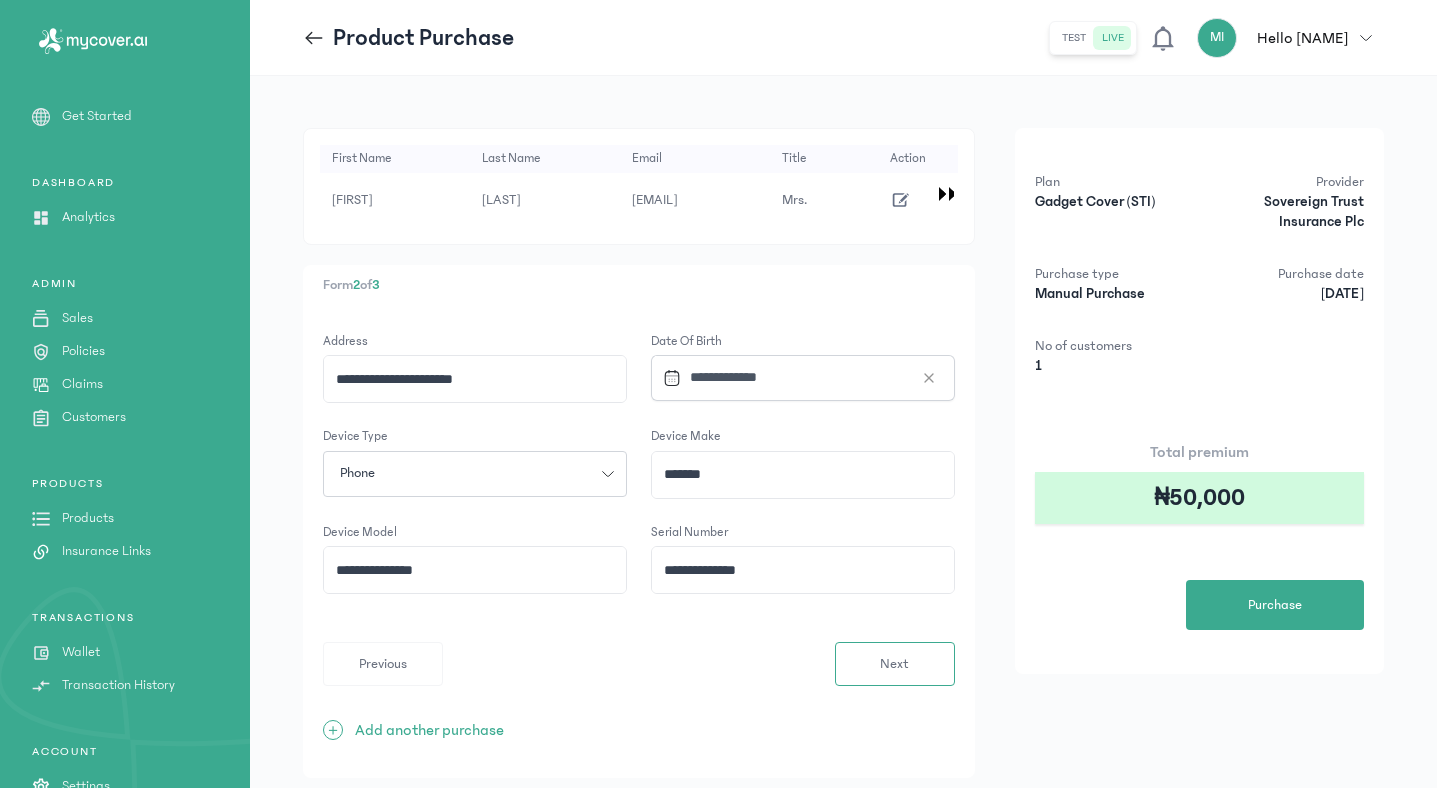 click 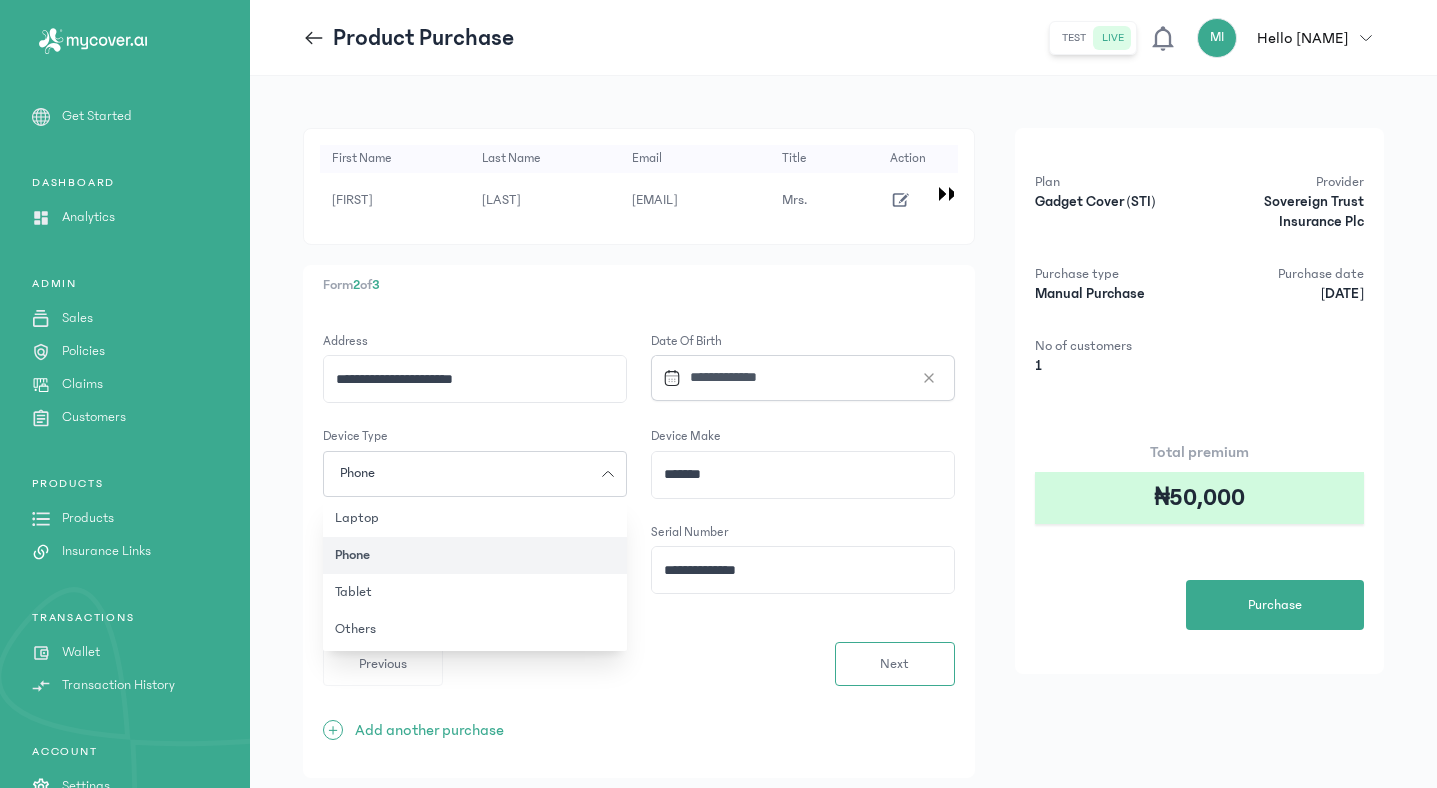 click on "**********" 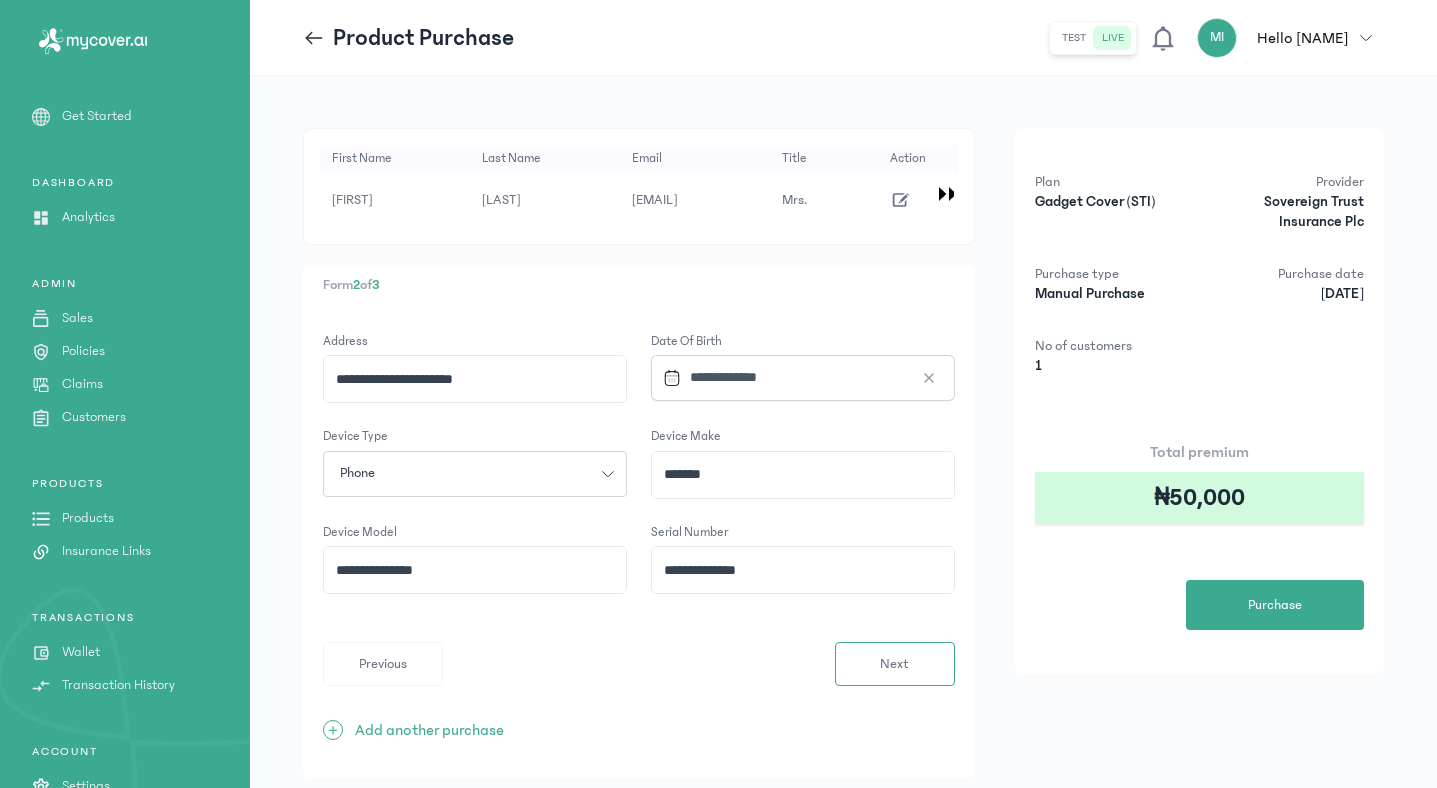 click on "**********" at bounding box center [795, 377] 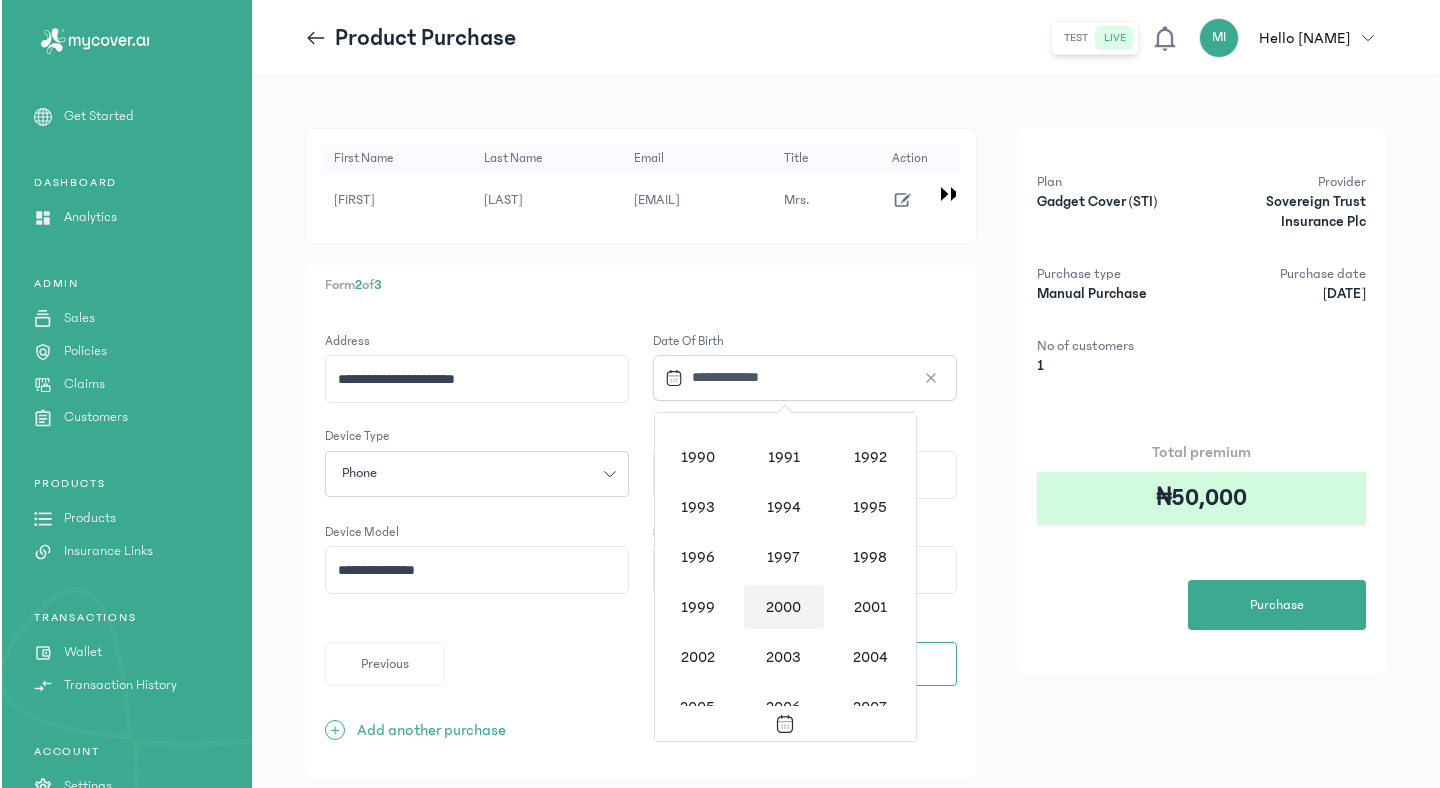 scroll, scrollTop: 1482, scrollLeft: 0, axis: vertical 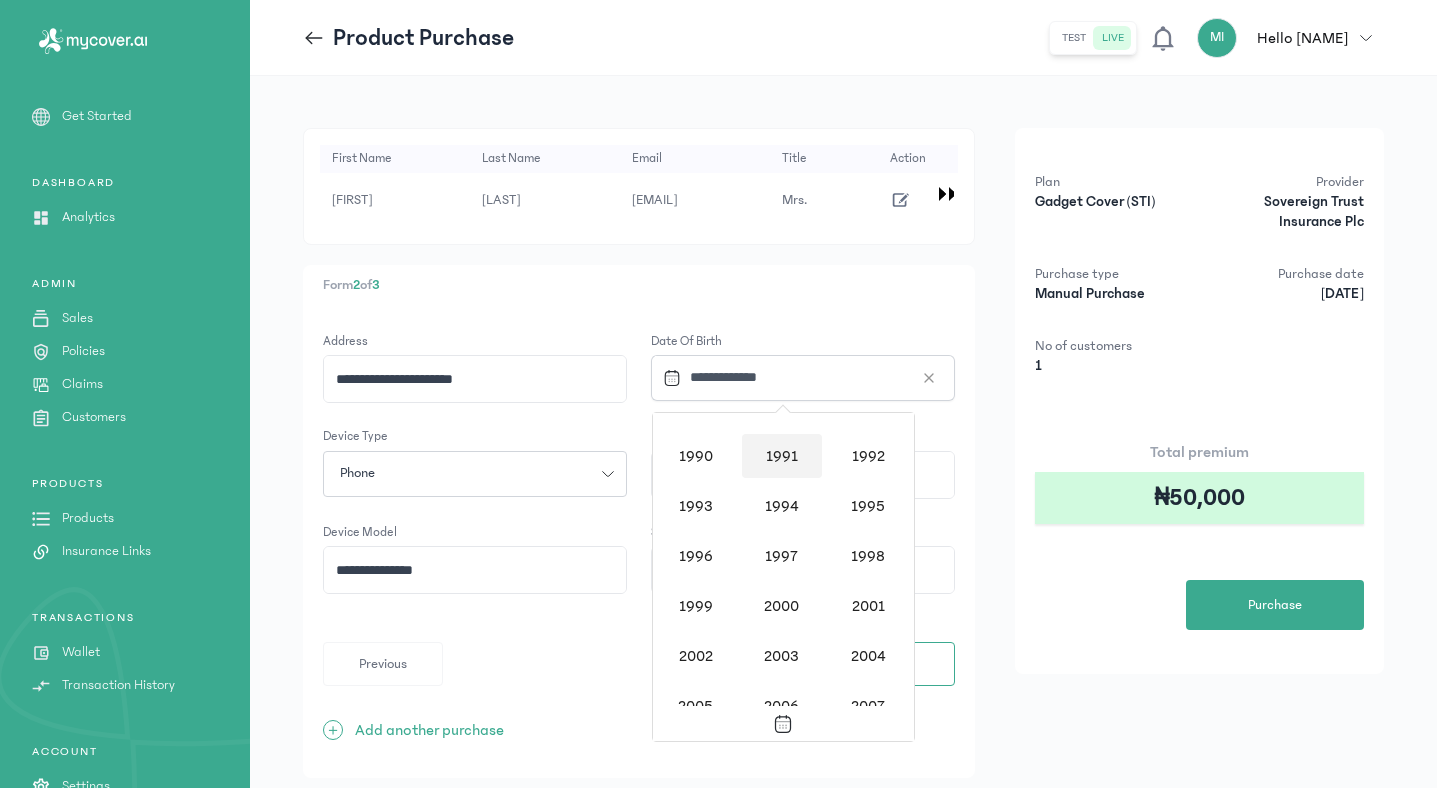 click on "1991" at bounding box center [782, 456] 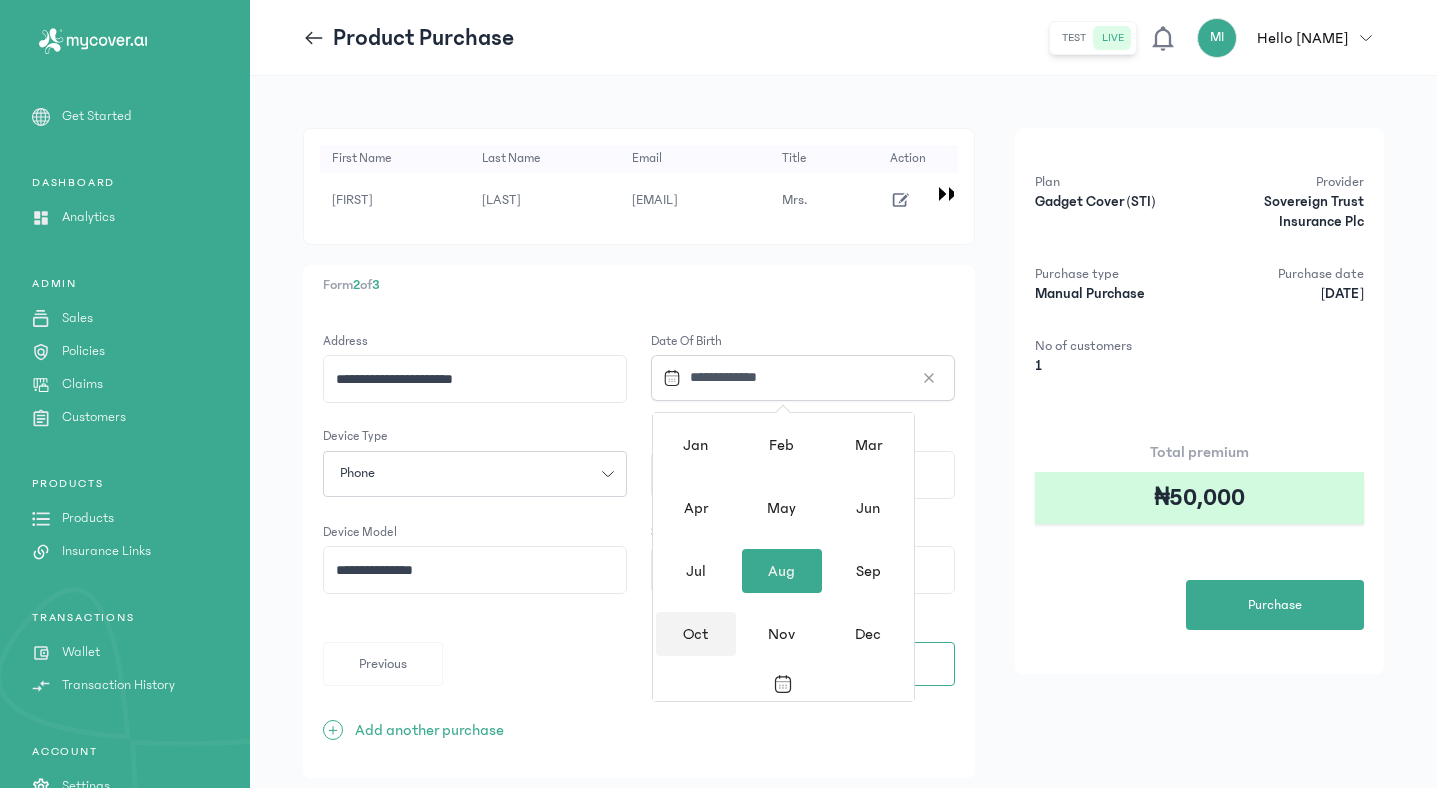 click on "Oct" at bounding box center (696, 634) 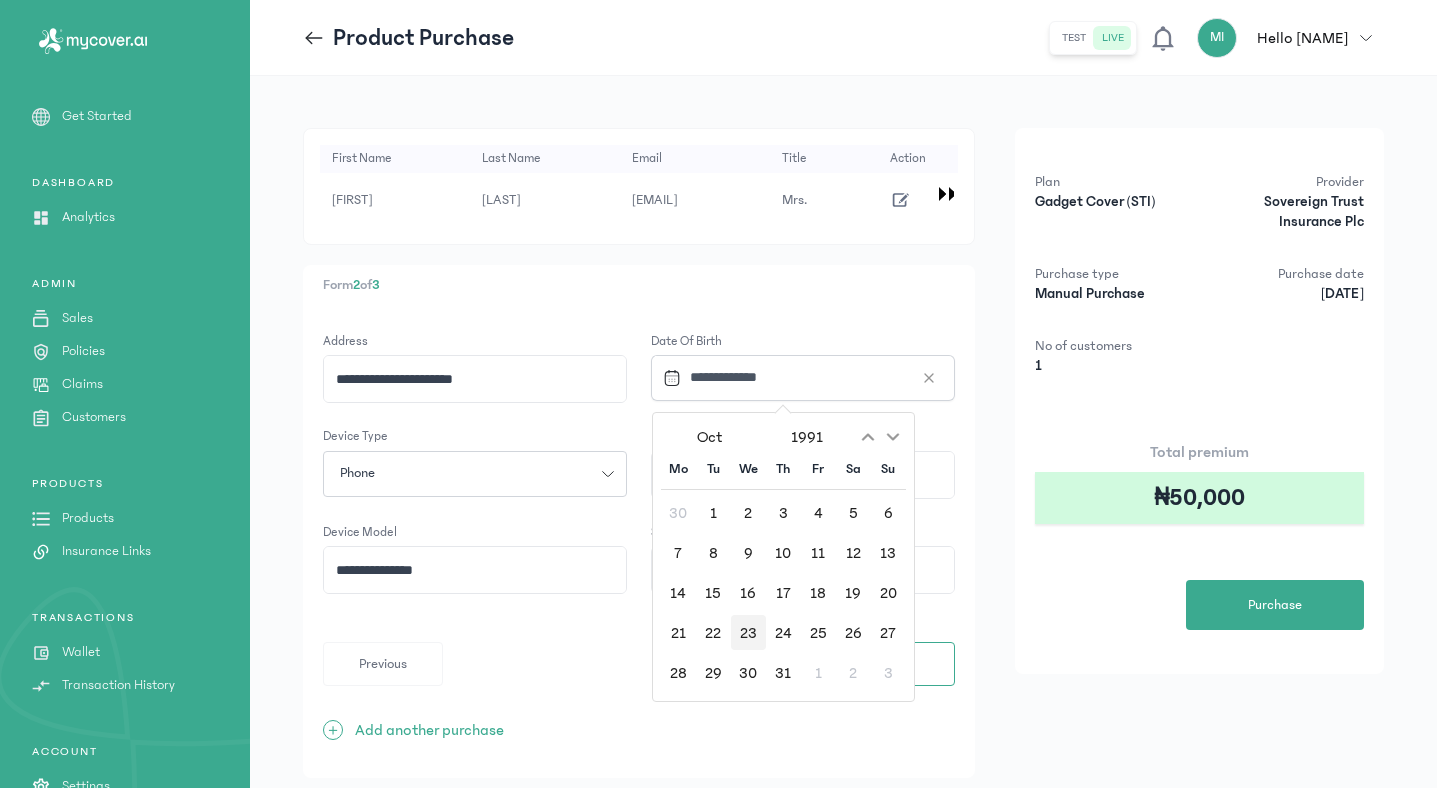 click on "23" at bounding box center (748, 632) 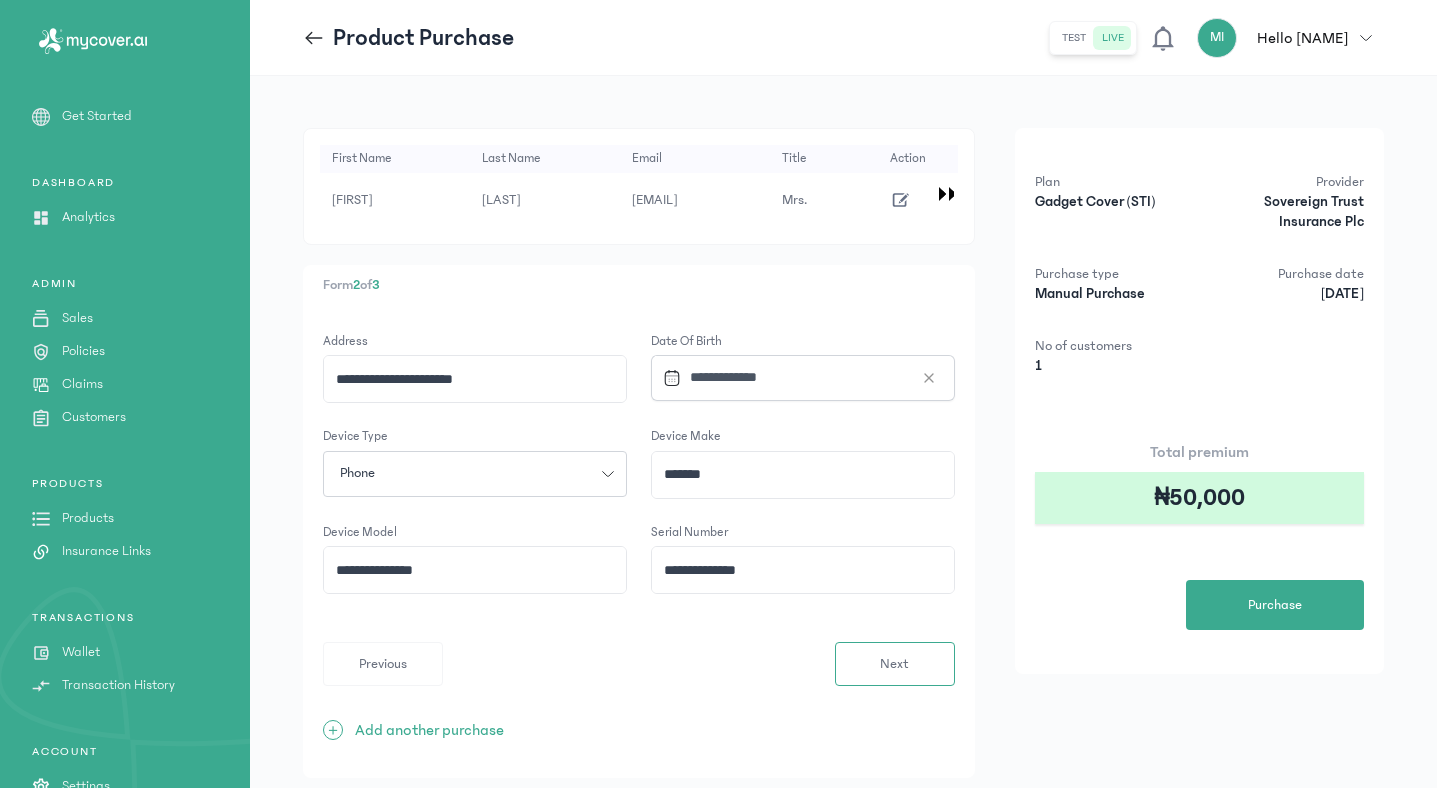 click on "*******" 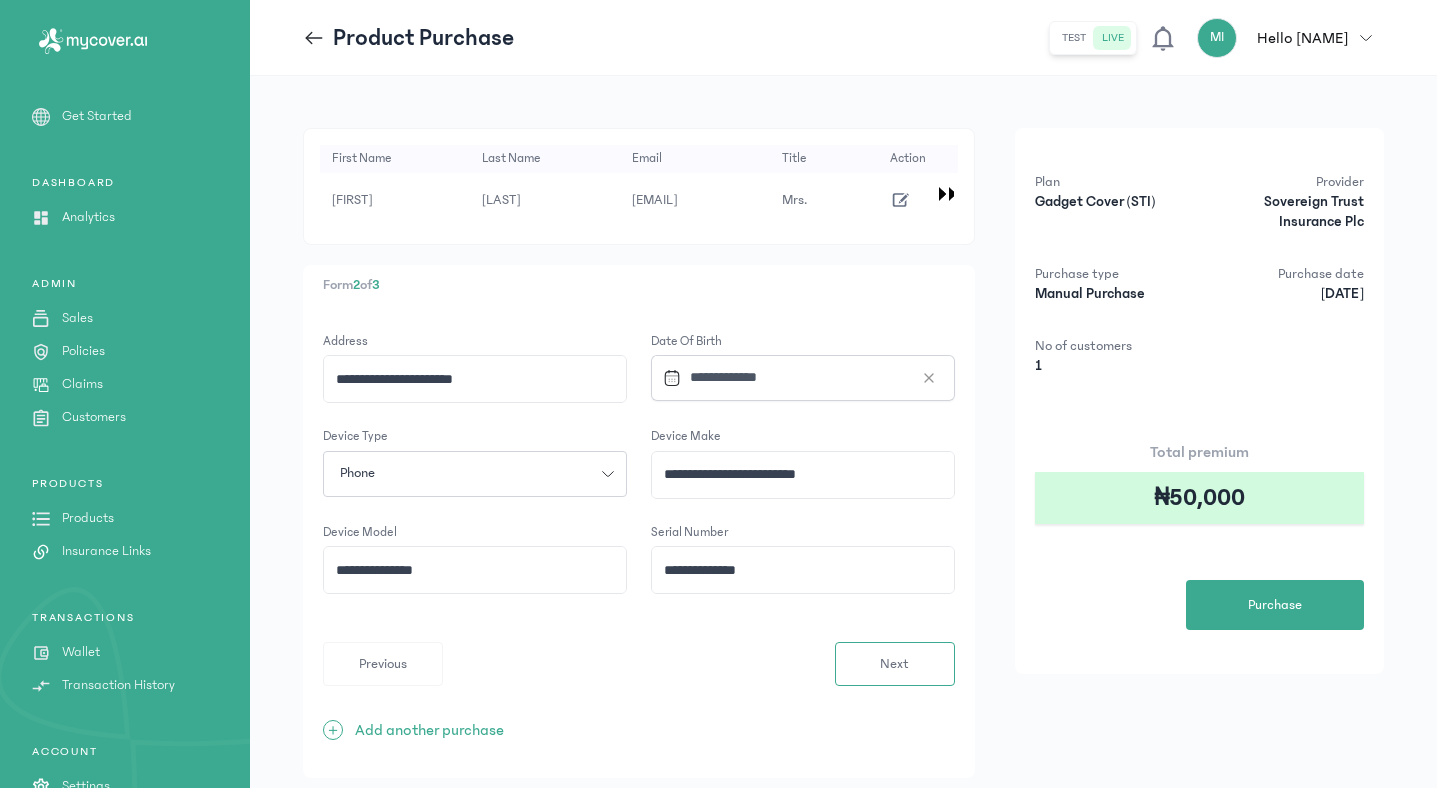 click on "**********" 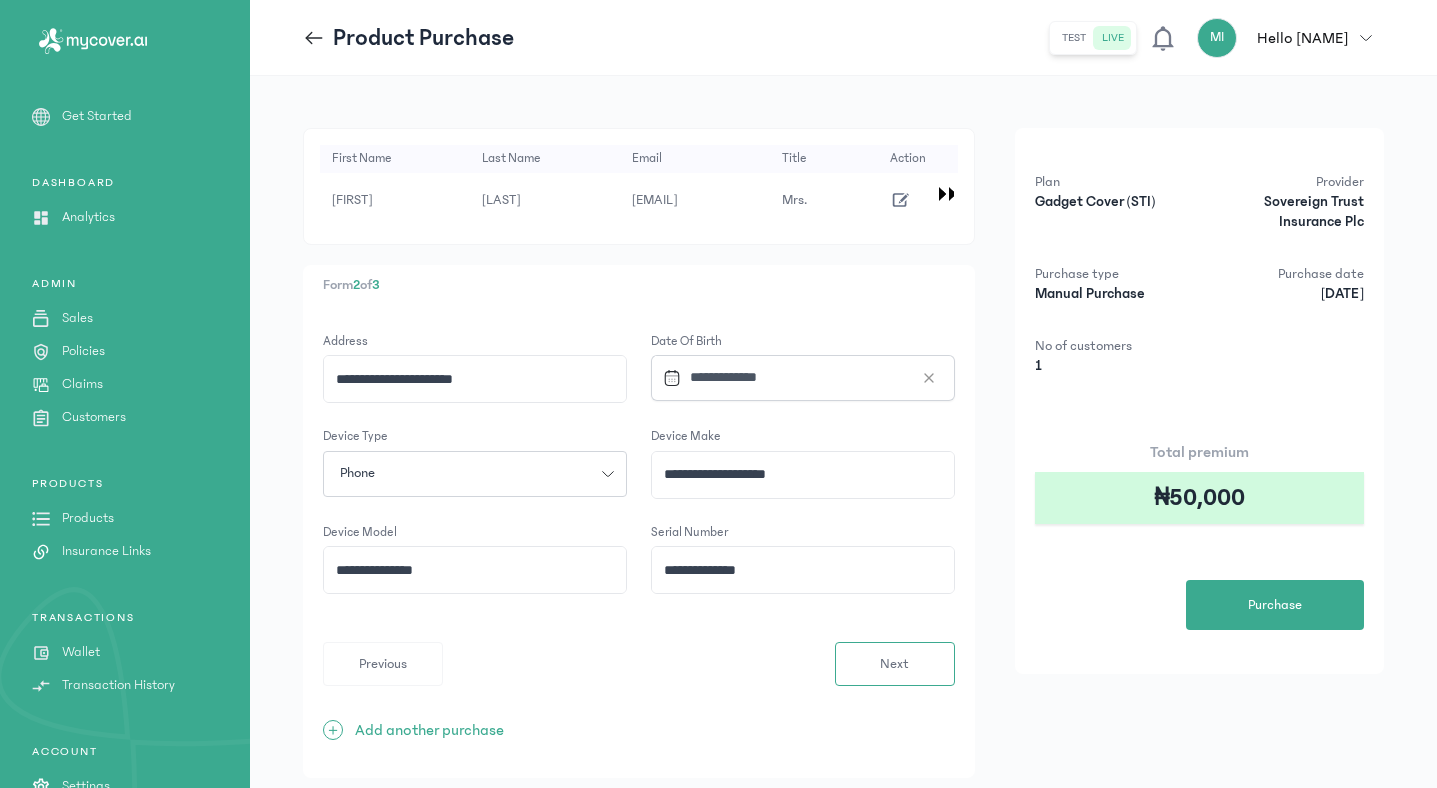 click on "**********" 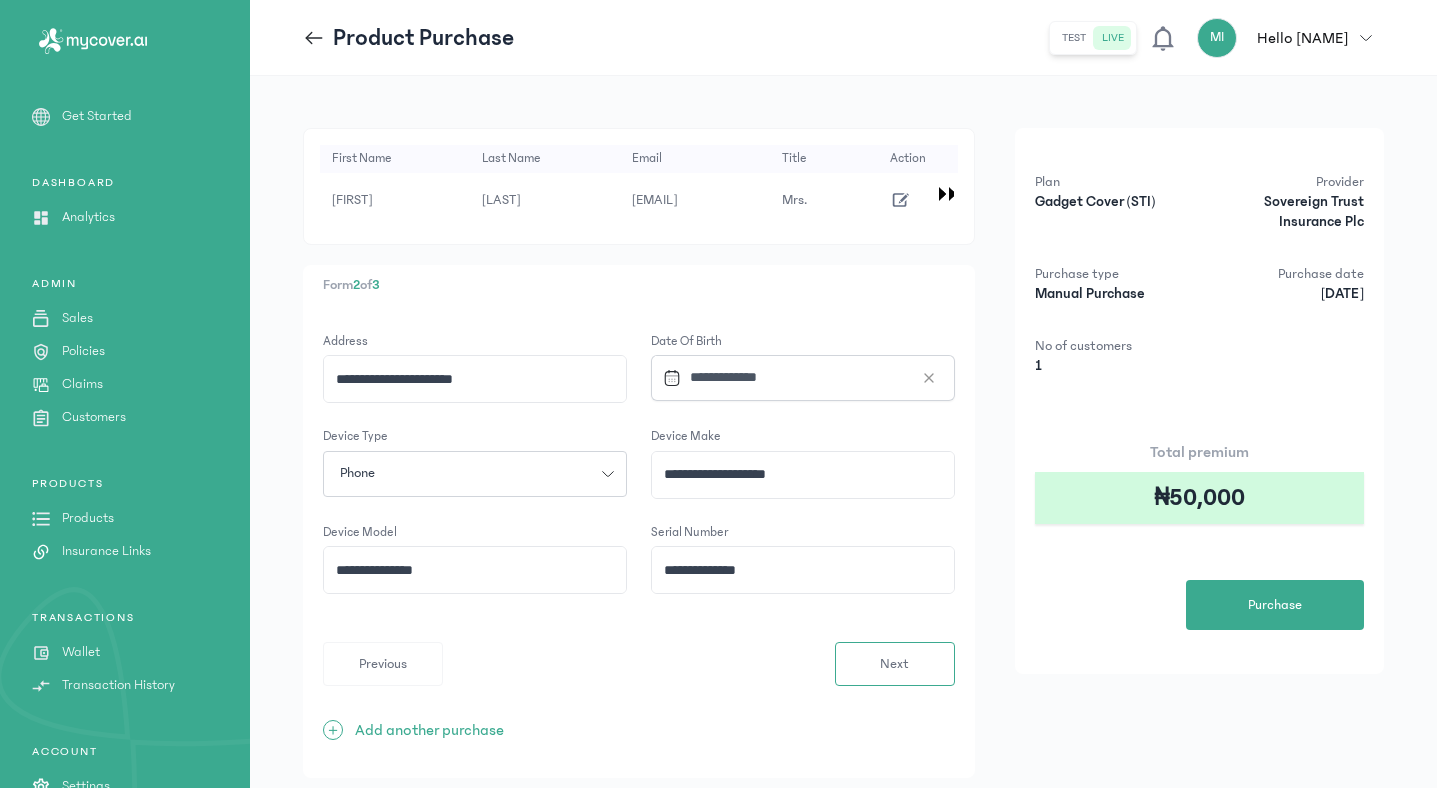 drag, startPoint x: 710, startPoint y: 473, endPoint x: 862, endPoint y: 495, distance: 153.58385 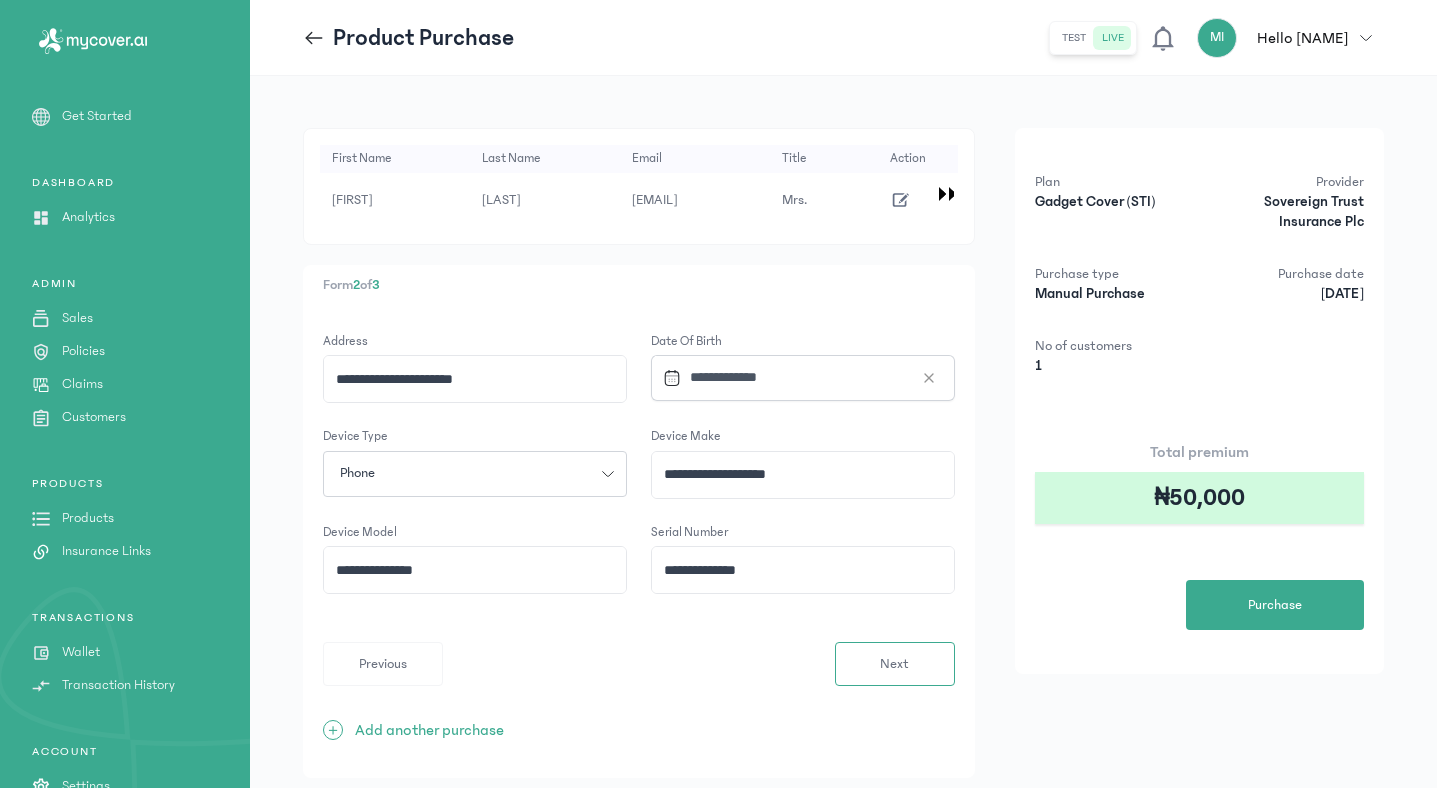 click on "**********" 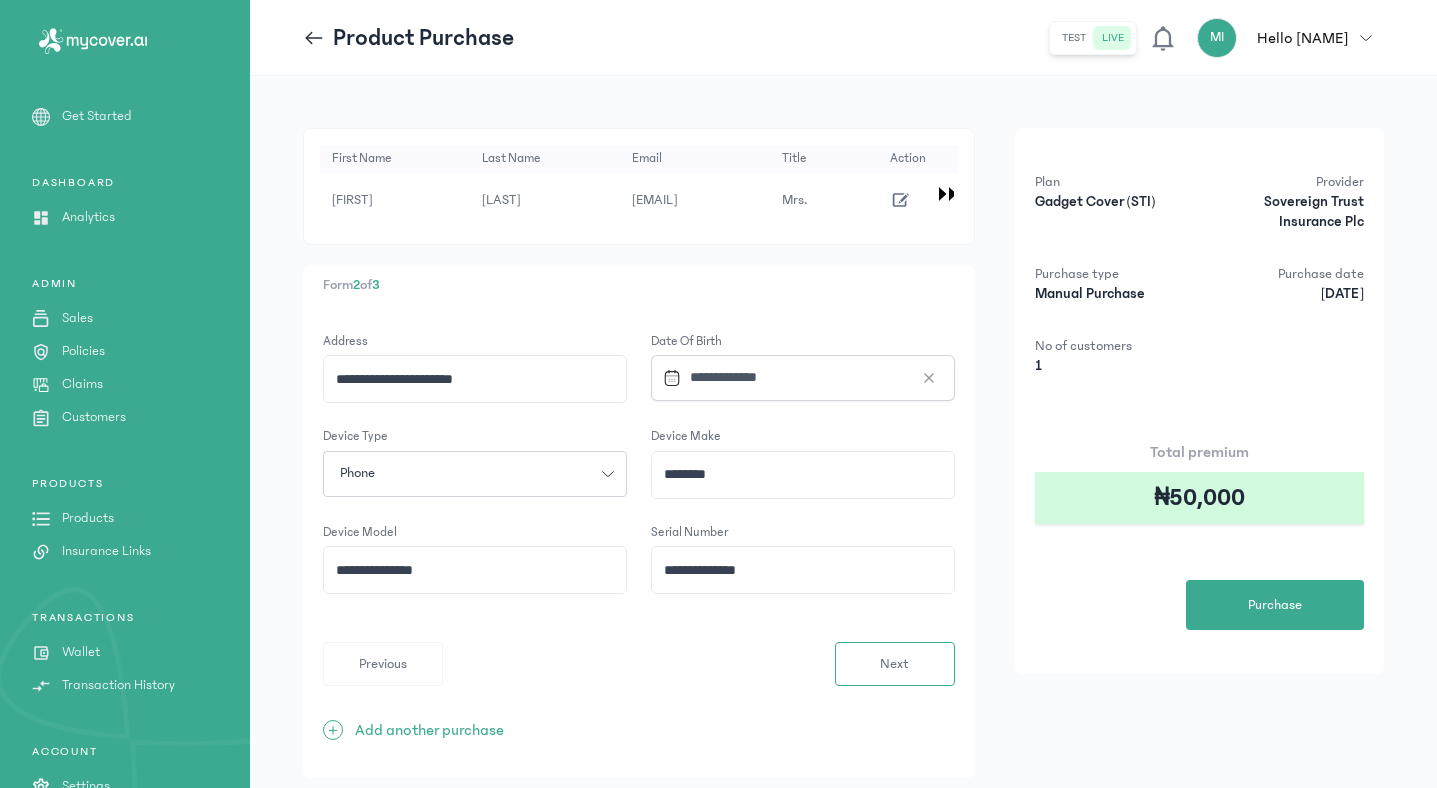 type on "********" 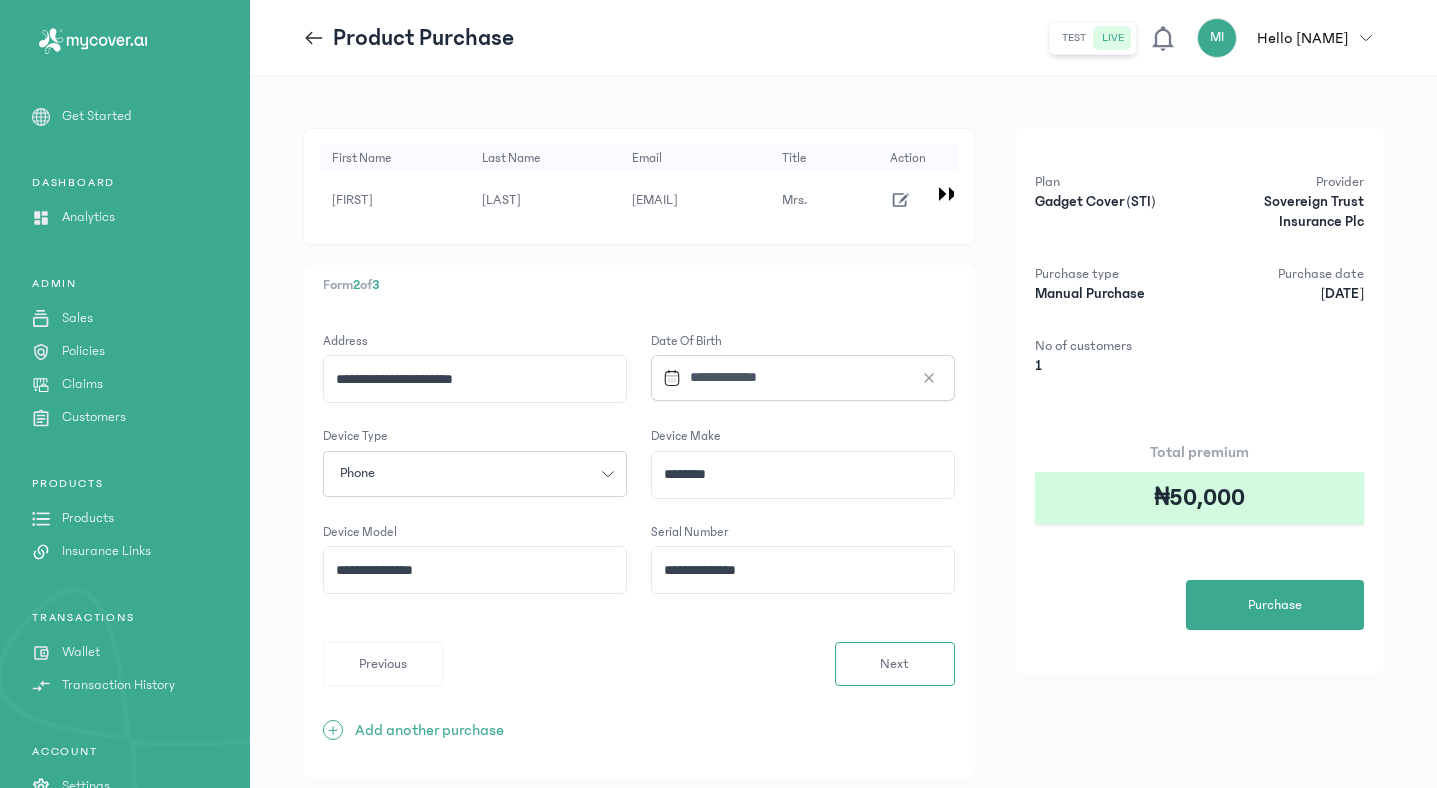 click on "**********" 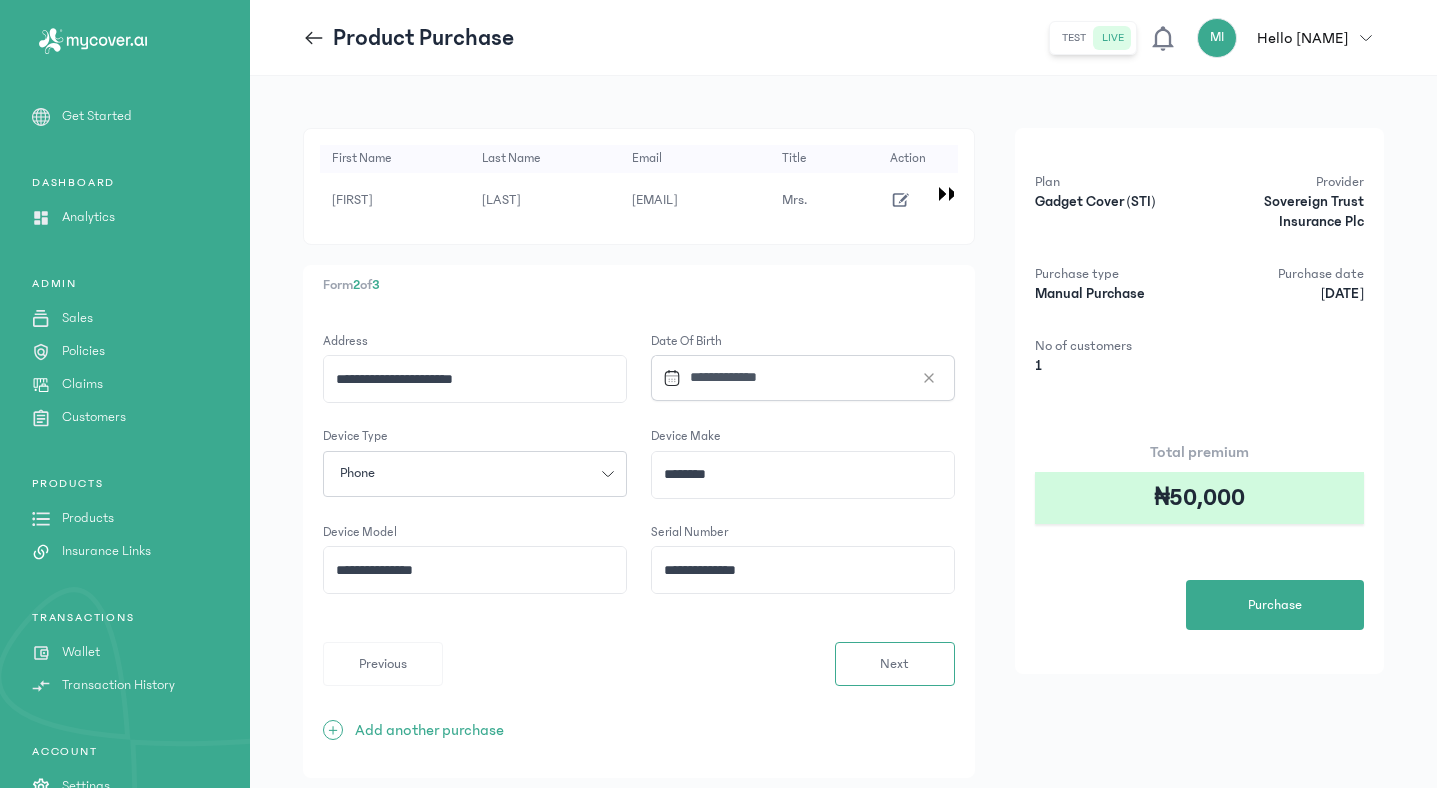 drag, startPoint x: 394, startPoint y: 580, endPoint x: 406, endPoint y: 580, distance: 12 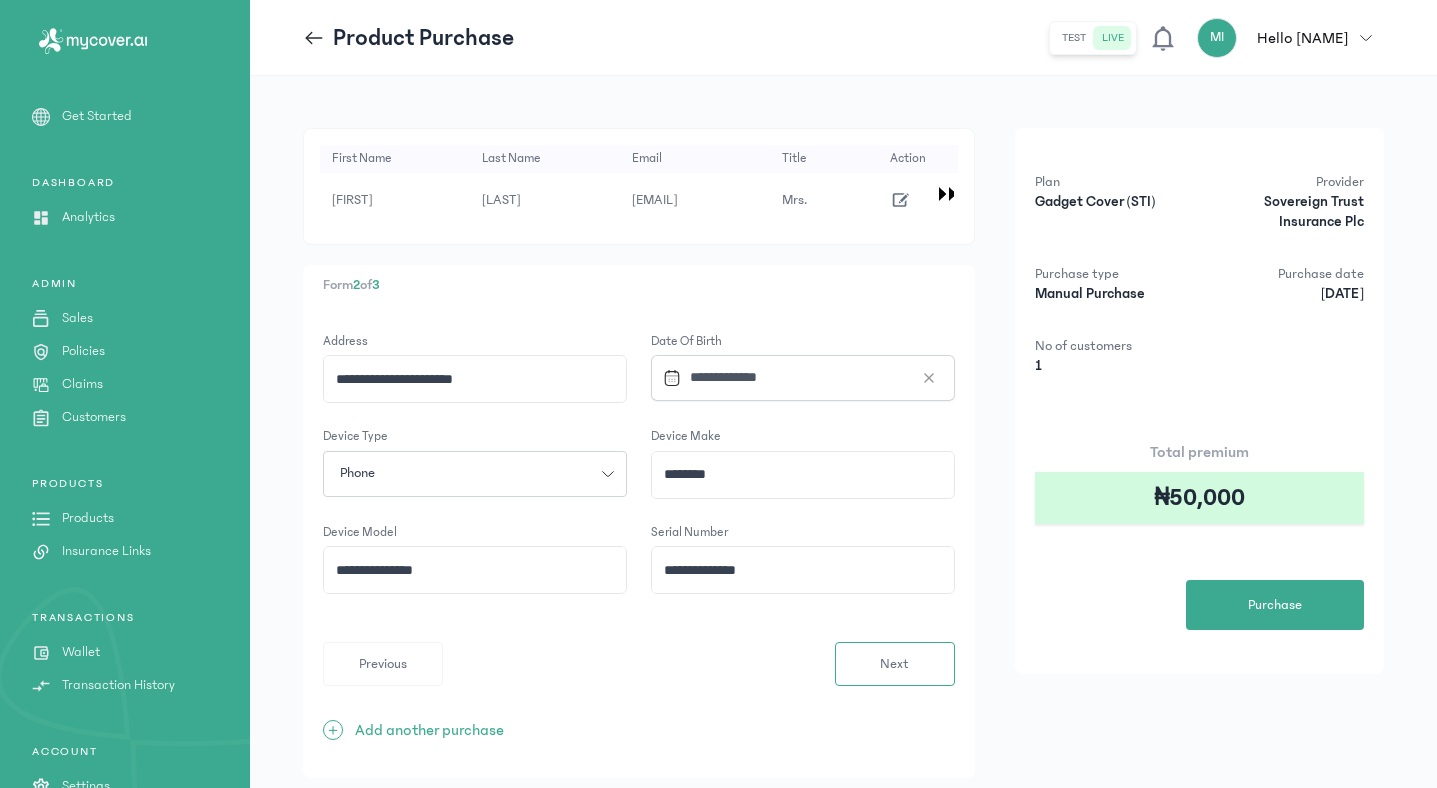 paste 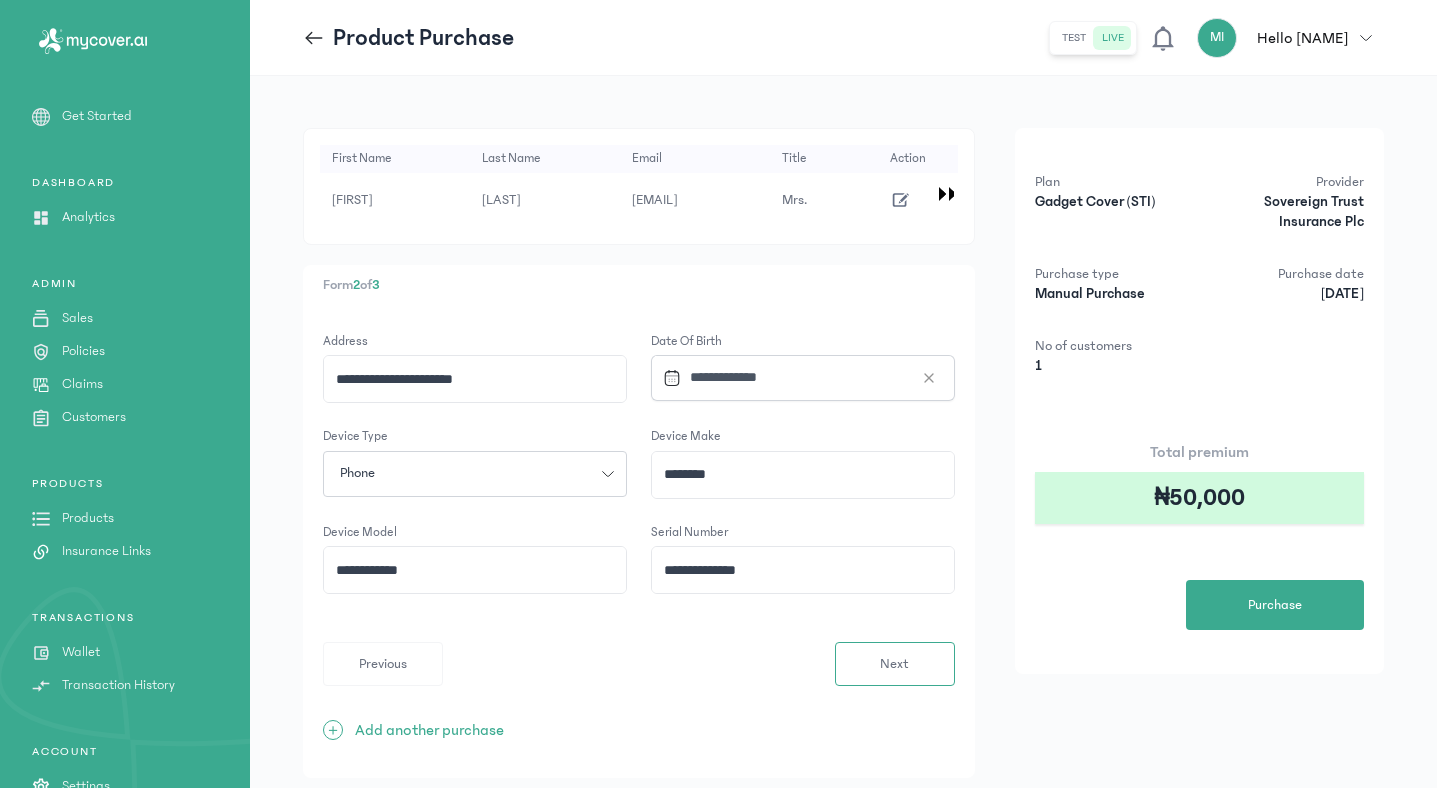 click on "**********" 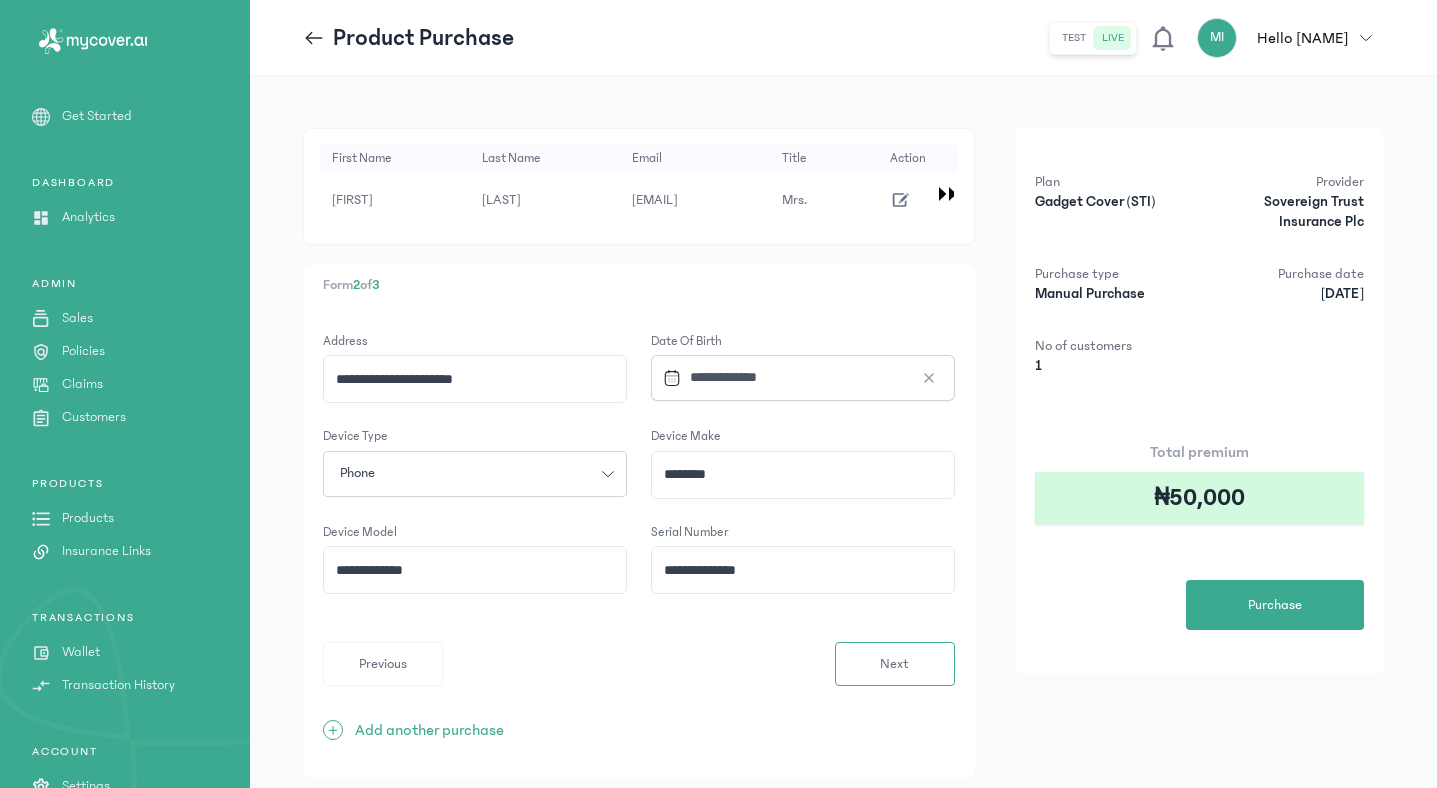 click on "**********" 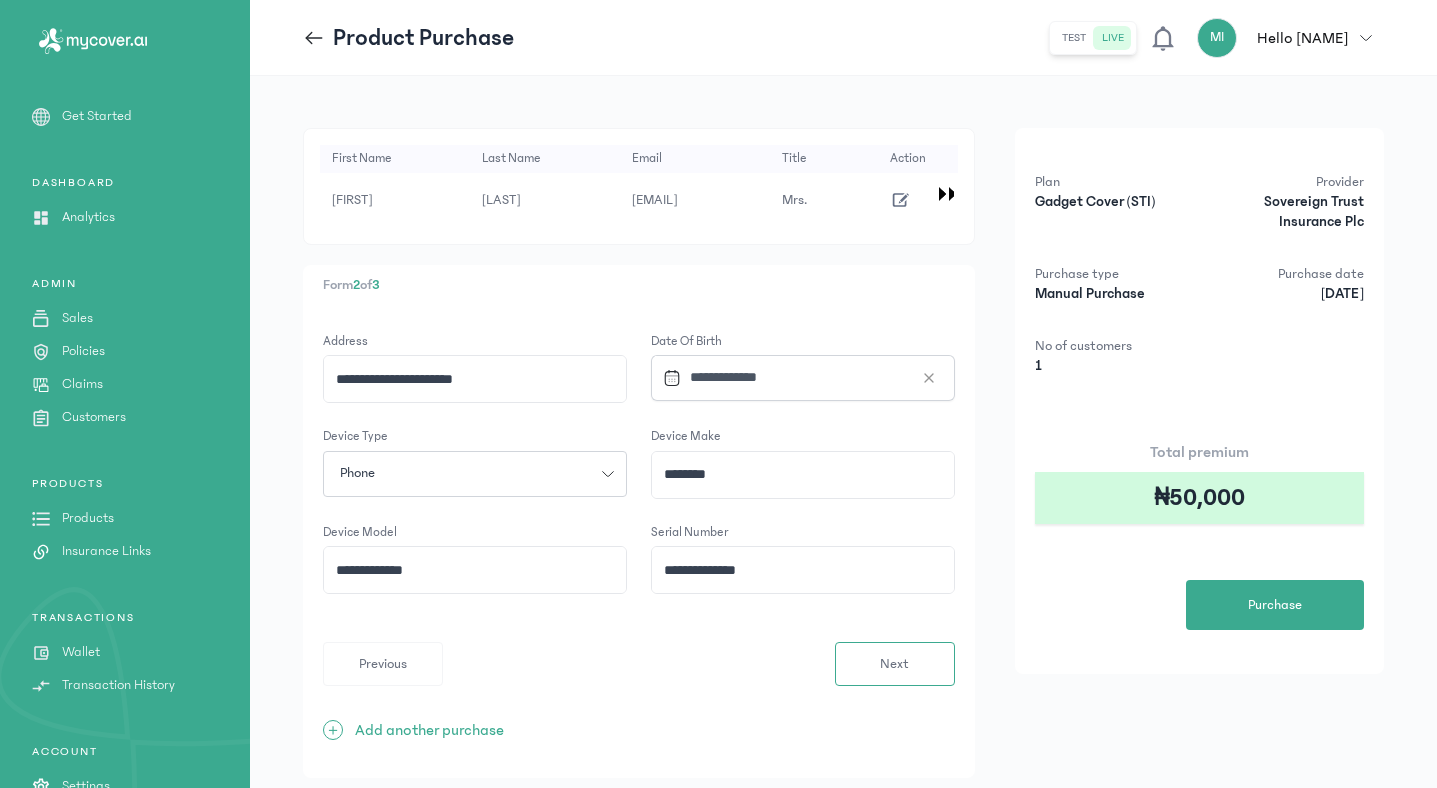 click on "********" 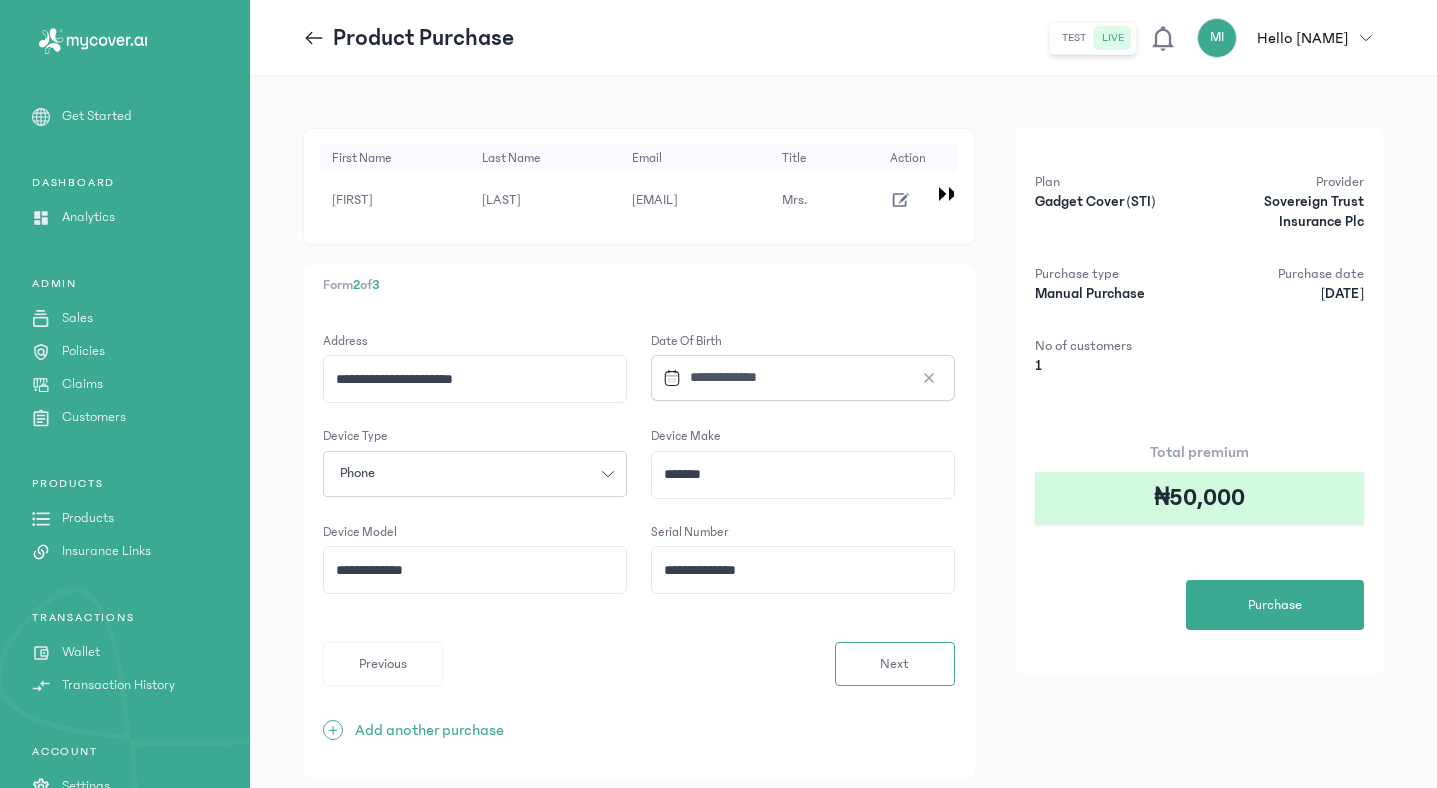 type on "******" 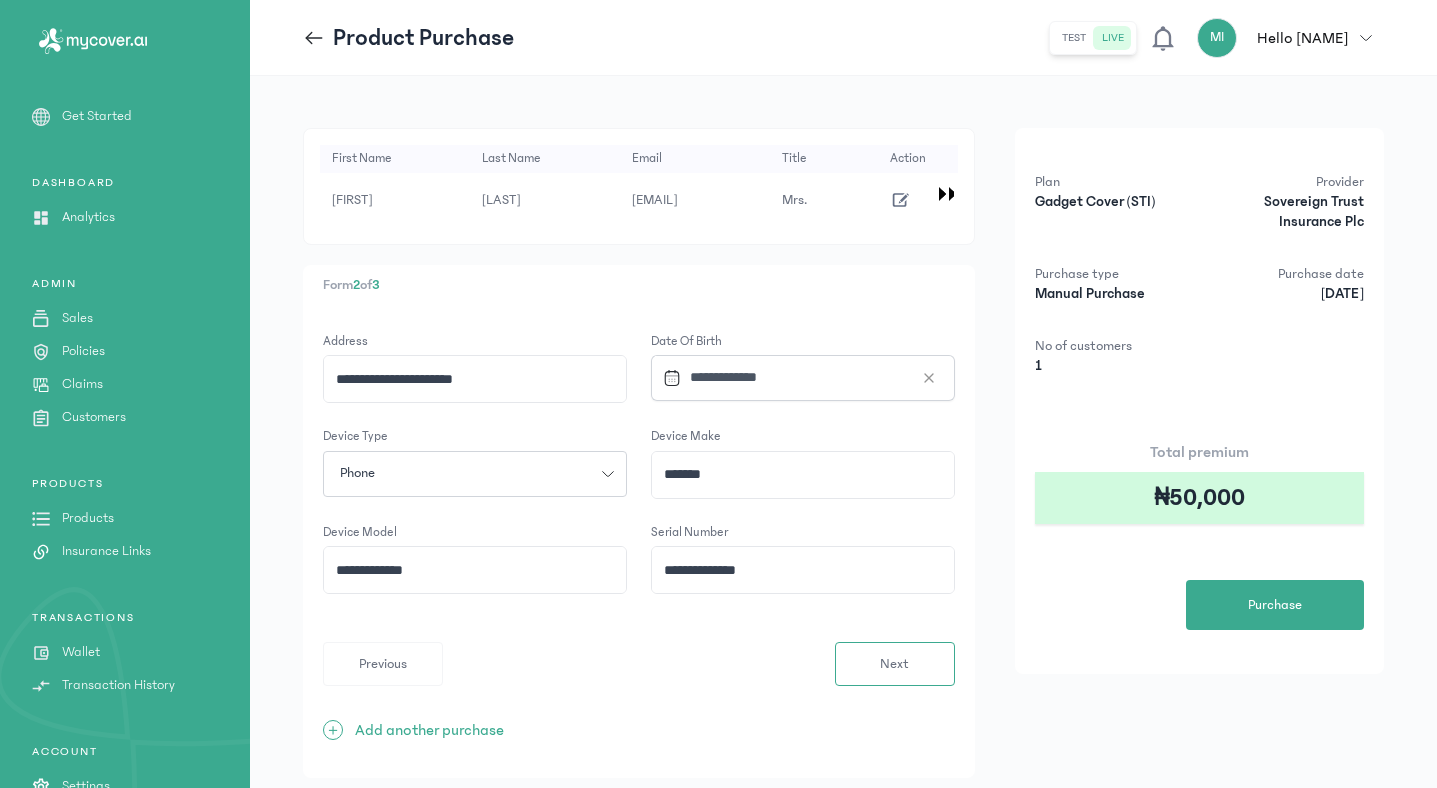 click on "**********" 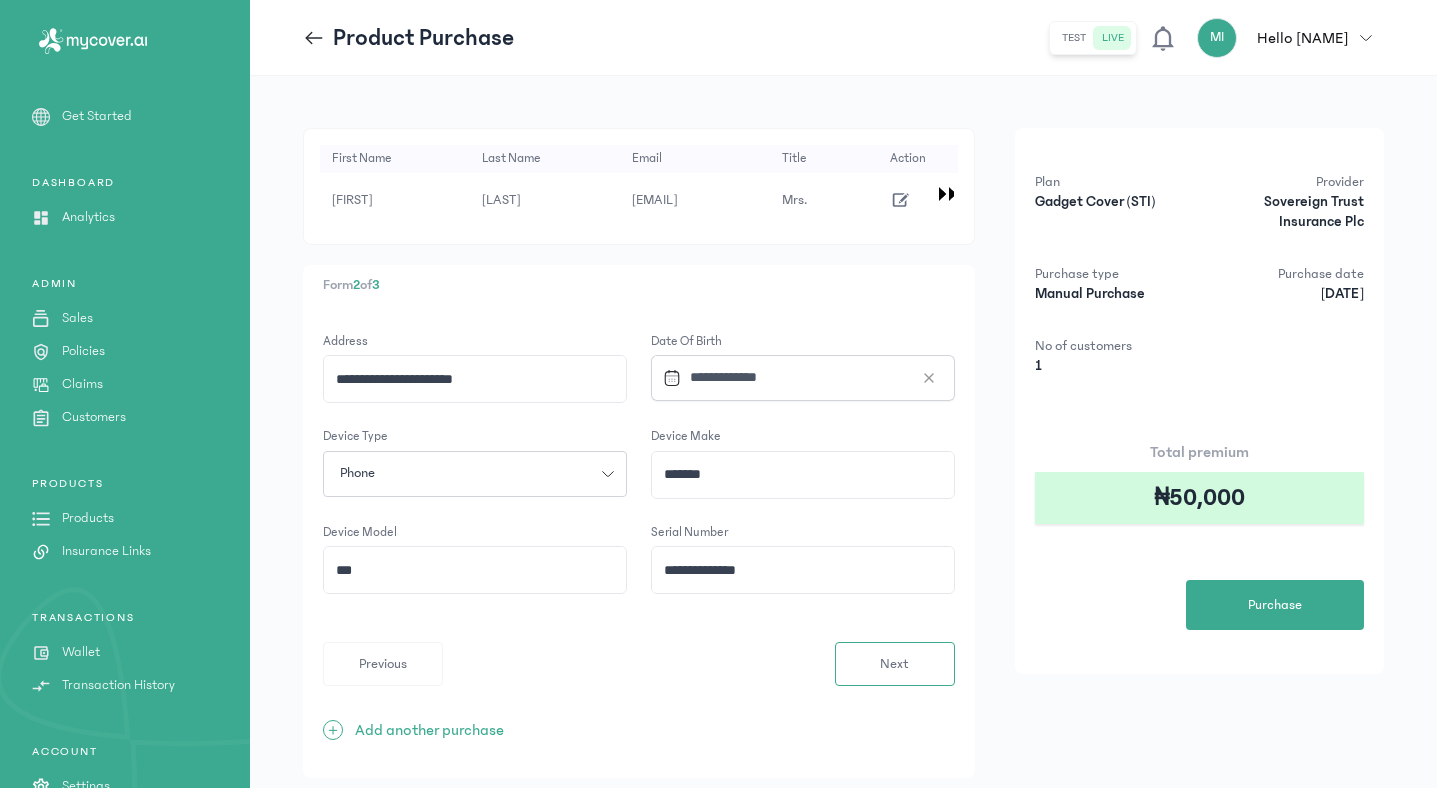 click on "**" 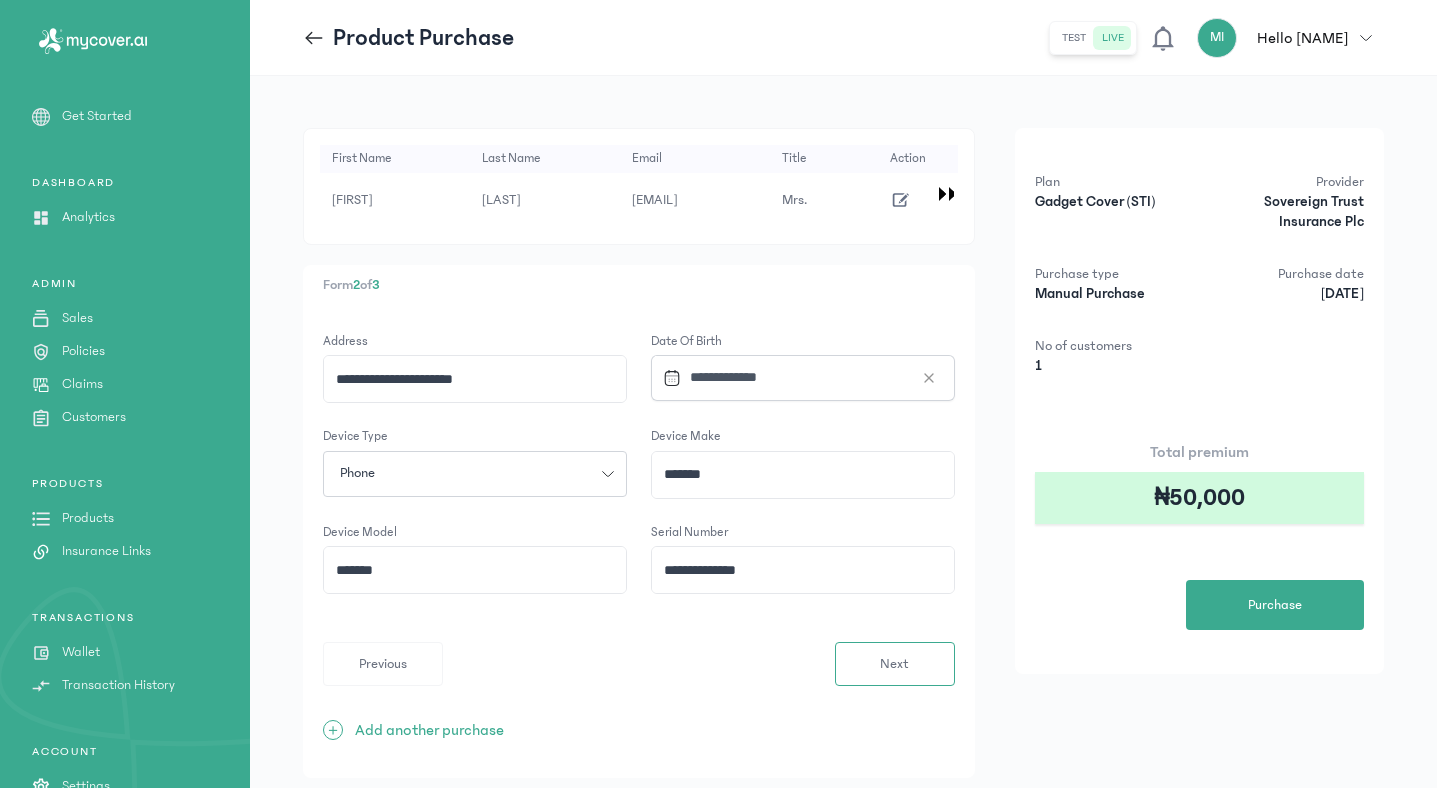 click on "Get Started DASHBOARD
Analytics ADMIN
Sales
Policies
Claims
Customers PRODUCTS
Products
Insurance Links TRANSACTIONS
Wallet
Transaction History ACCOUNT
Settings
API Documentation" at bounding box center [125, 482] 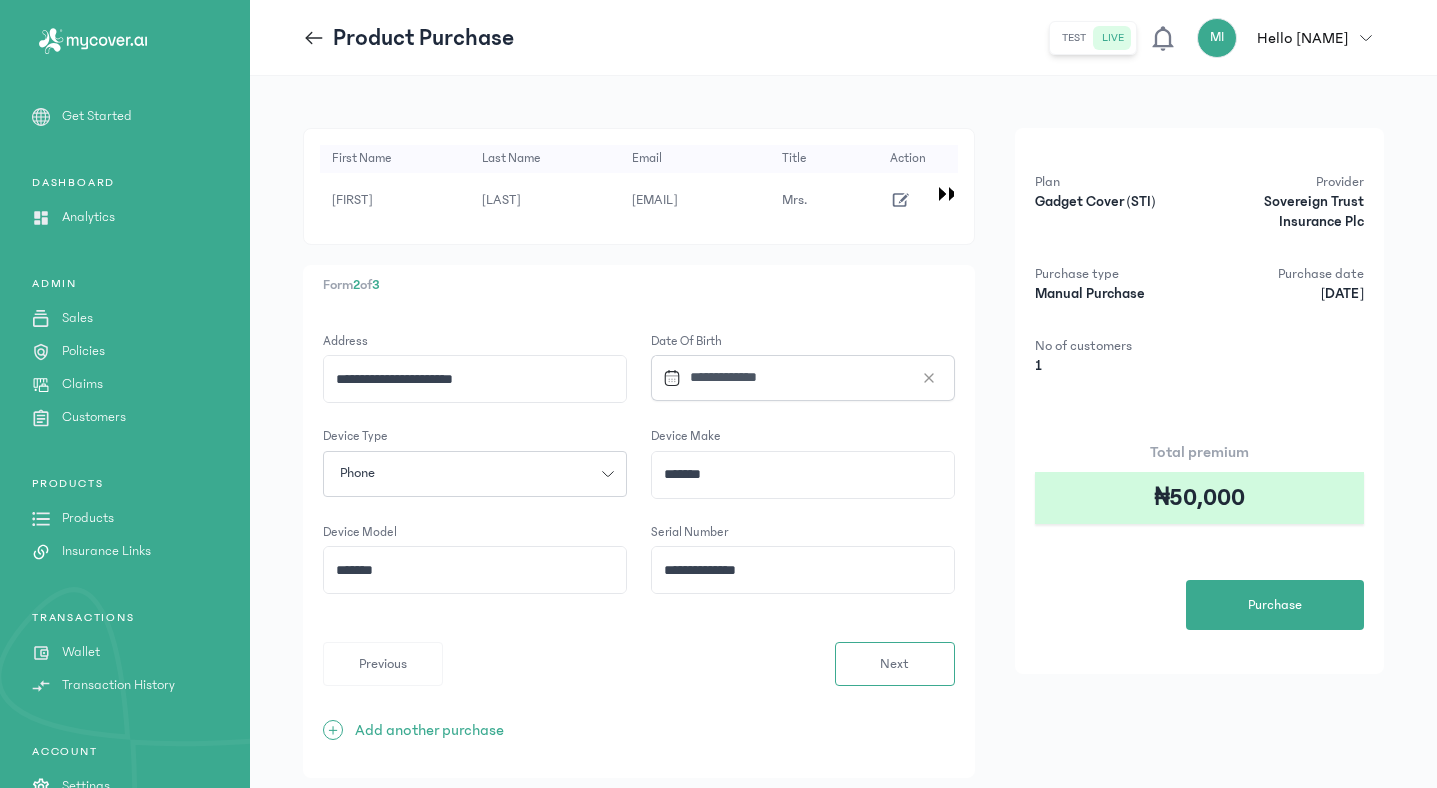 click on "******" 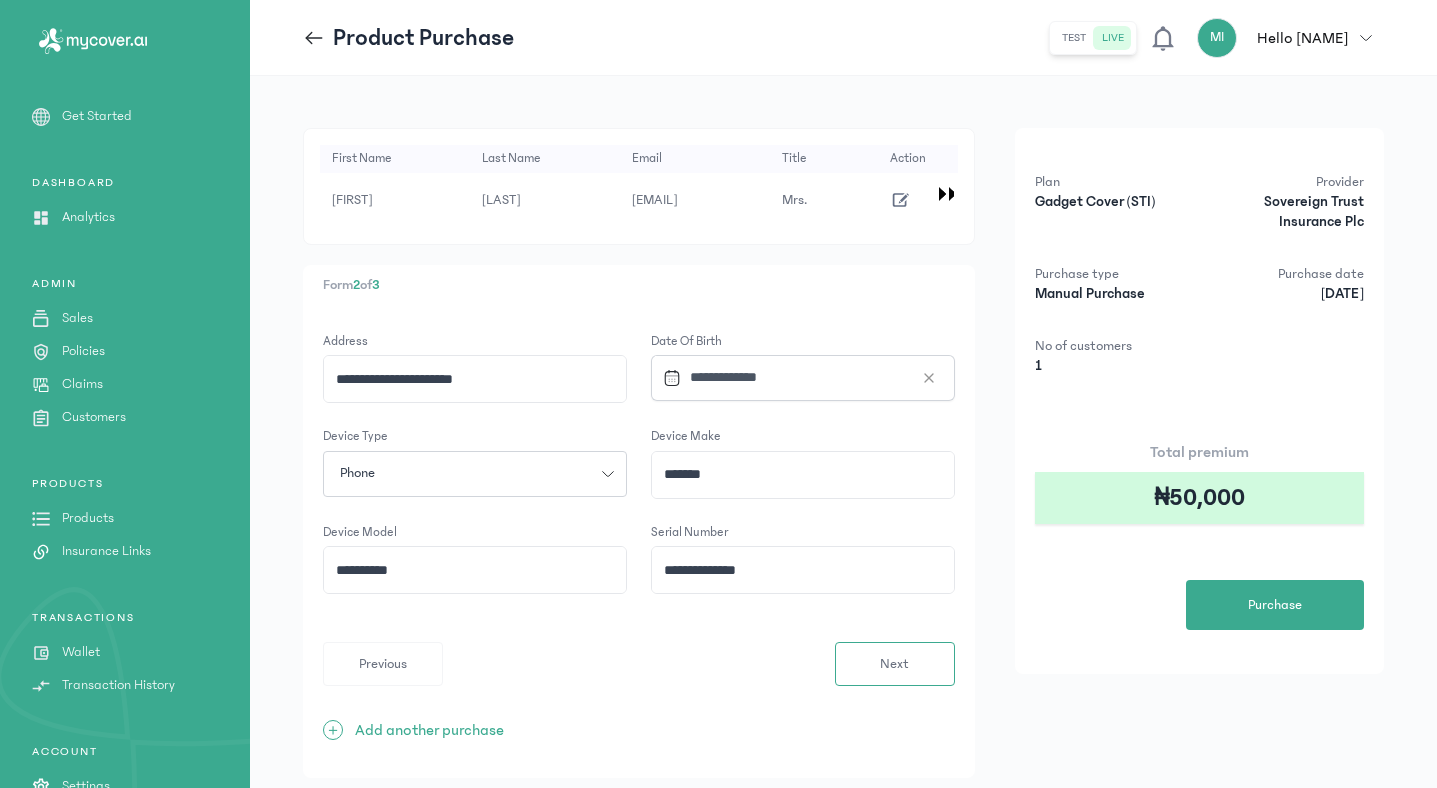 type on "**********" 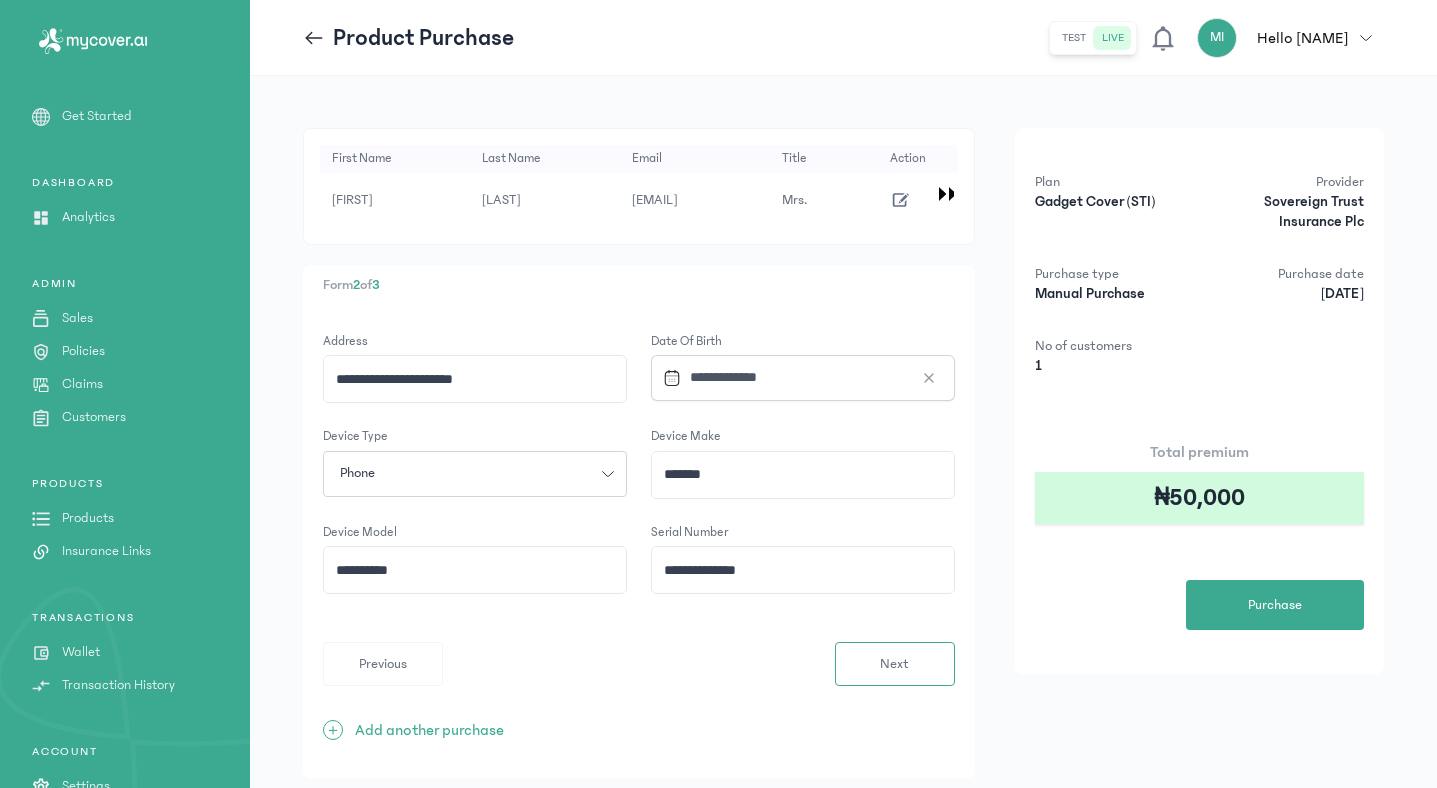 click on "**********" 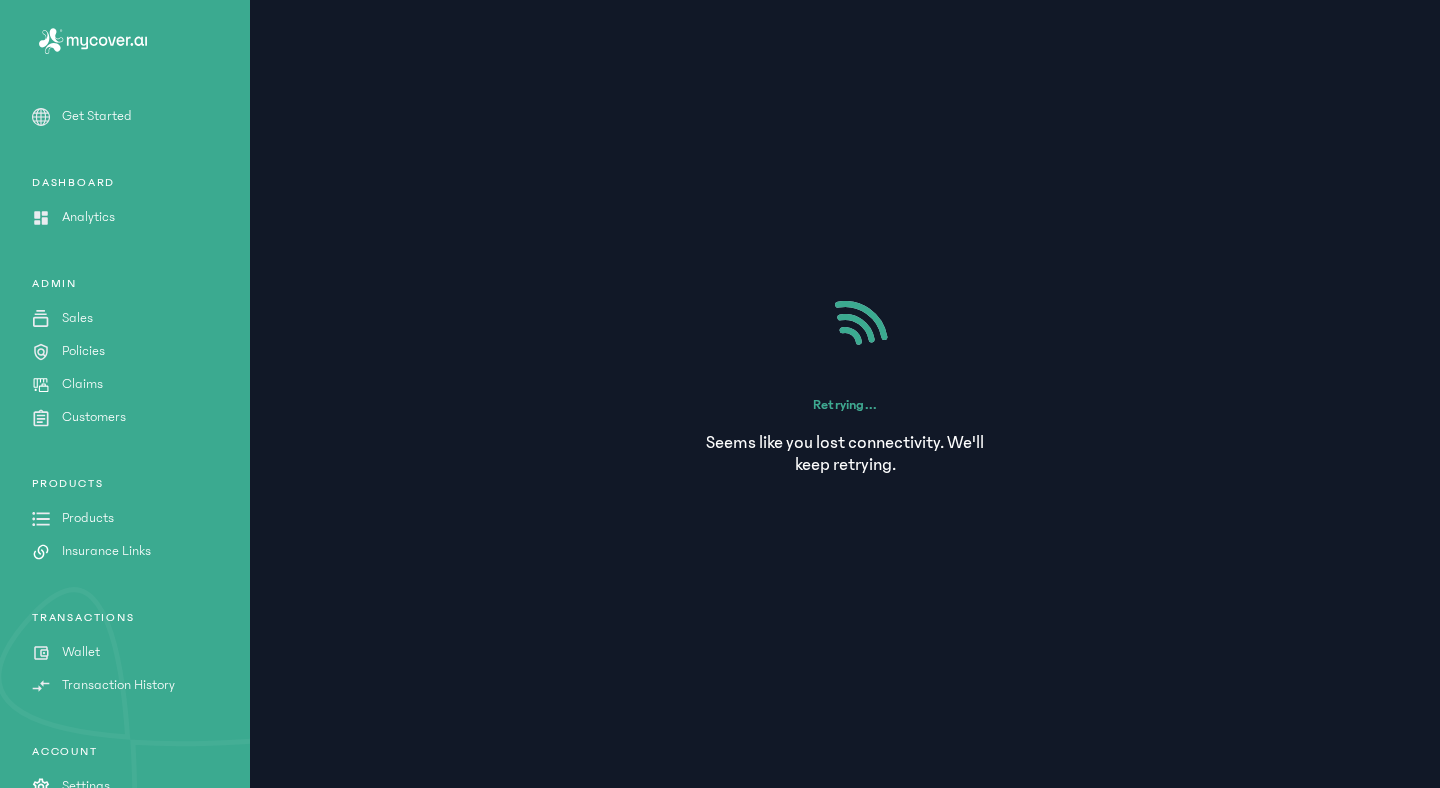 scroll, scrollTop: 0, scrollLeft: 12, axis: horizontal 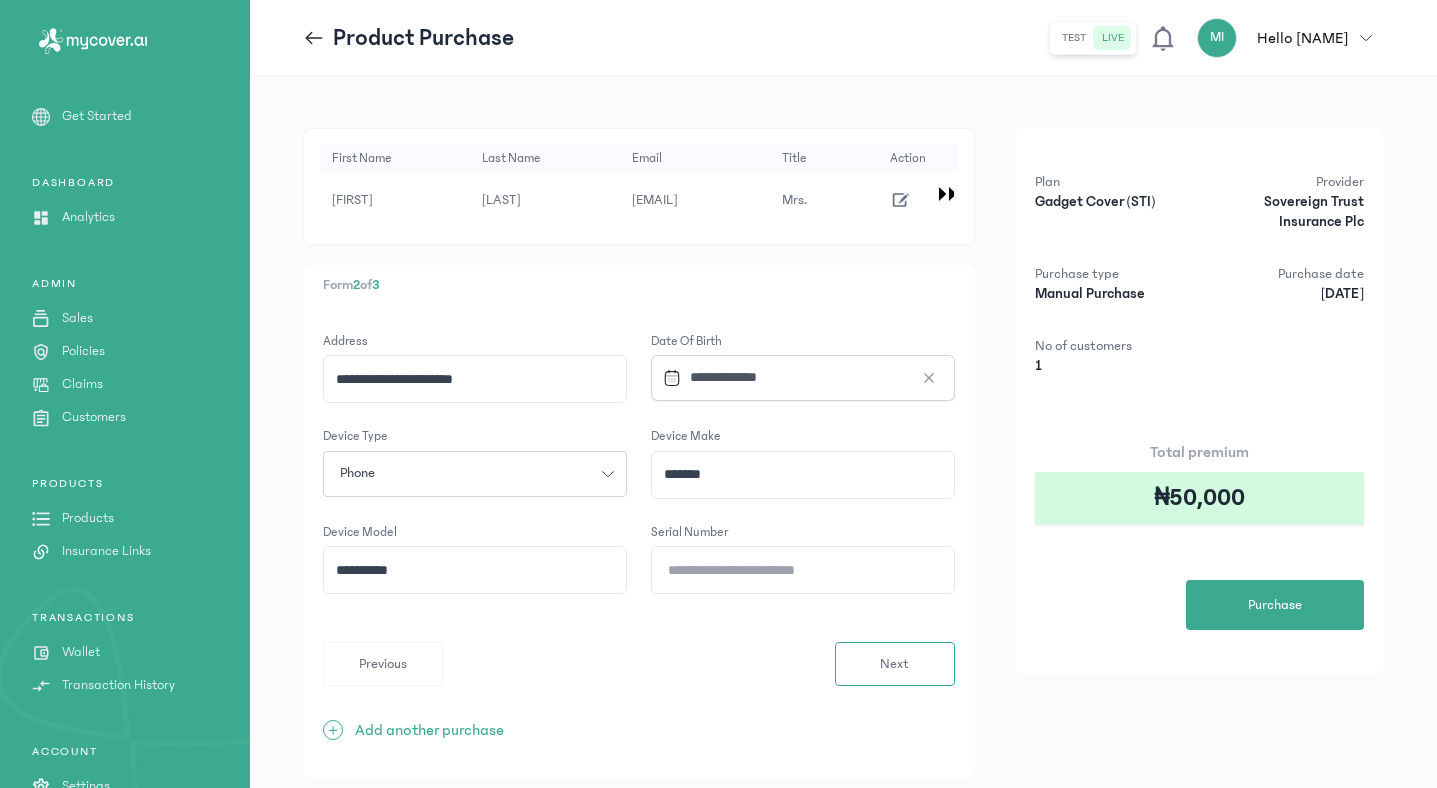 drag, startPoint x: 769, startPoint y: 581, endPoint x: 762, endPoint y: 568, distance: 14.764823 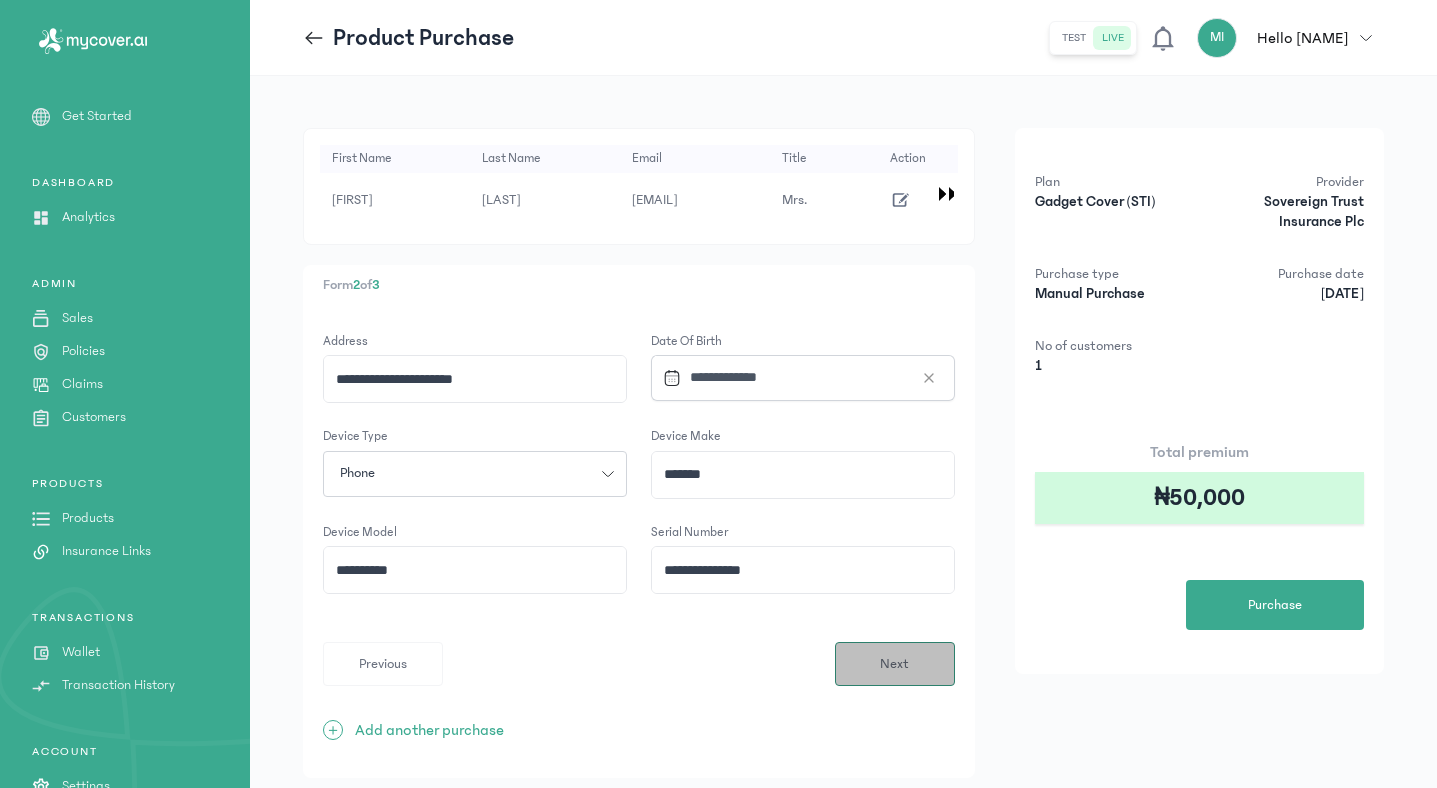 type on "**********" 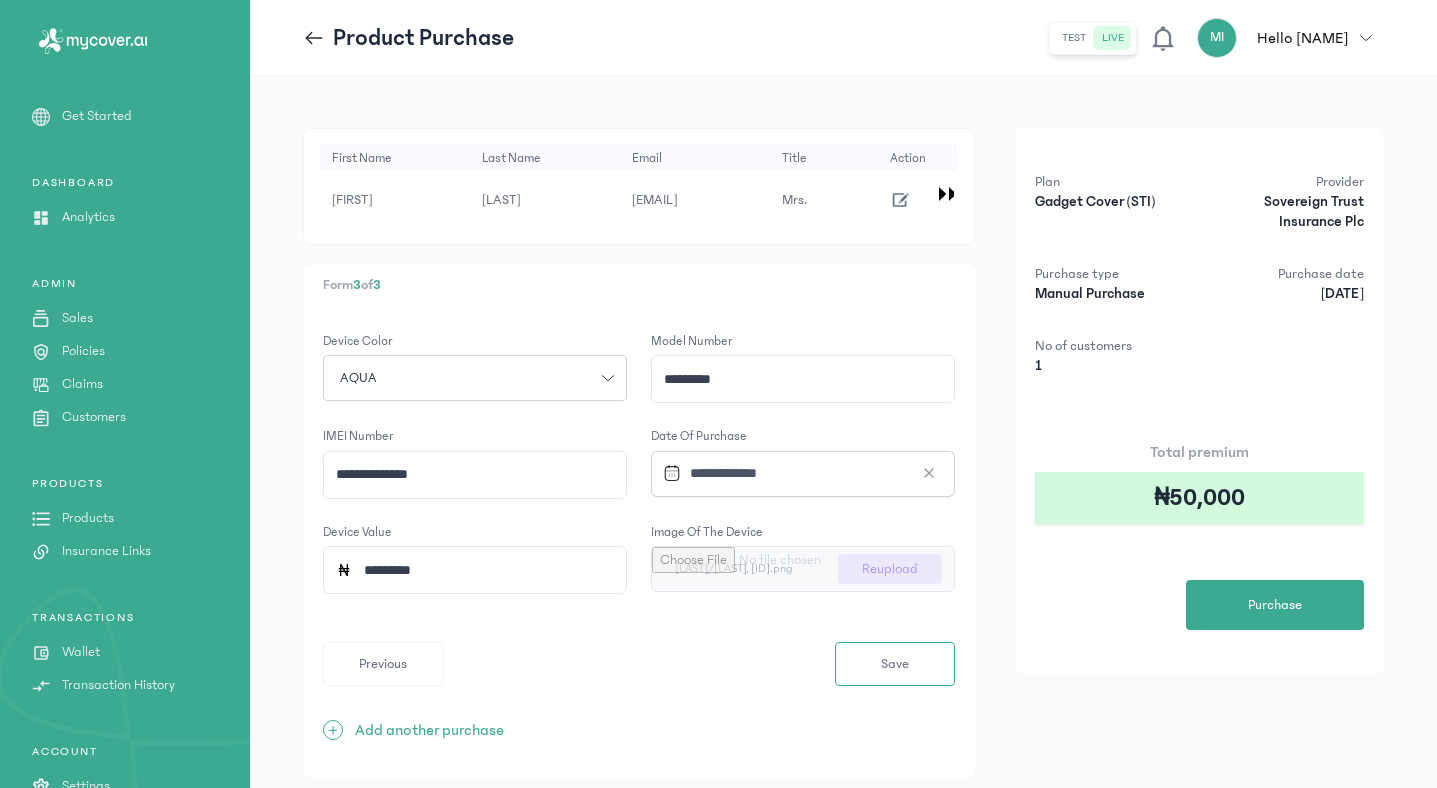 click on "AQUA" 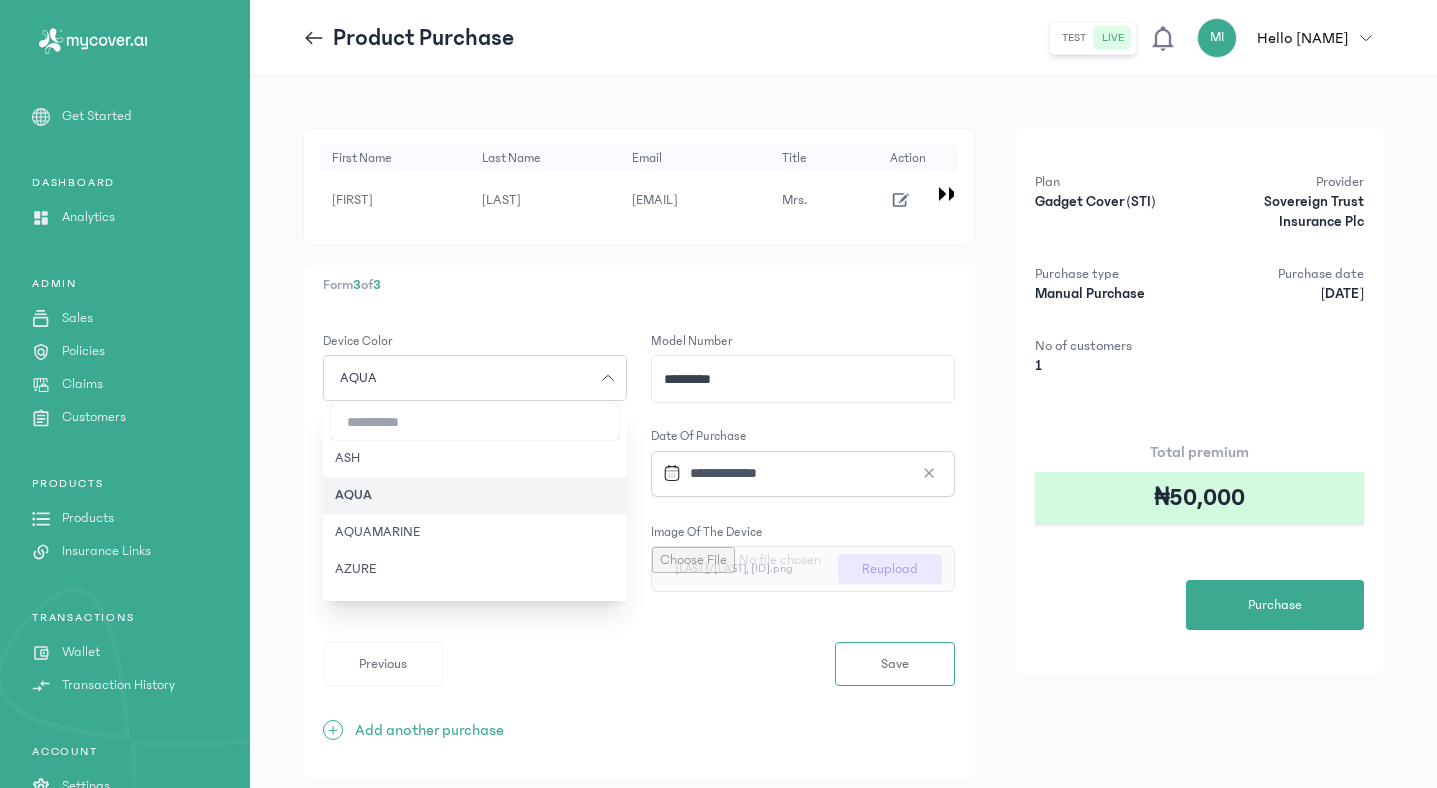 click at bounding box center [475, 422] 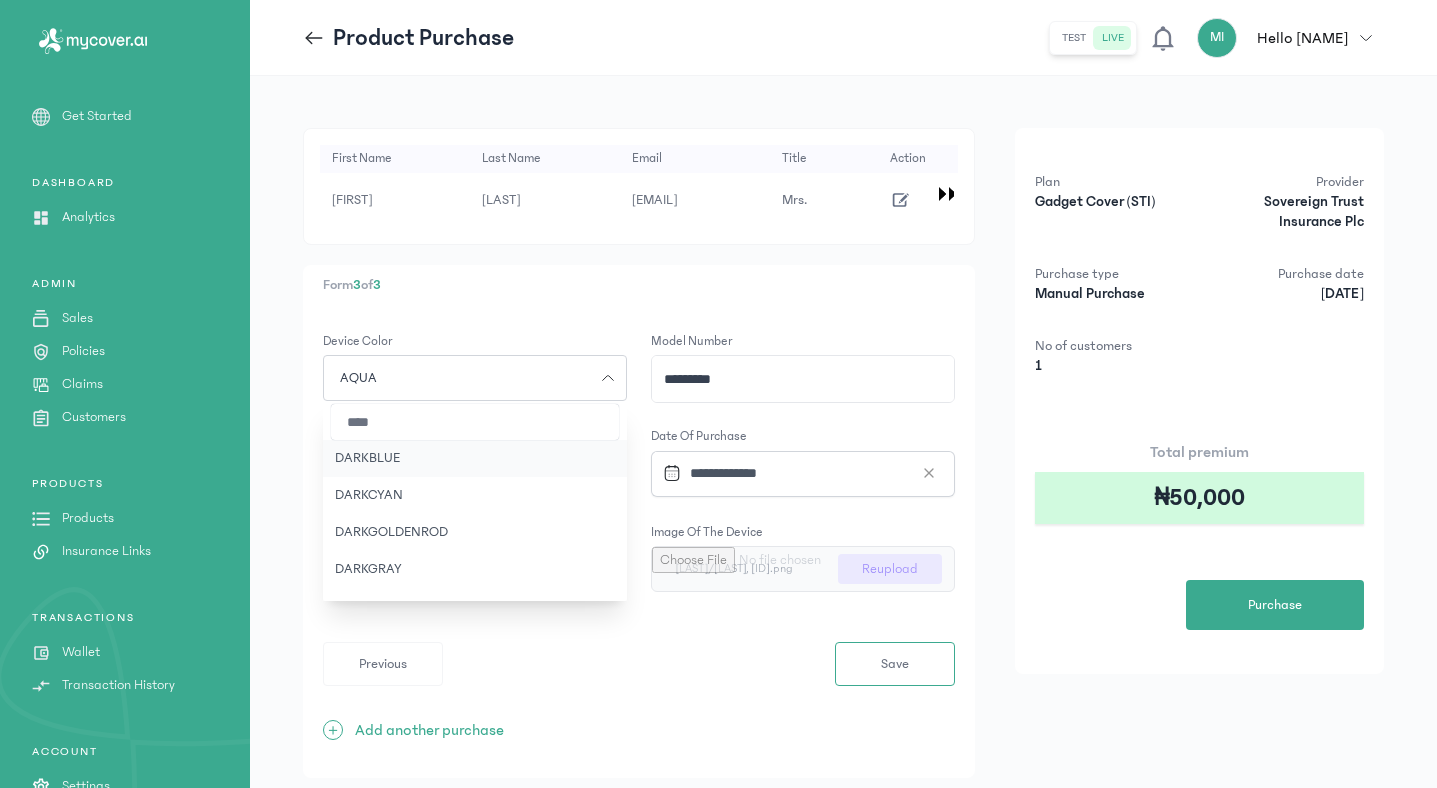 type on "****" 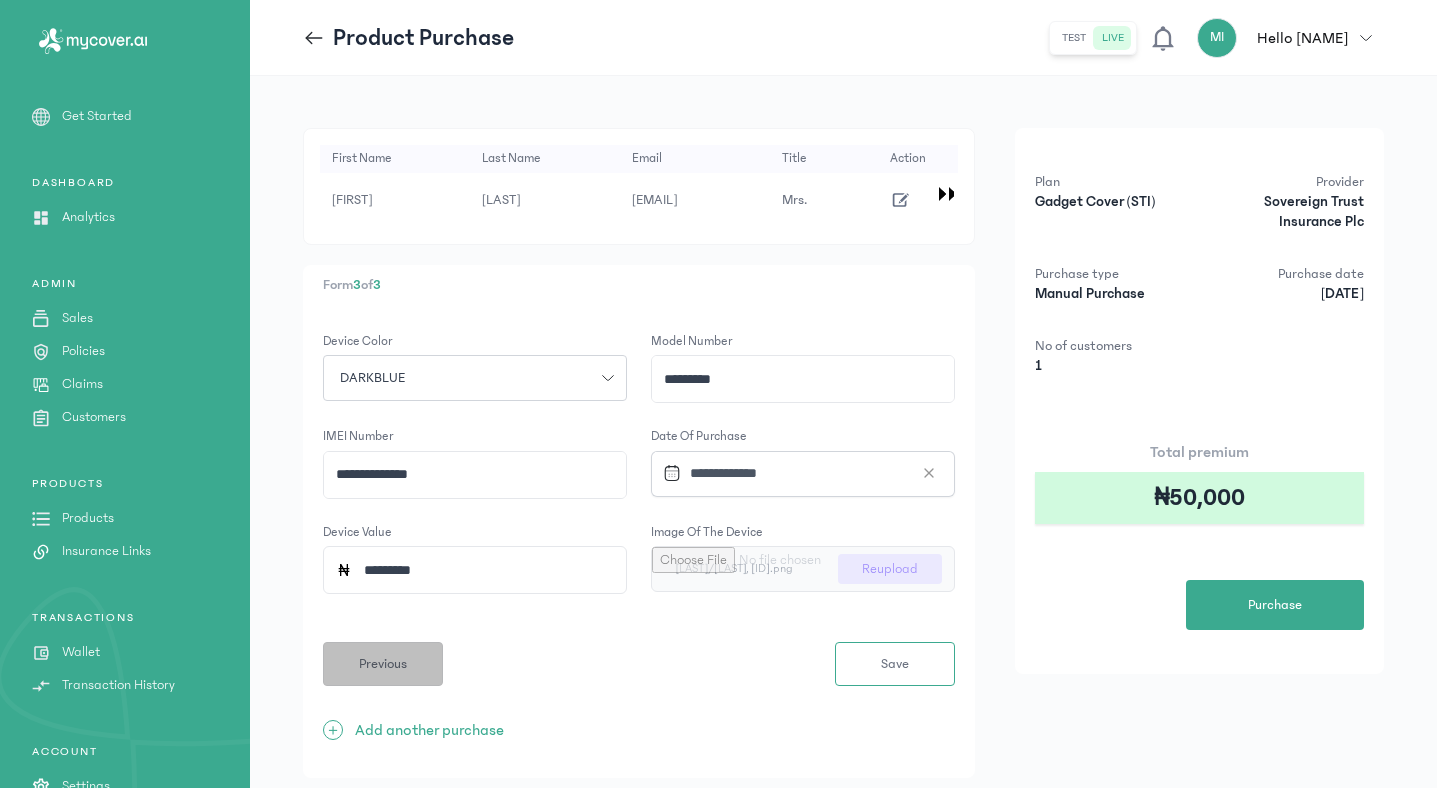 click on "Previous" at bounding box center [383, 664] 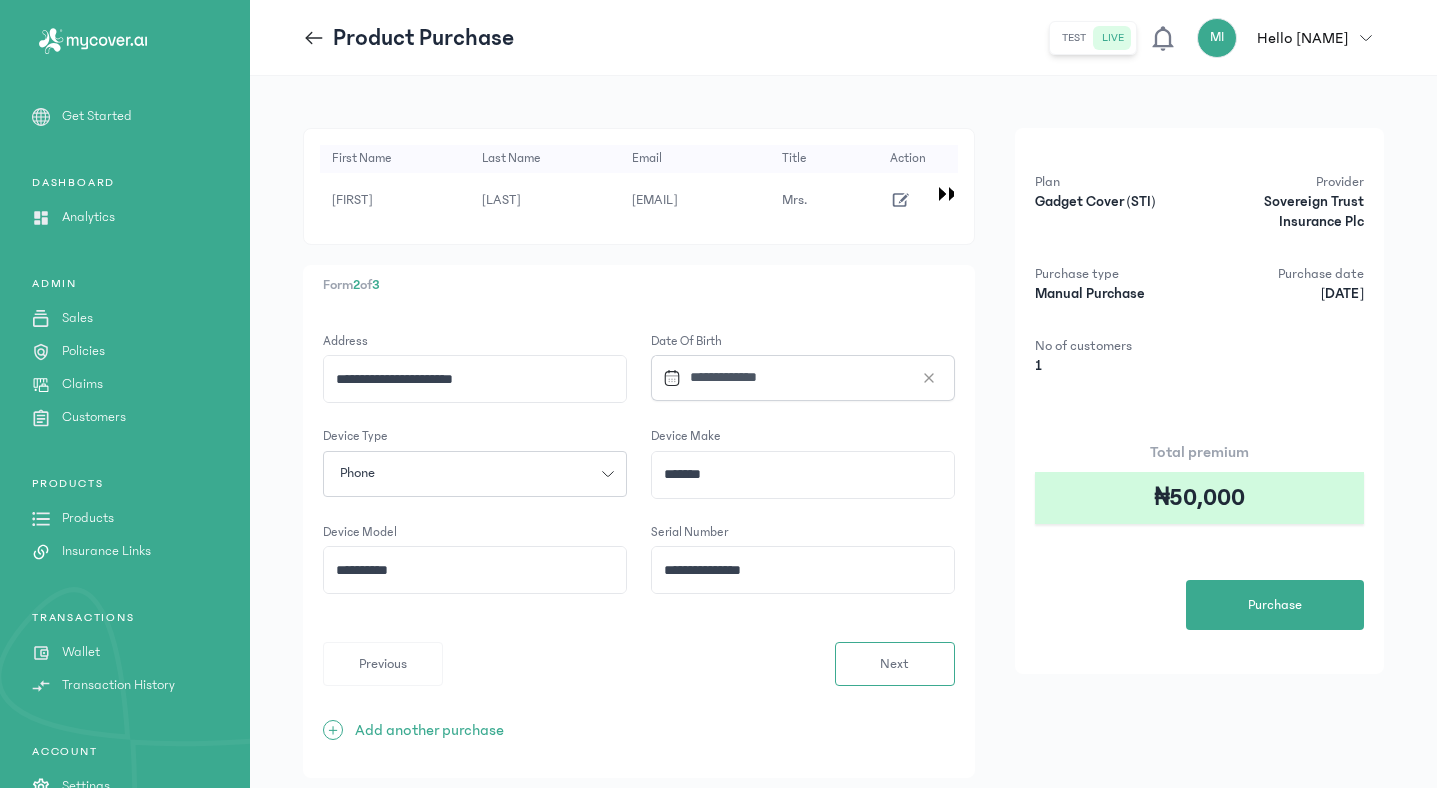 click on "**********" 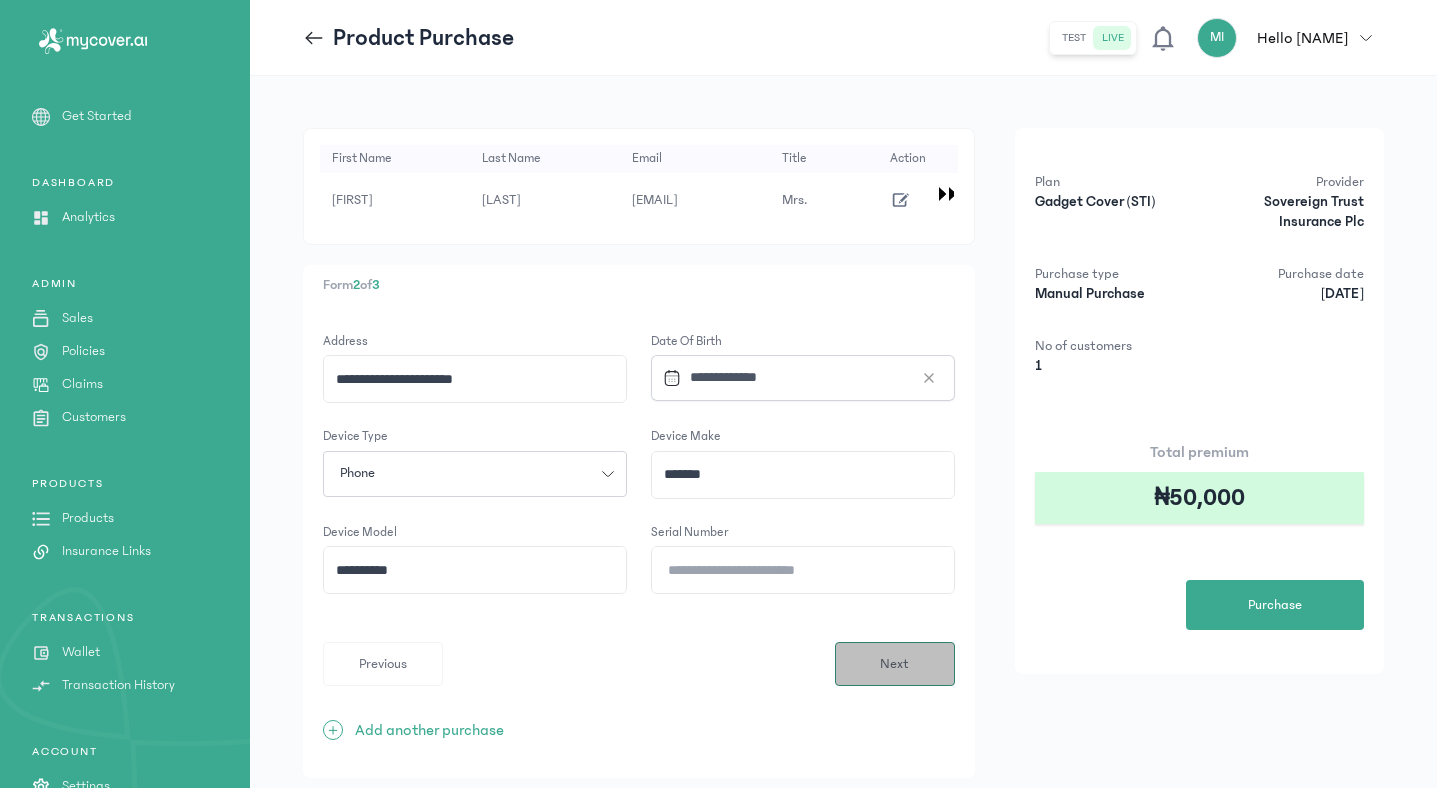 click on "Next" at bounding box center (895, 664) 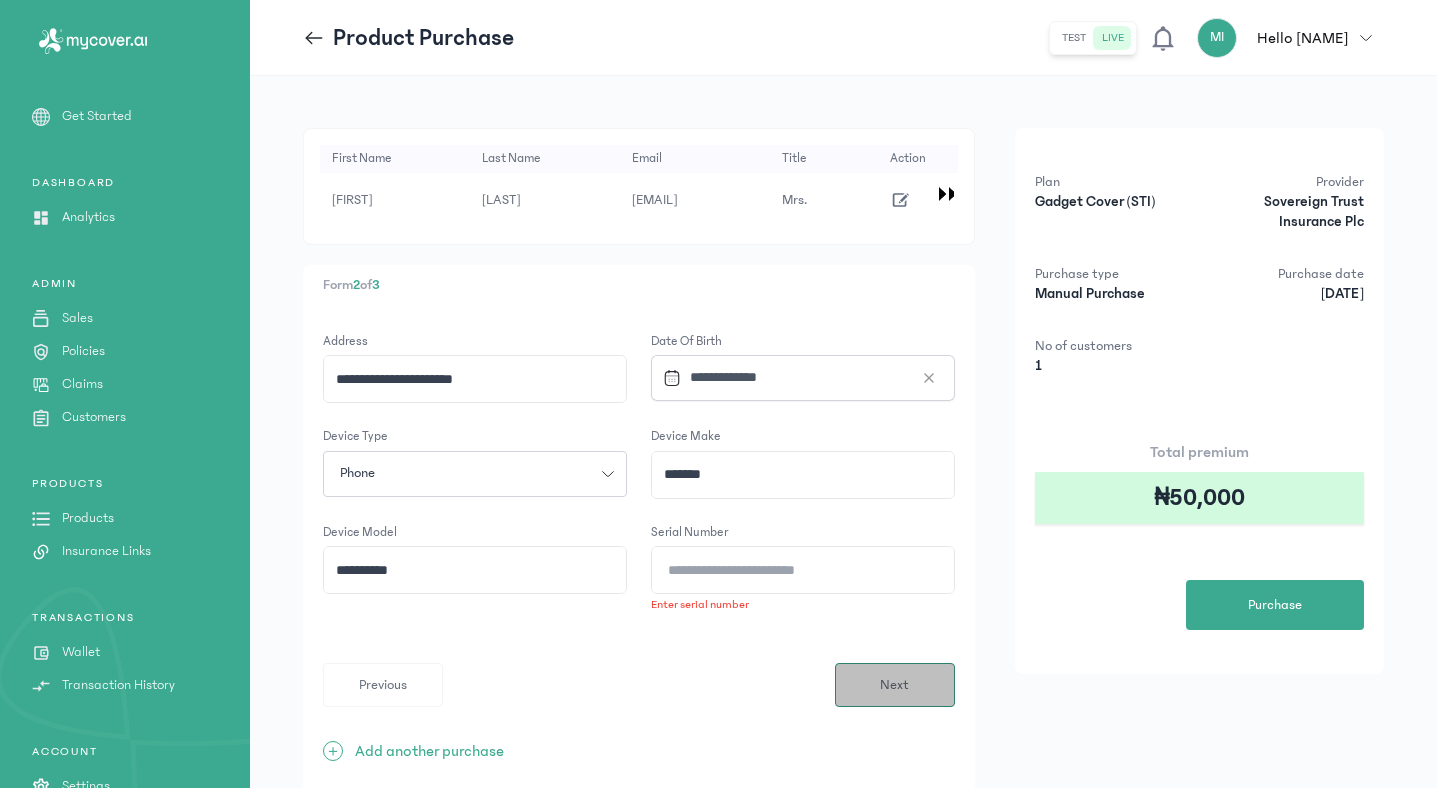 click on "Next" at bounding box center (894, 685) 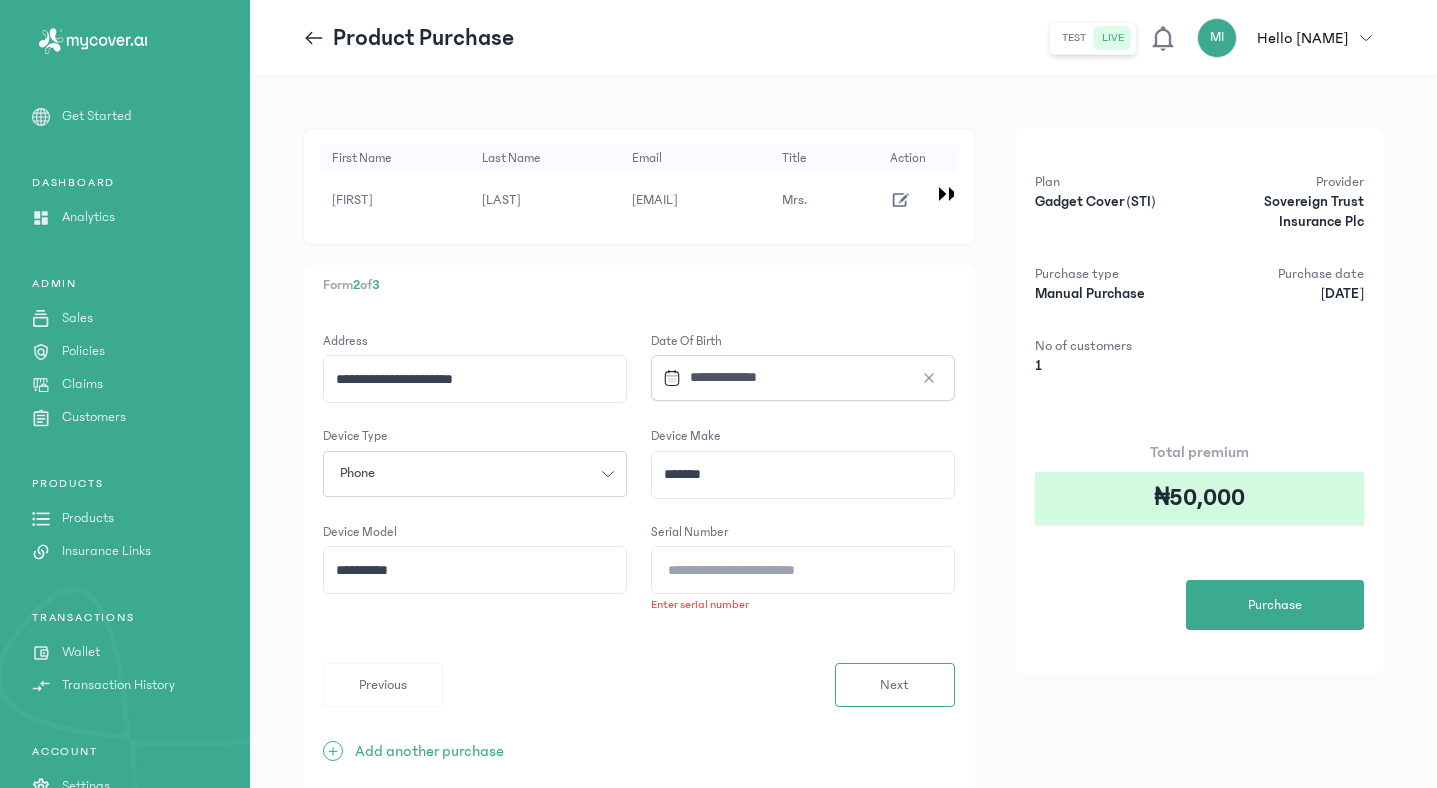 click on "Serial Number" 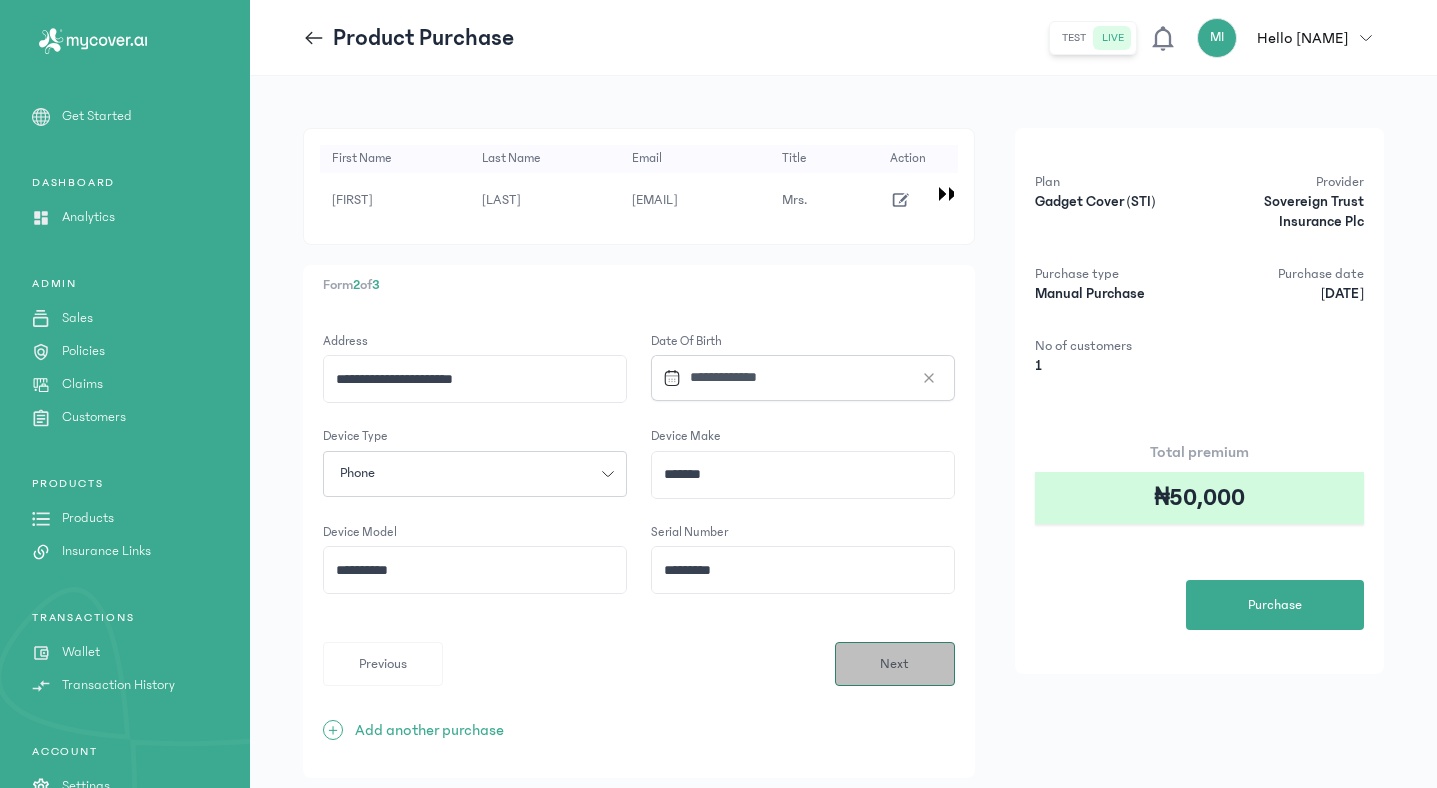 type on "*********" 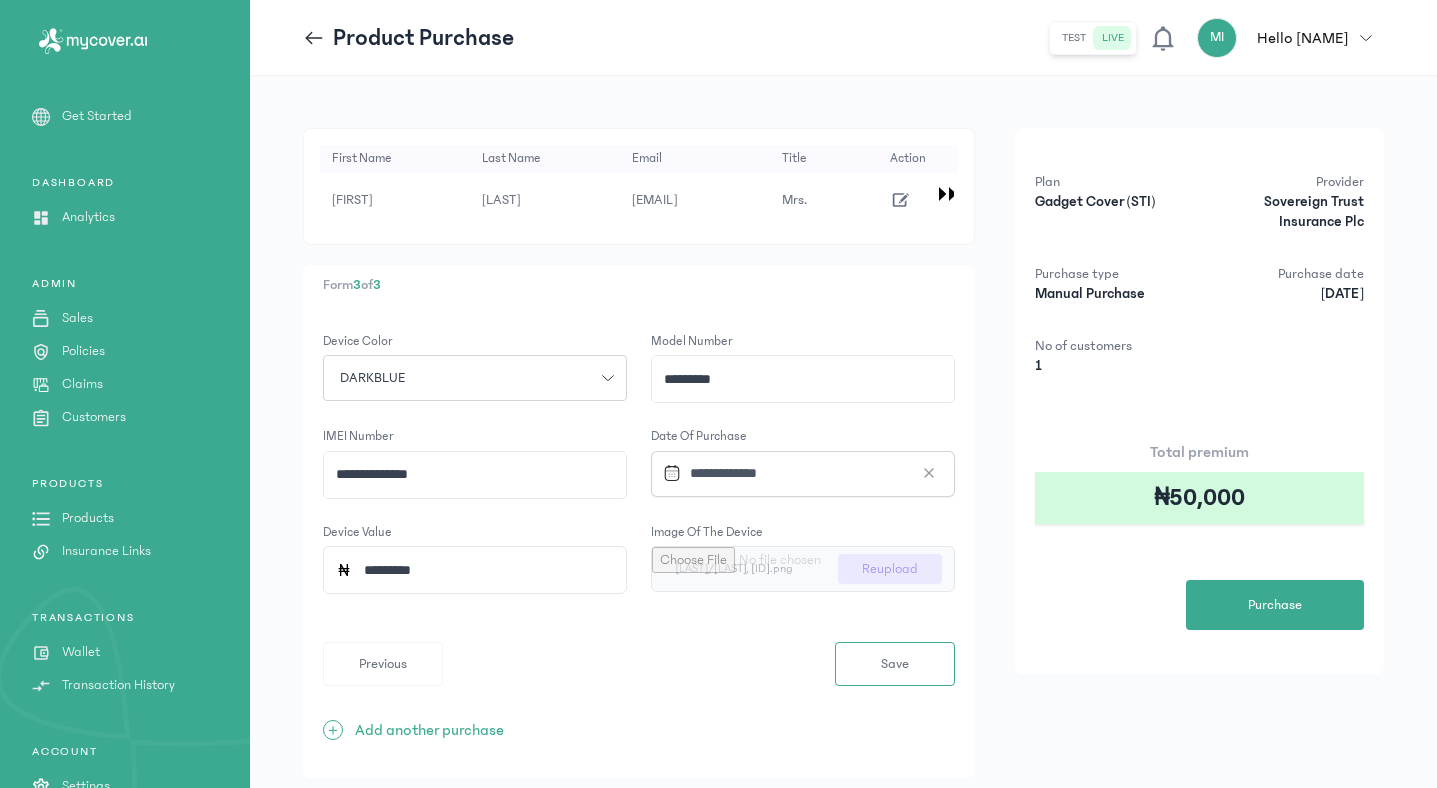 click on "**********" 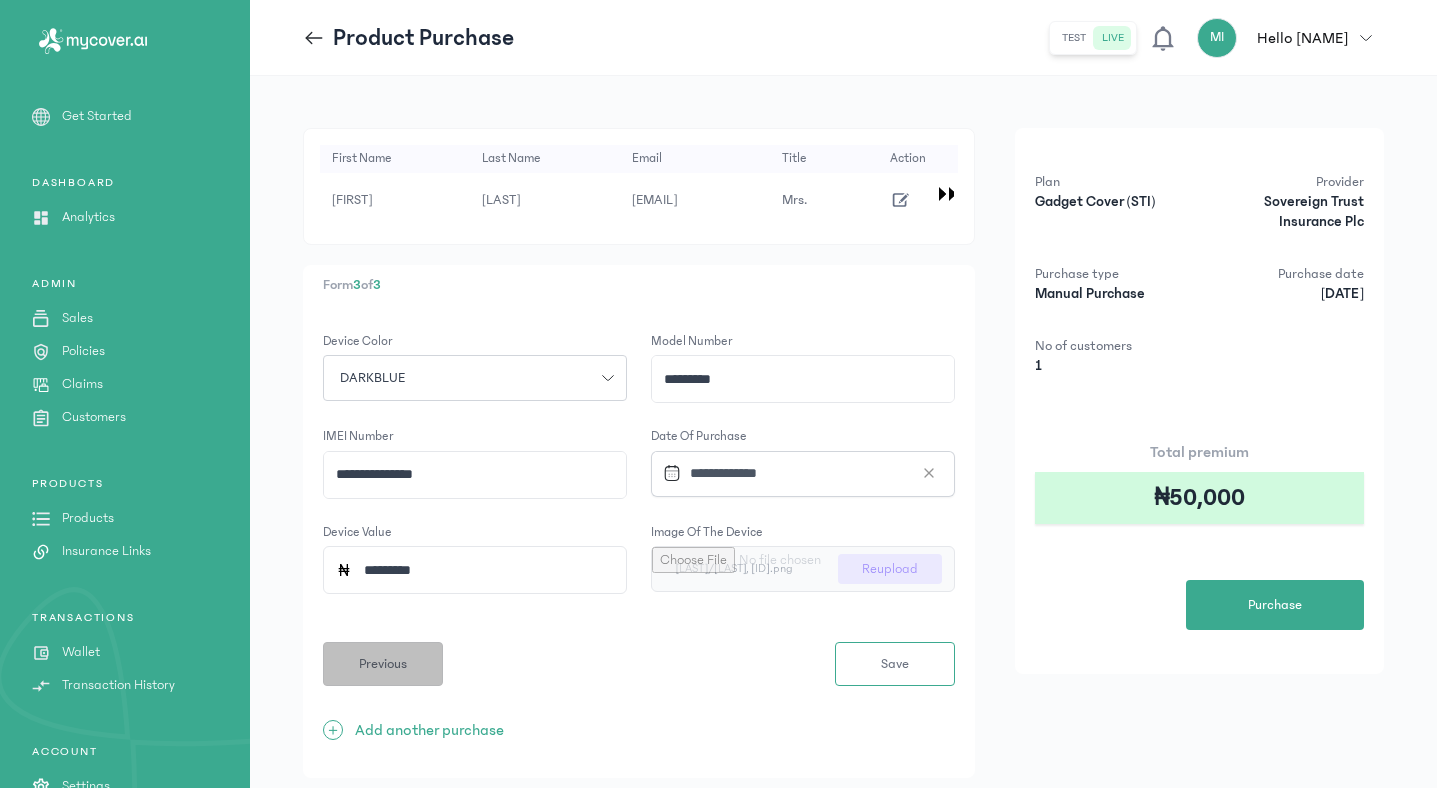 type on "**********" 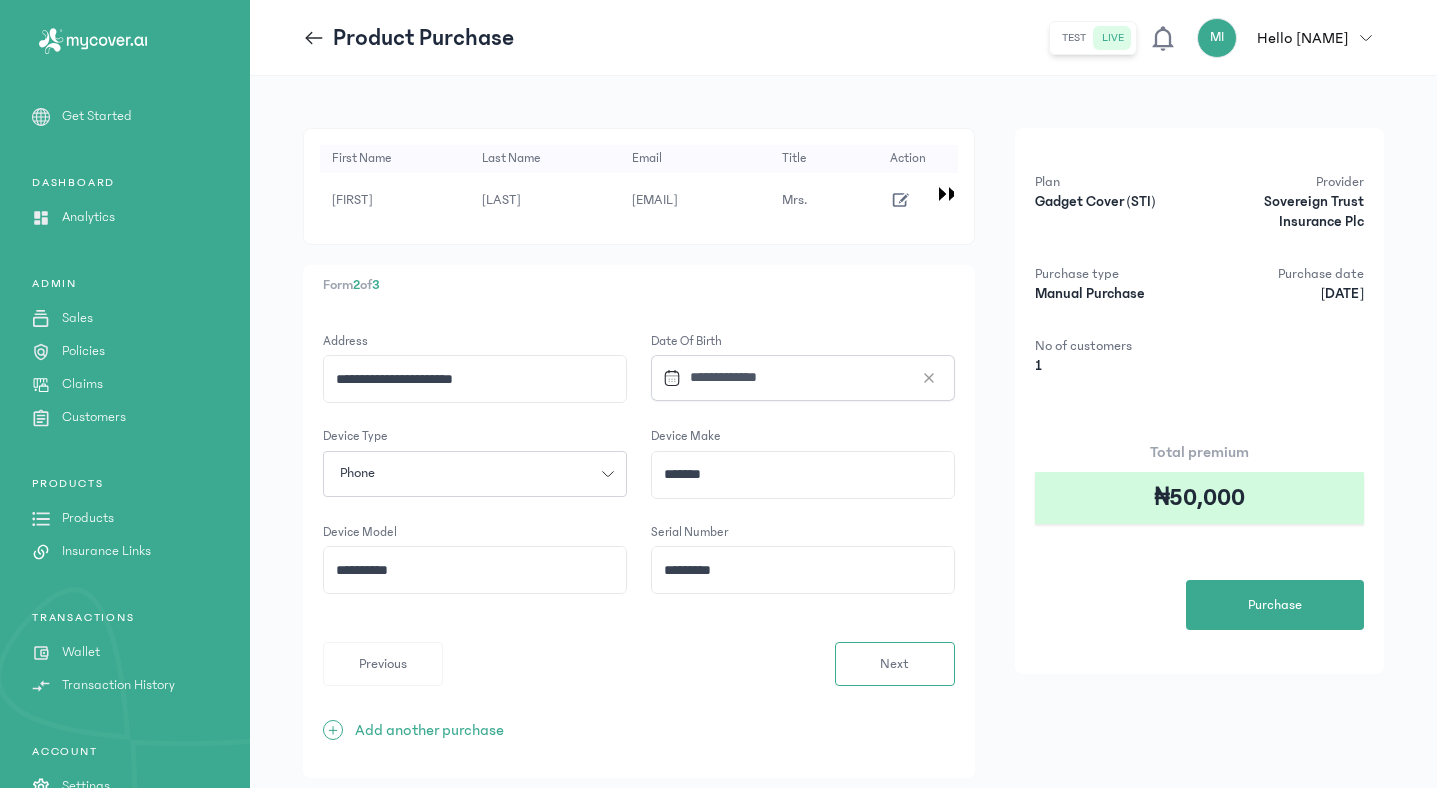 click on "*********" 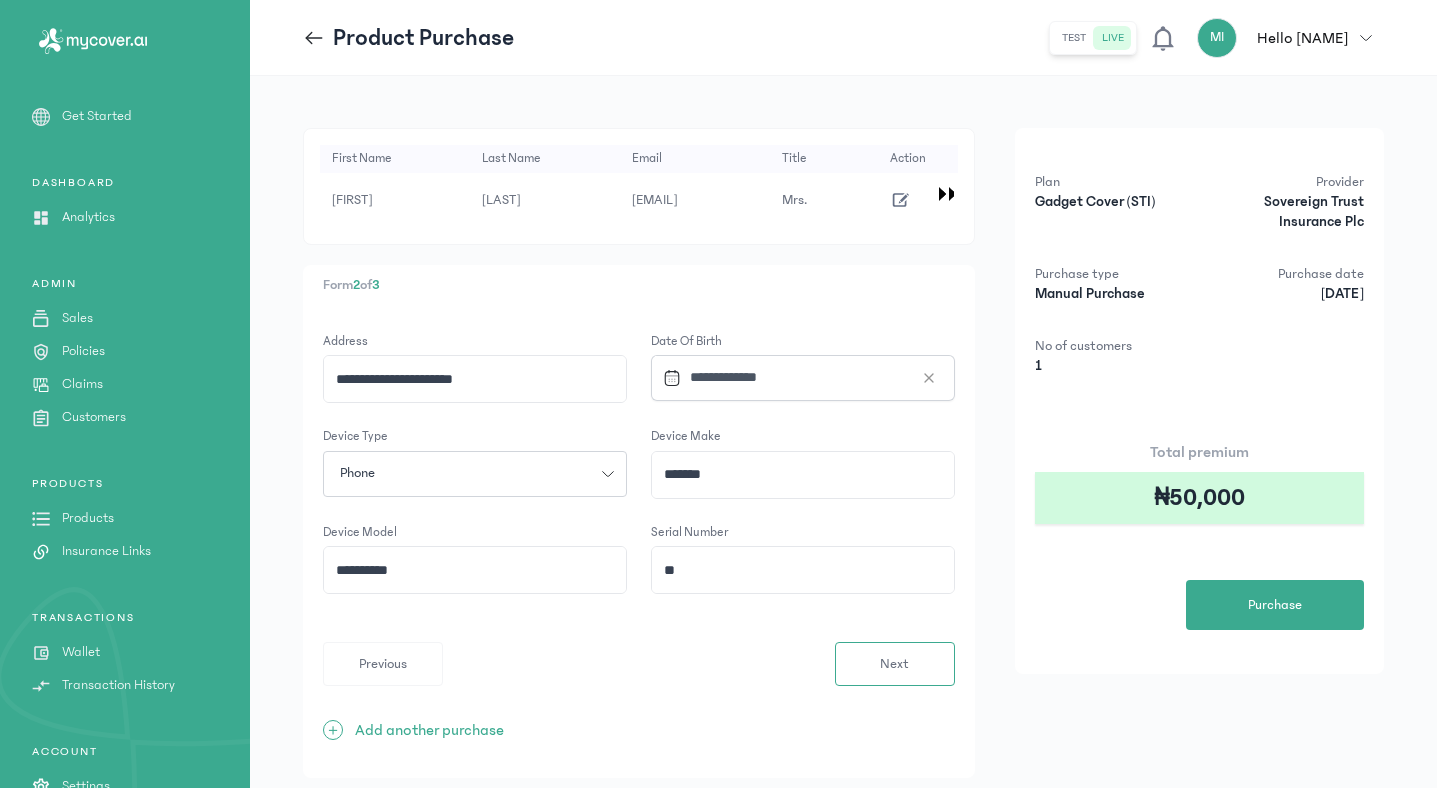scroll, scrollTop: 57, scrollLeft: 0, axis: vertical 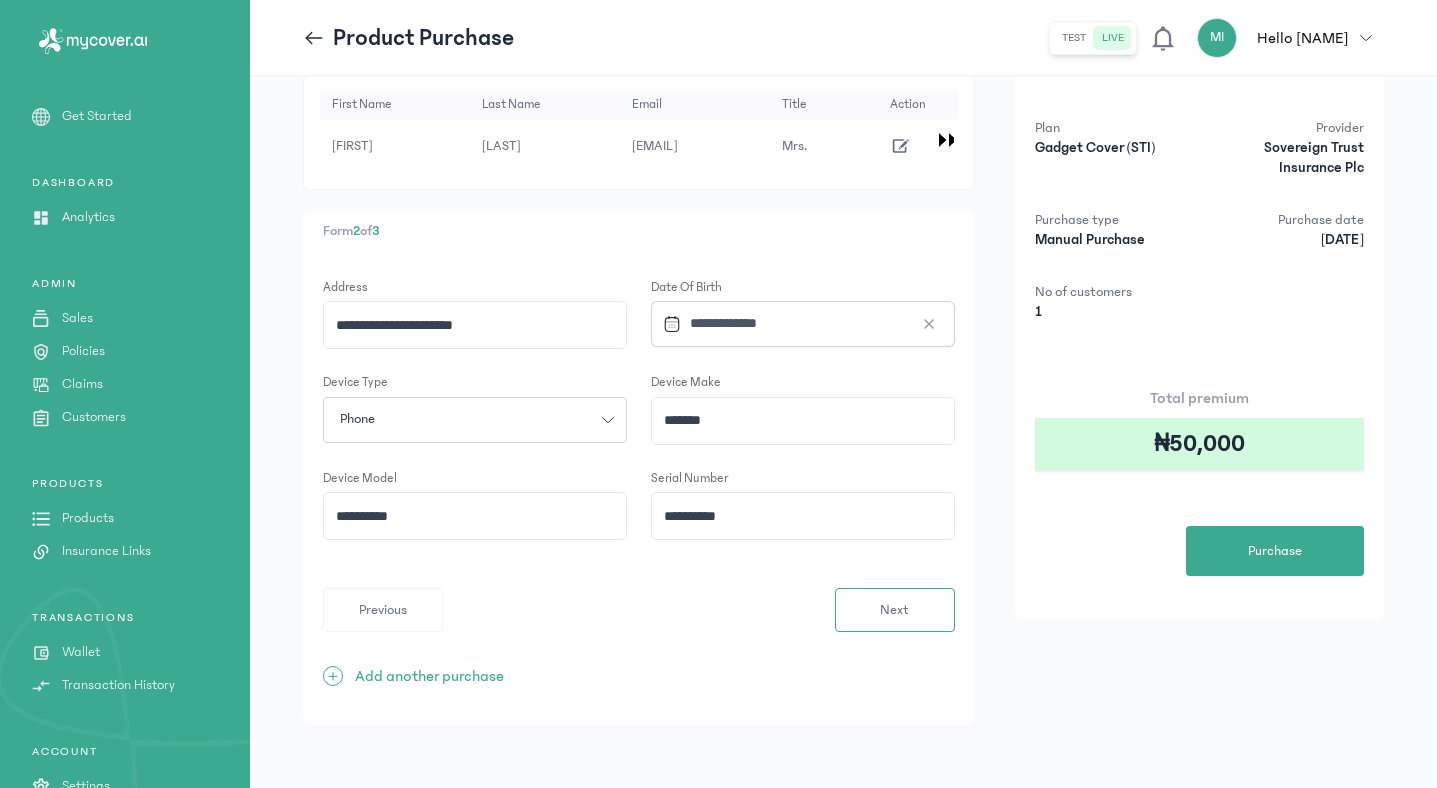 click on "**********" 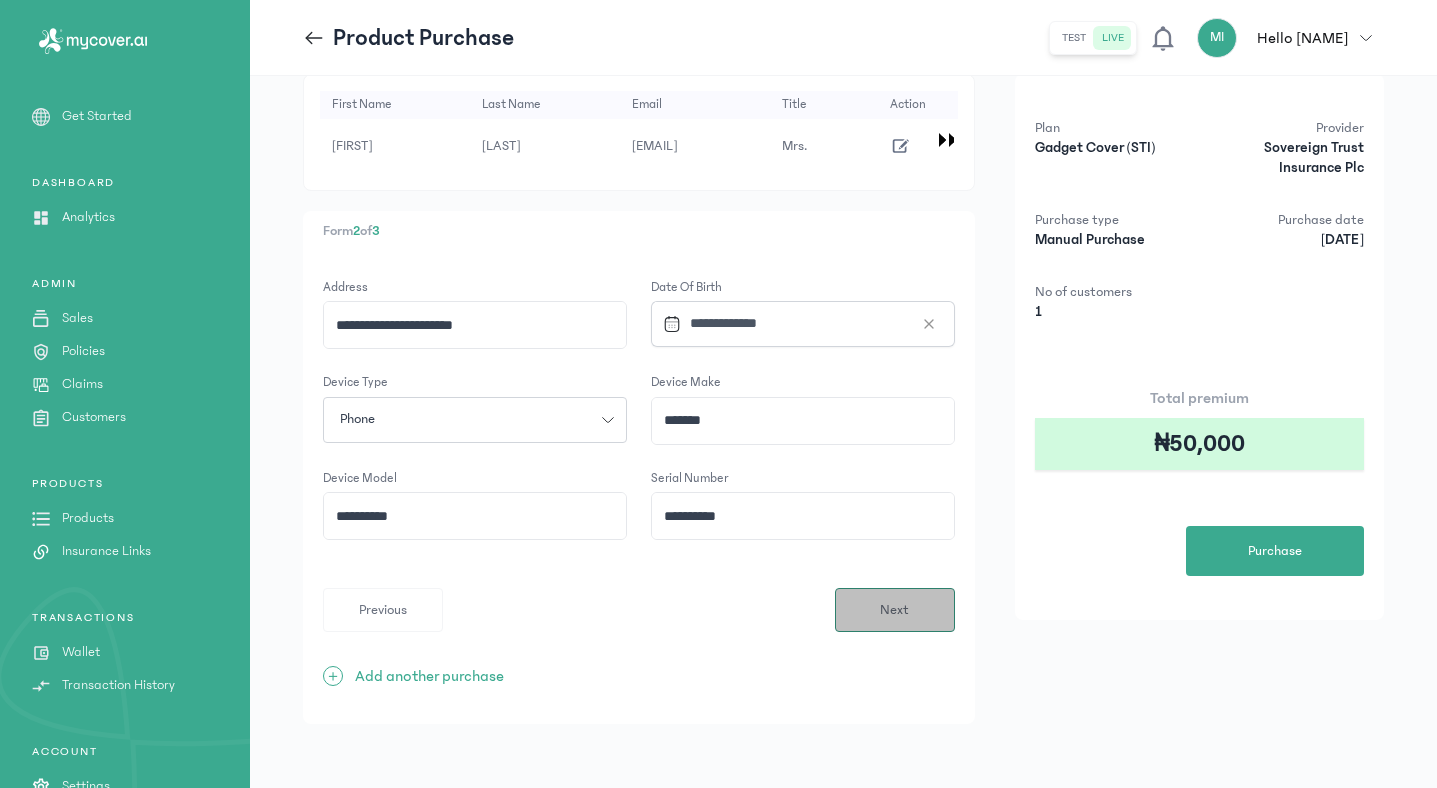 click on "Next" at bounding box center [894, 610] 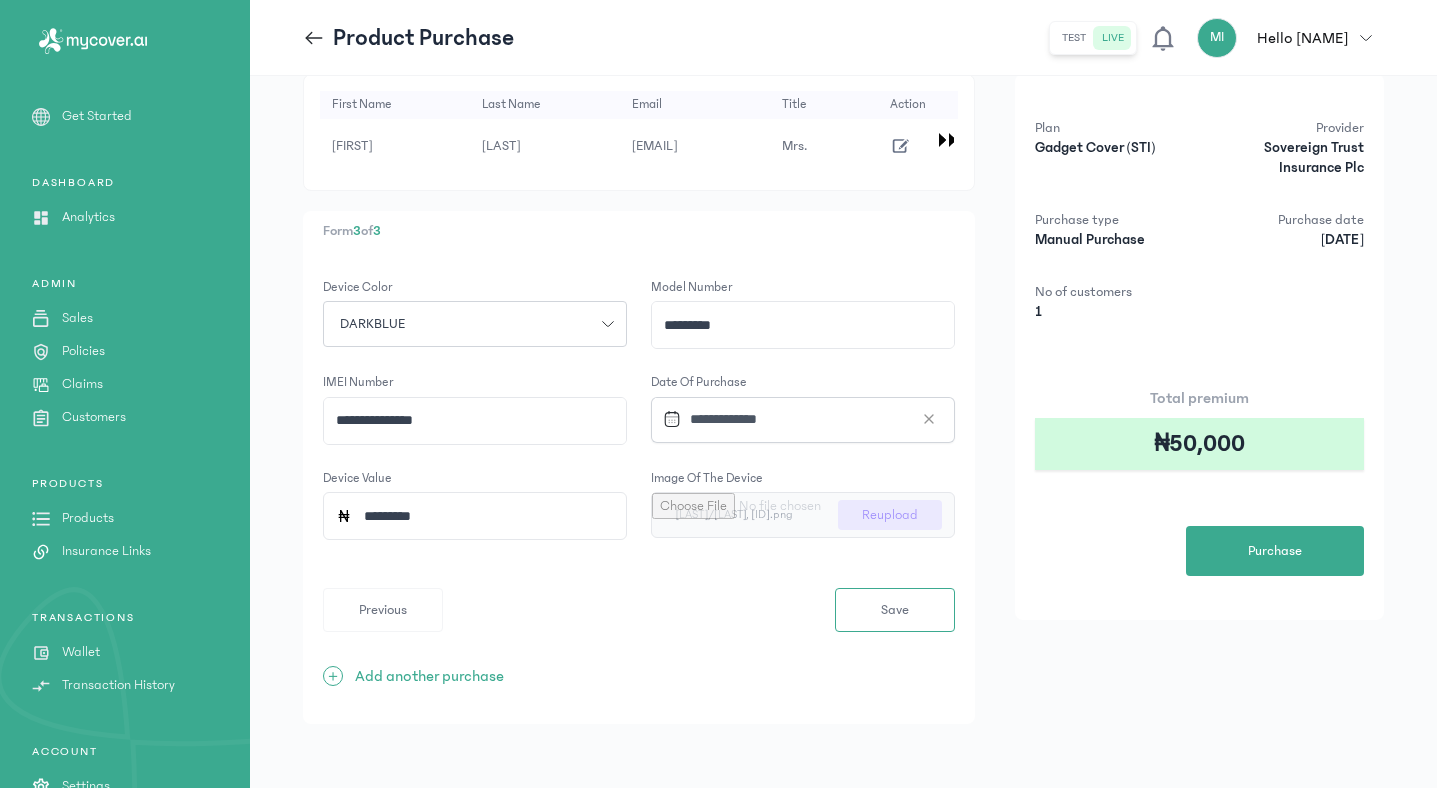scroll, scrollTop: 0, scrollLeft: 0, axis: both 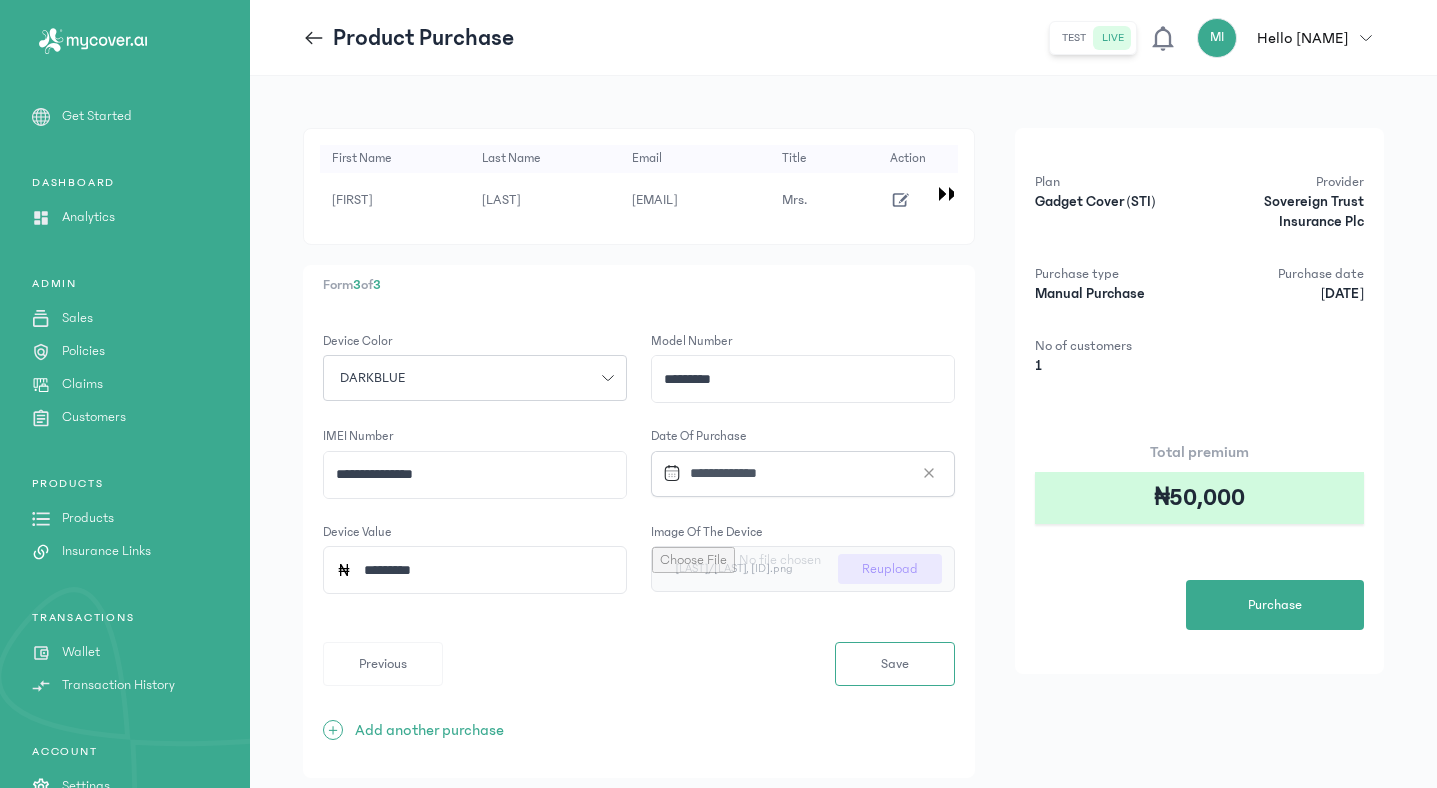 click on "*********" 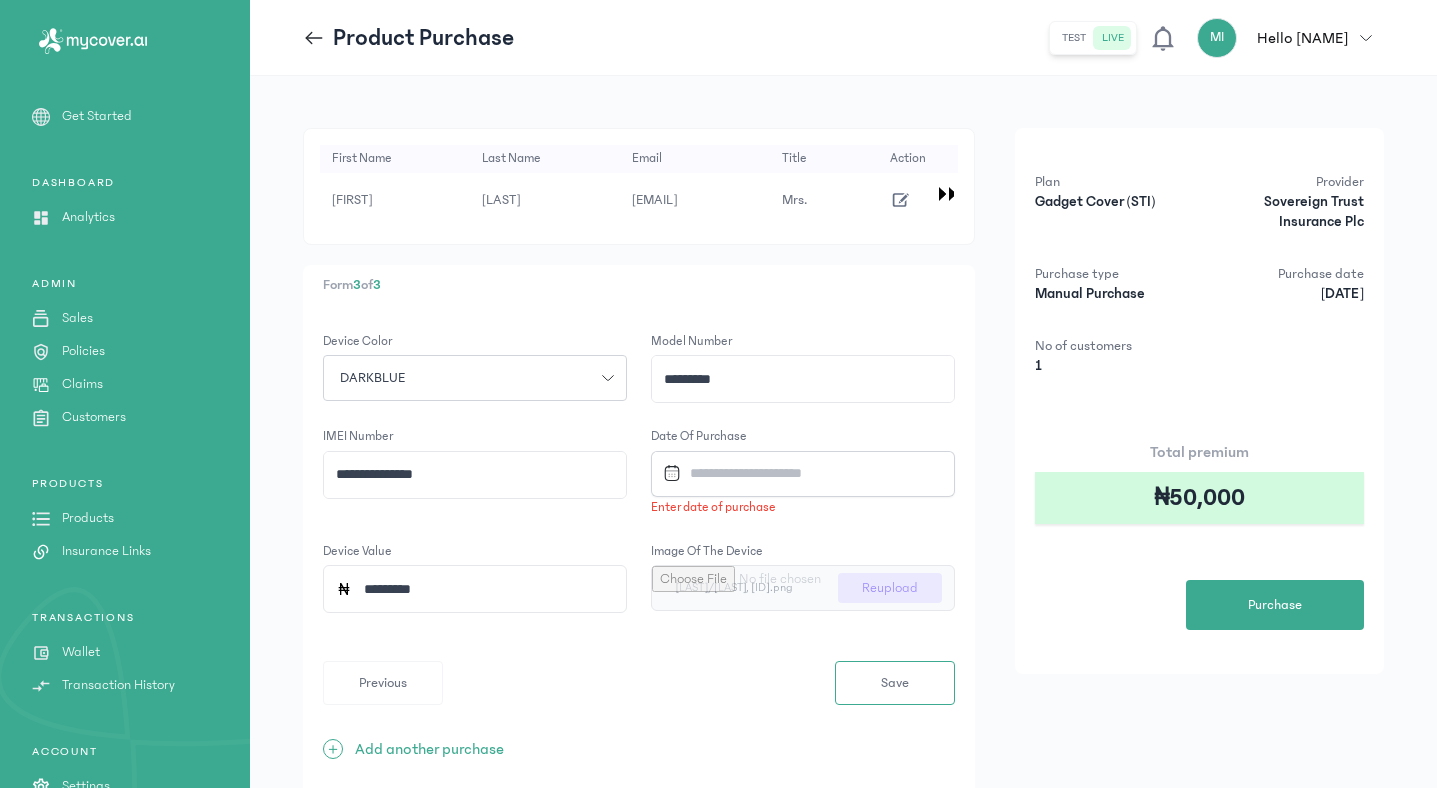 click on "**********" at bounding box center (795, 473) 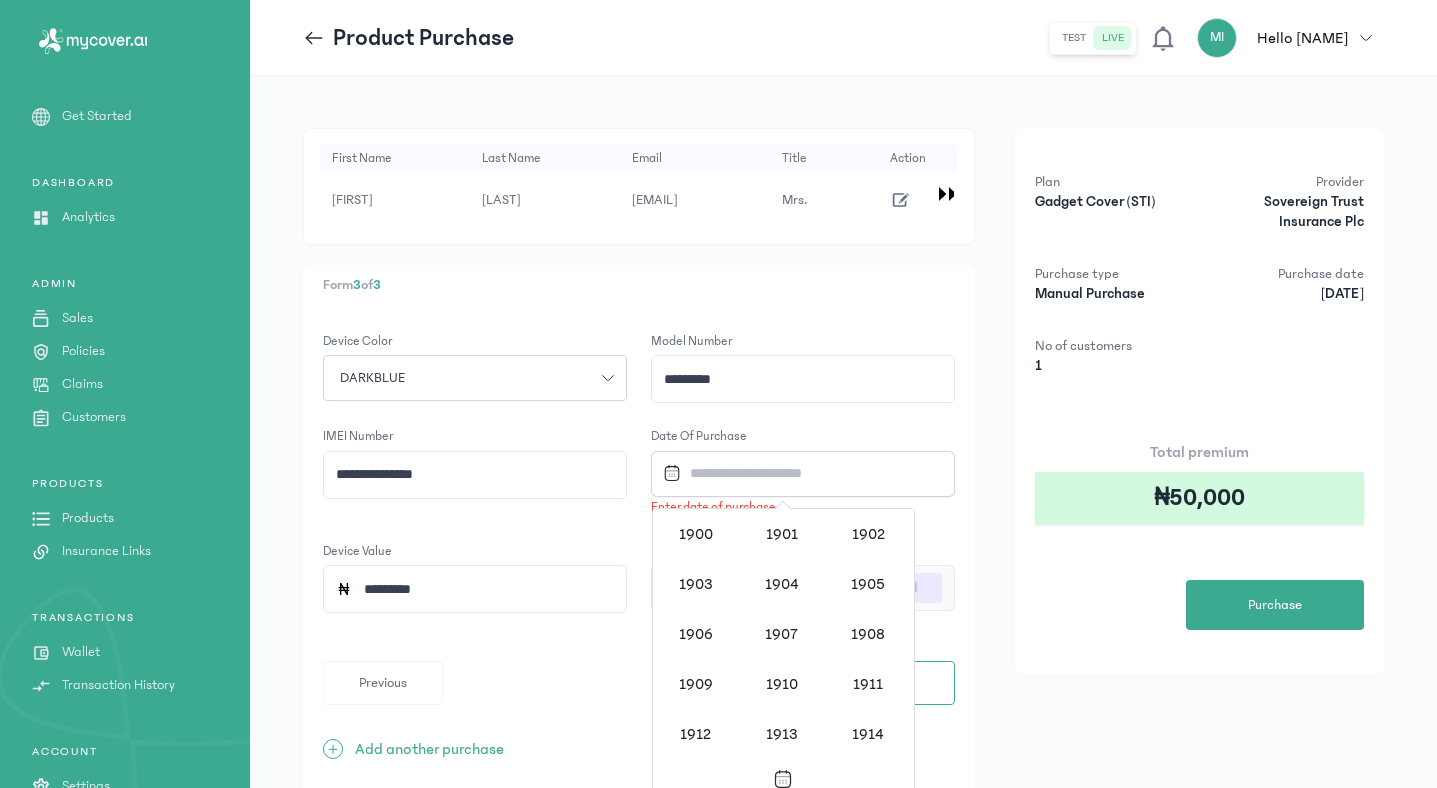 scroll, scrollTop: 1938, scrollLeft: 0, axis: vertical 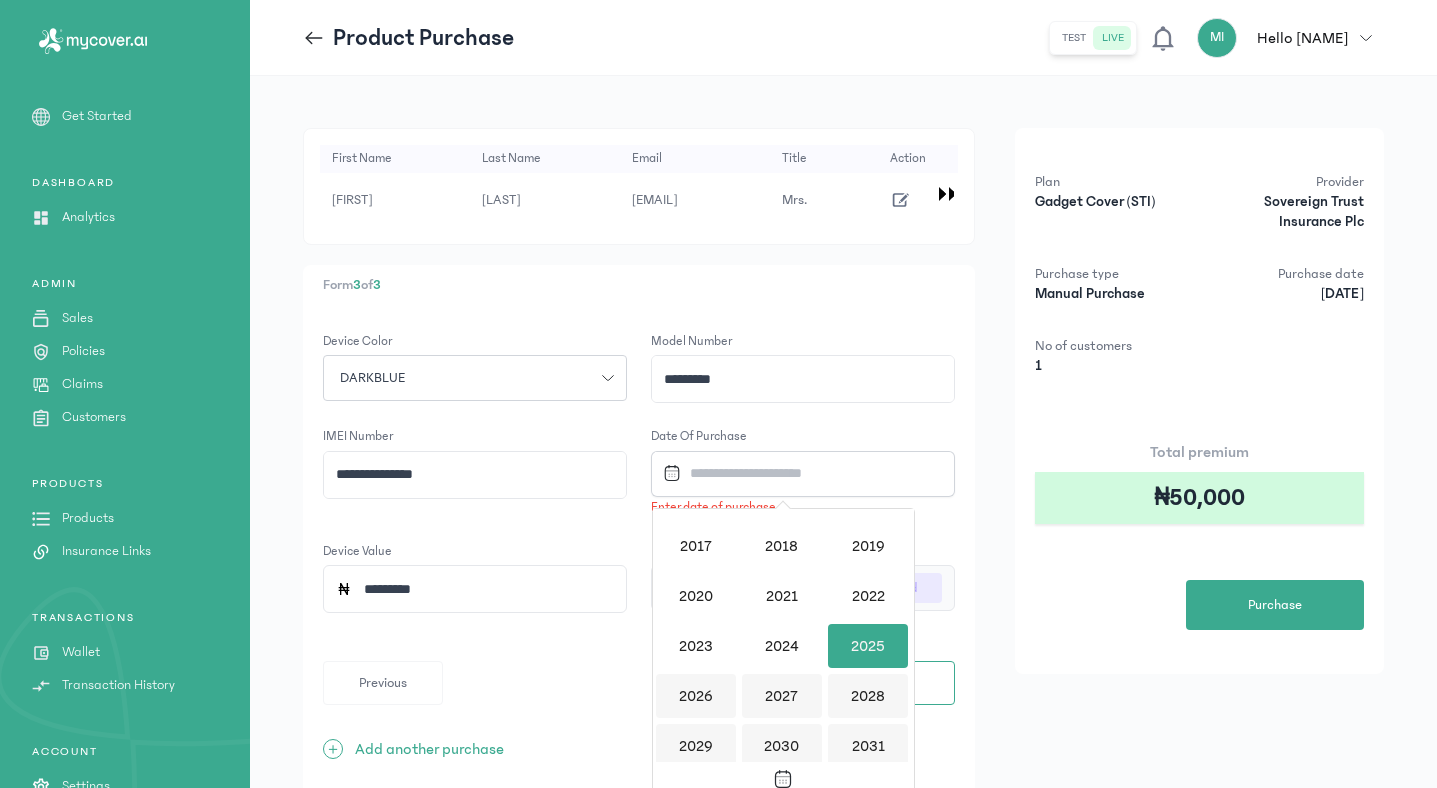 click on "2025" at bounding box center (868, 646) 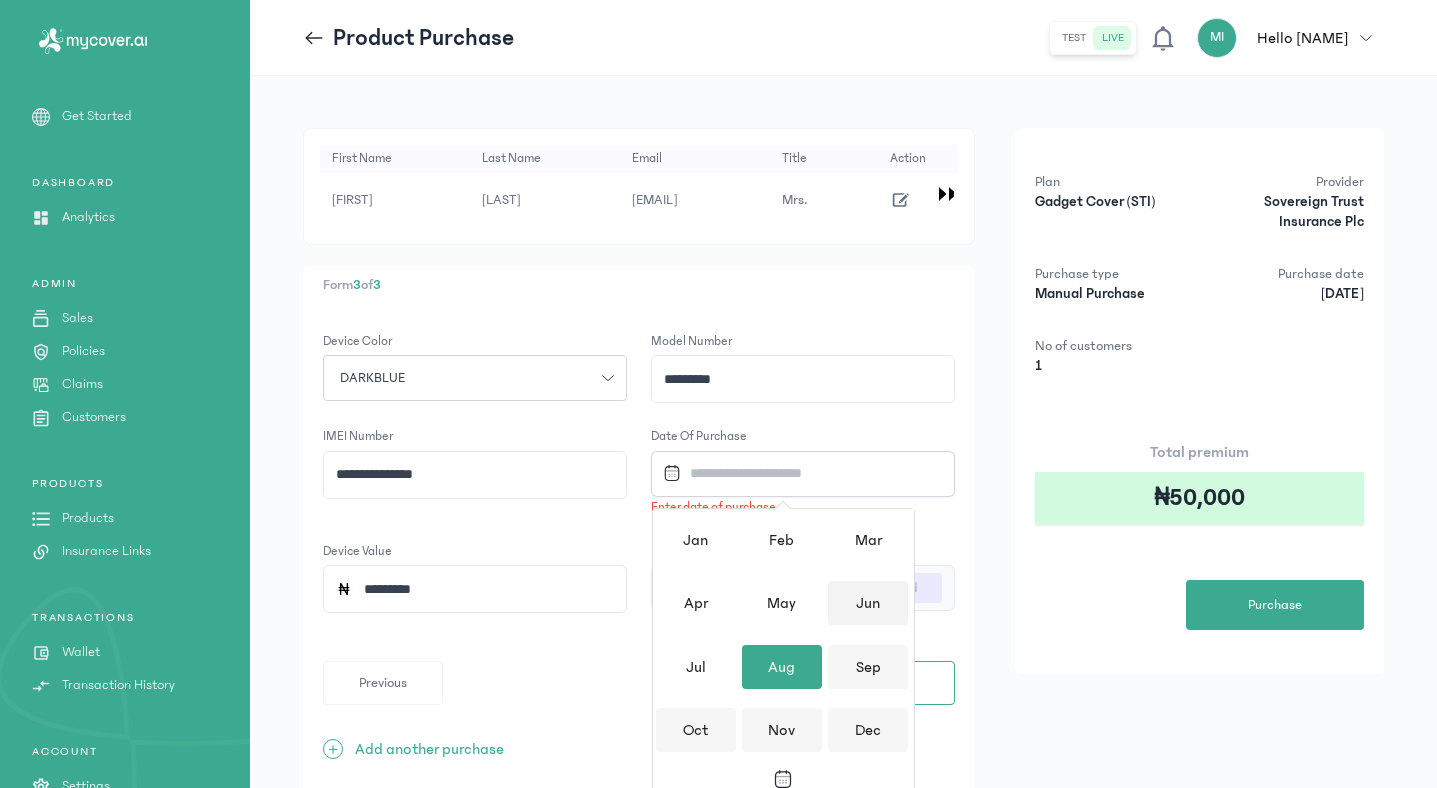 click on "Jun" at bounding box center (868, 603) 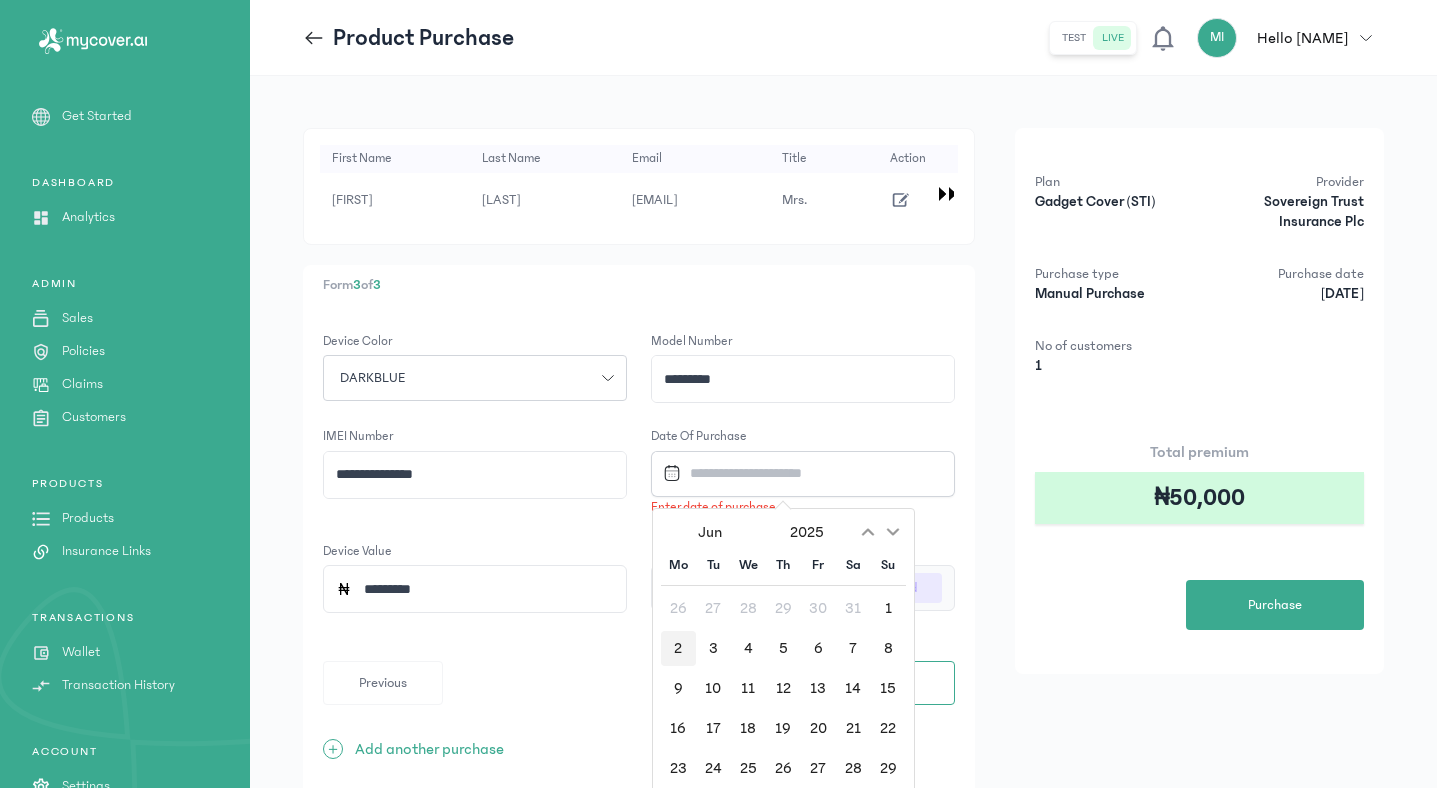 click on "2" at bounding box center [678, 648] 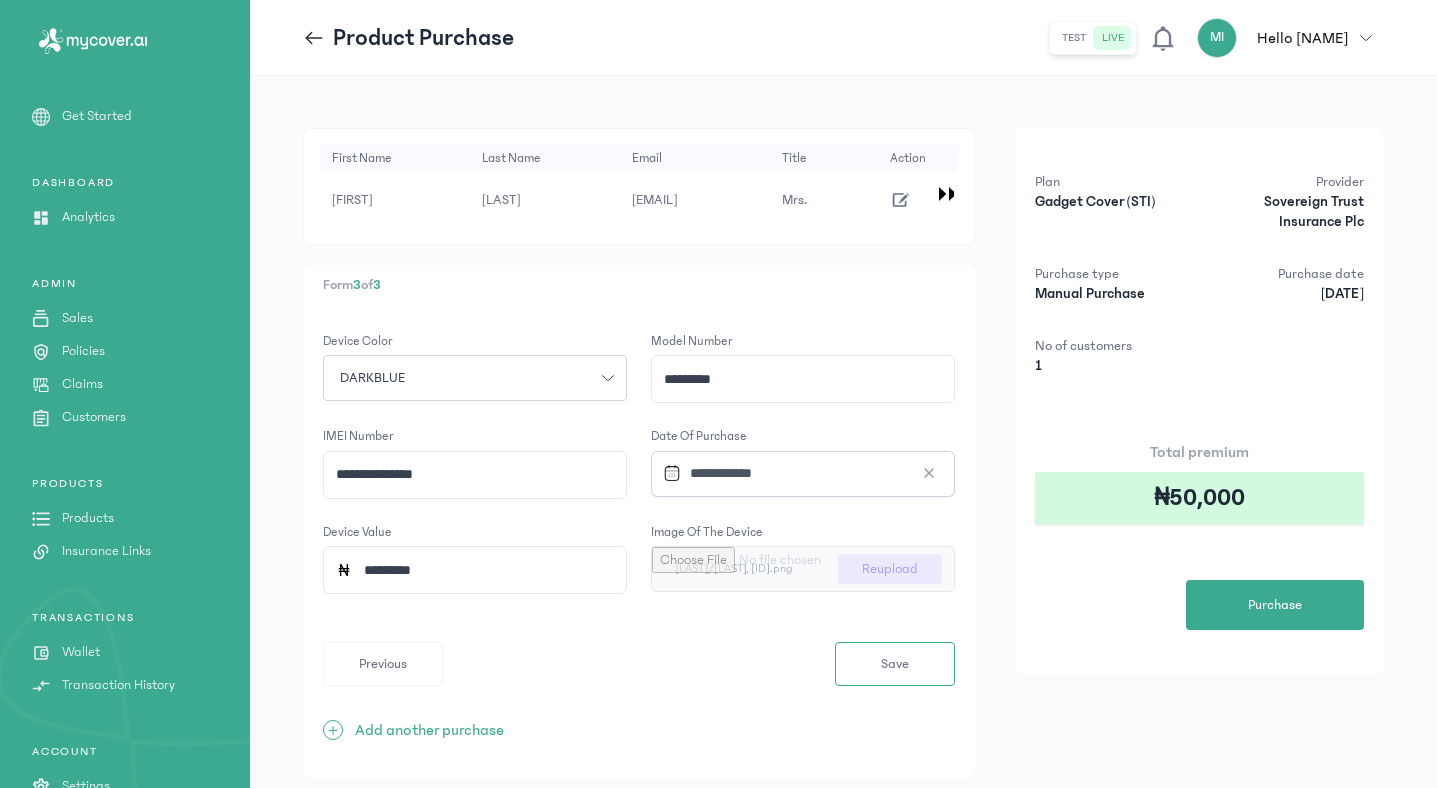 click at bounding box center [803, 569] 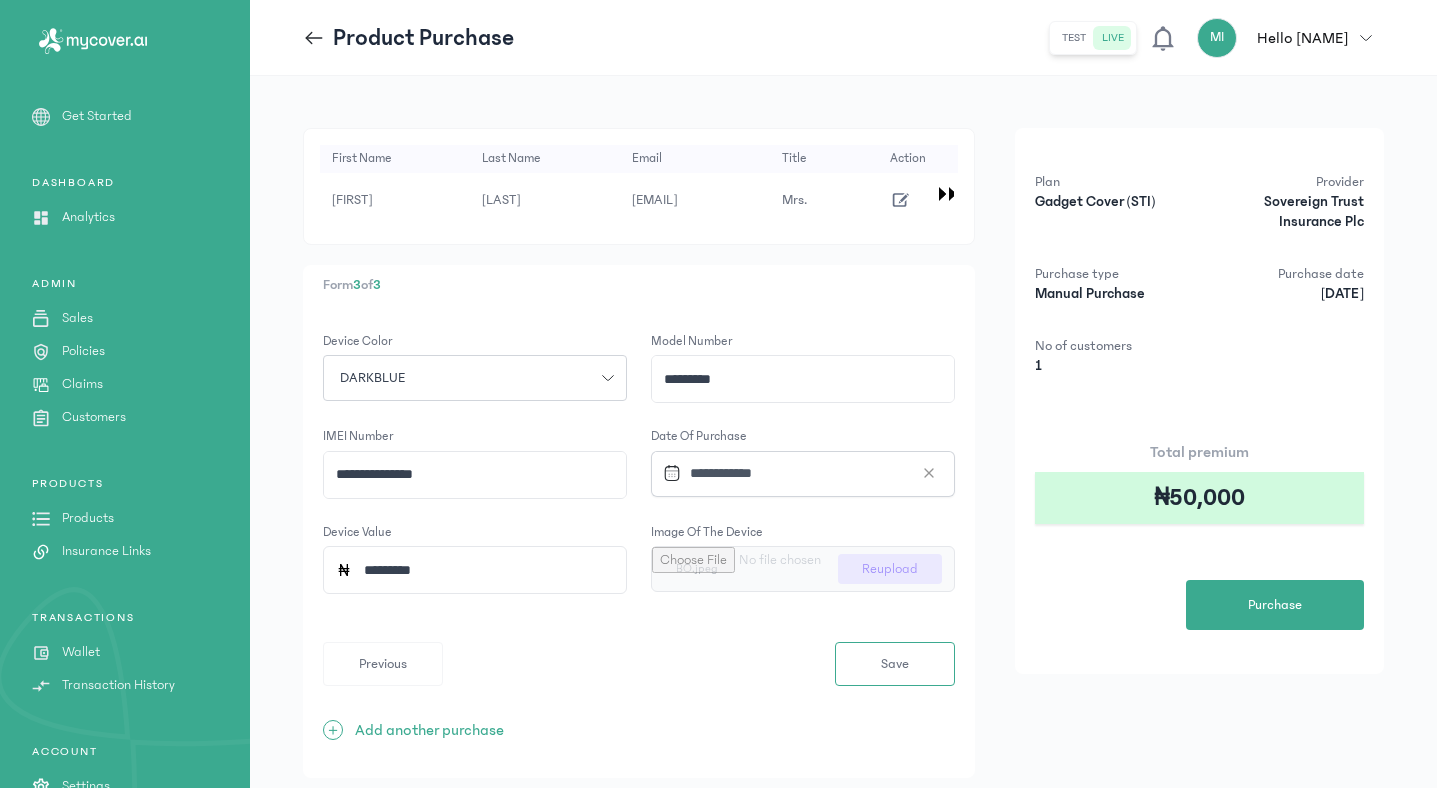 click at bounding box center [803, 569] 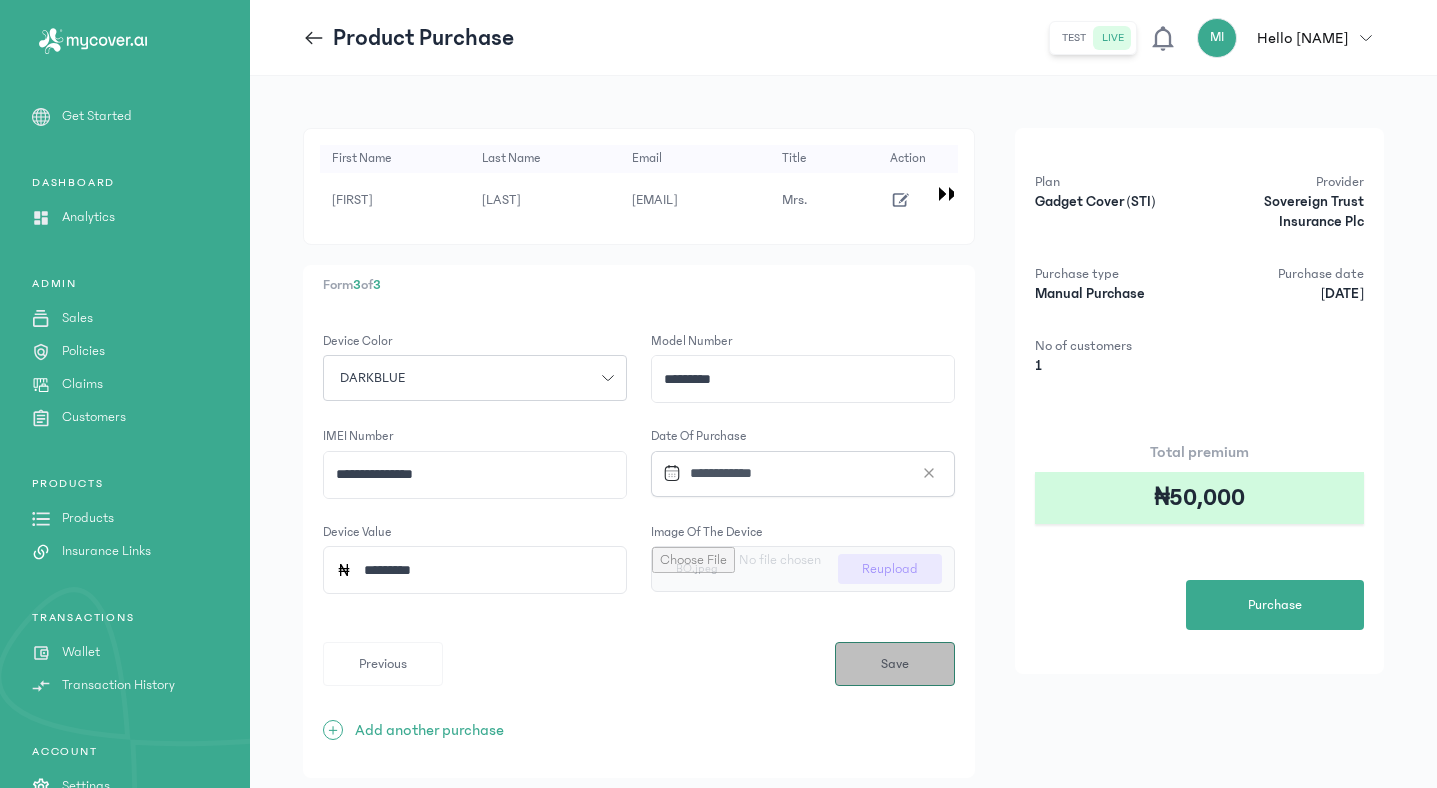 click on "Save" at bounding box center [895, 664] 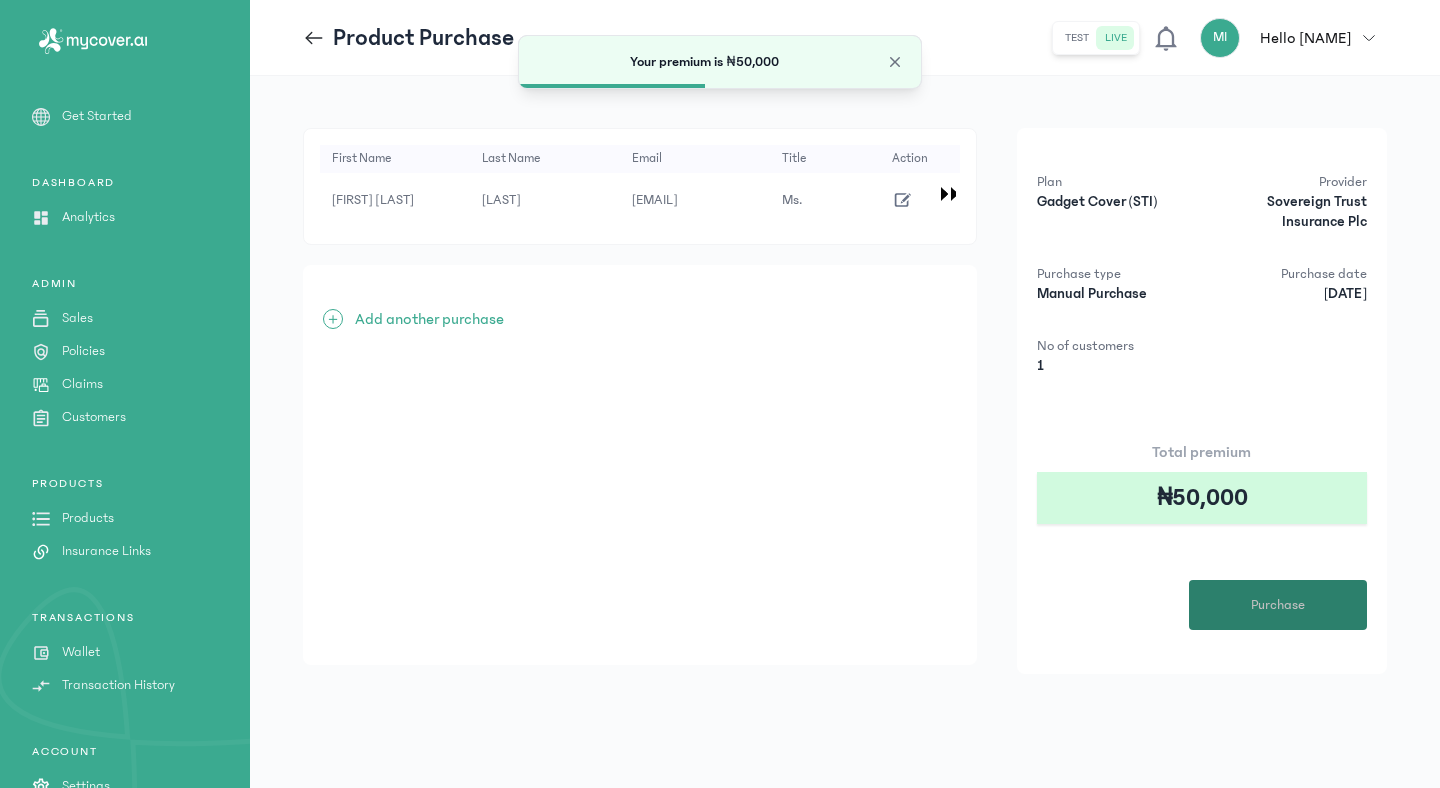 click on "Purchase" at bounding box center [1278, 605] 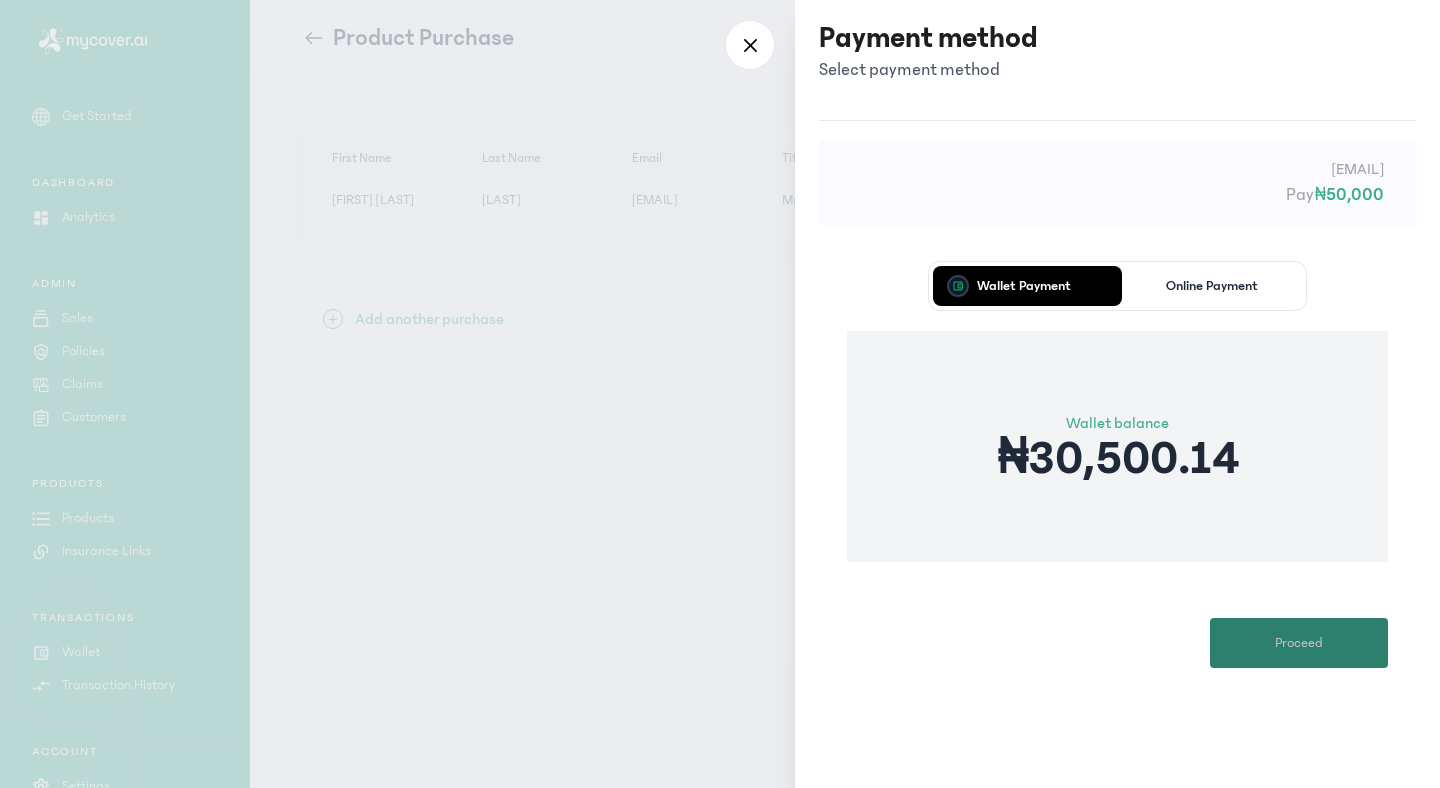 click on "Proceed" at bounding box center [1299, 643] 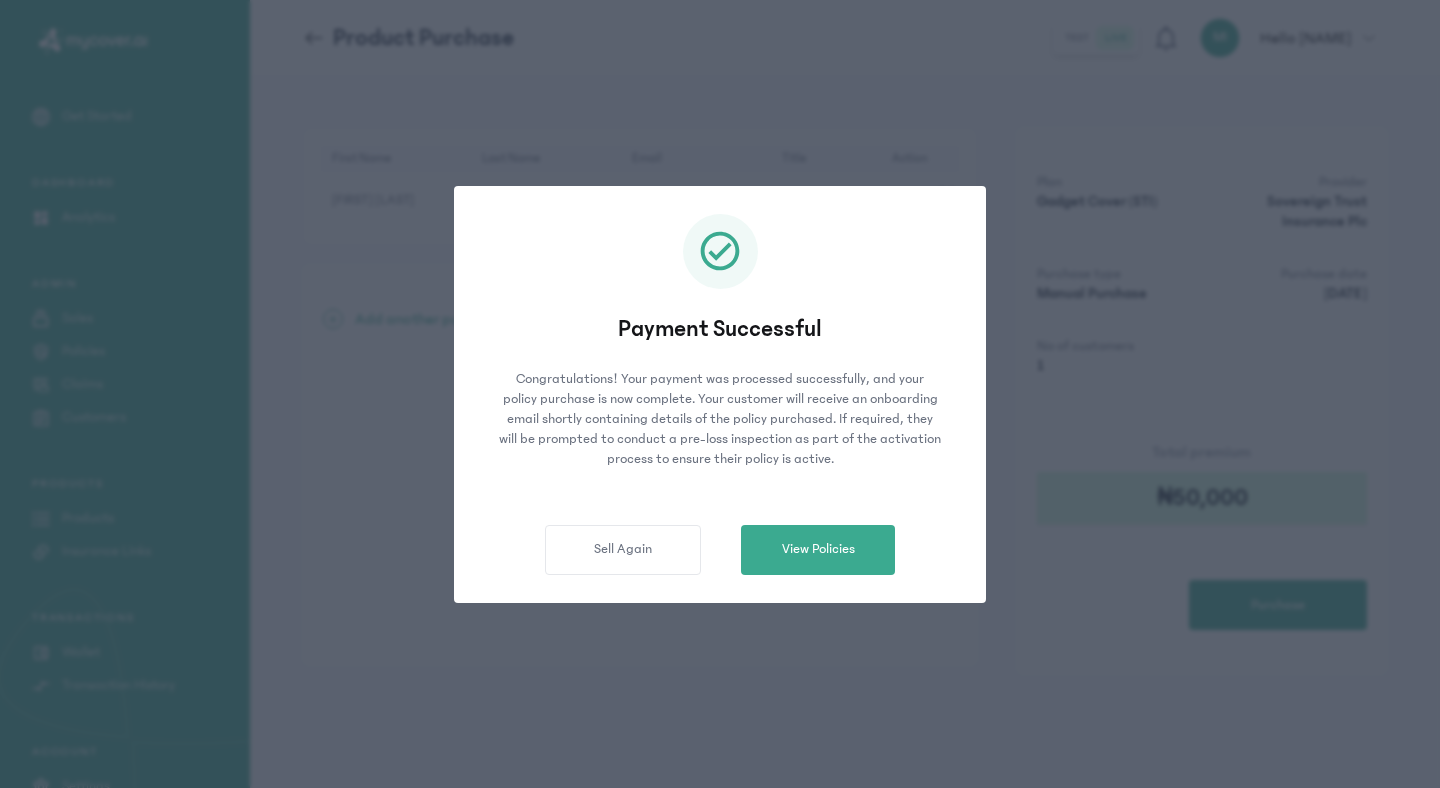click on "Sell Again   View Policies" at bounding box center (720, 550) 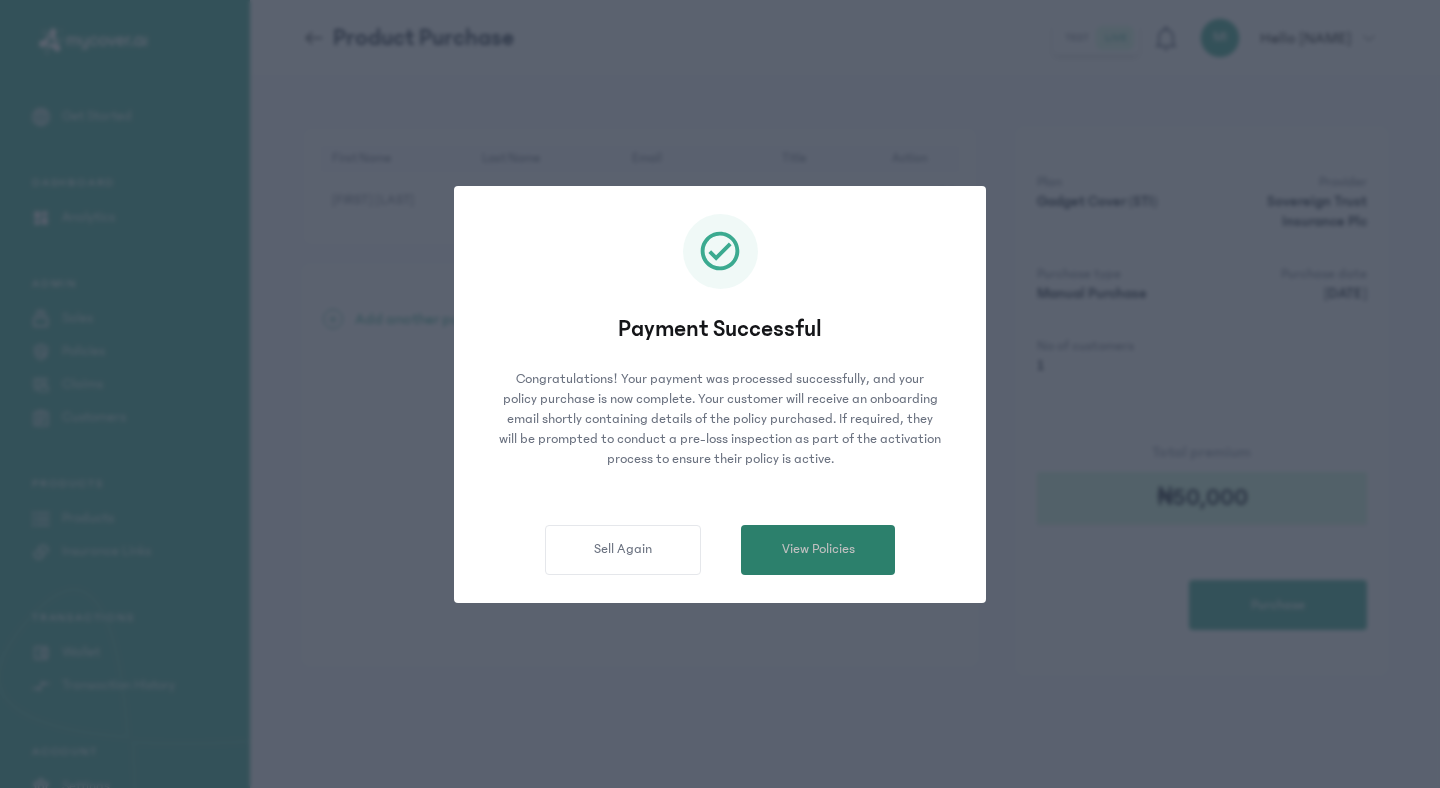 click on "View Policies" at bounding box center (818, 549) 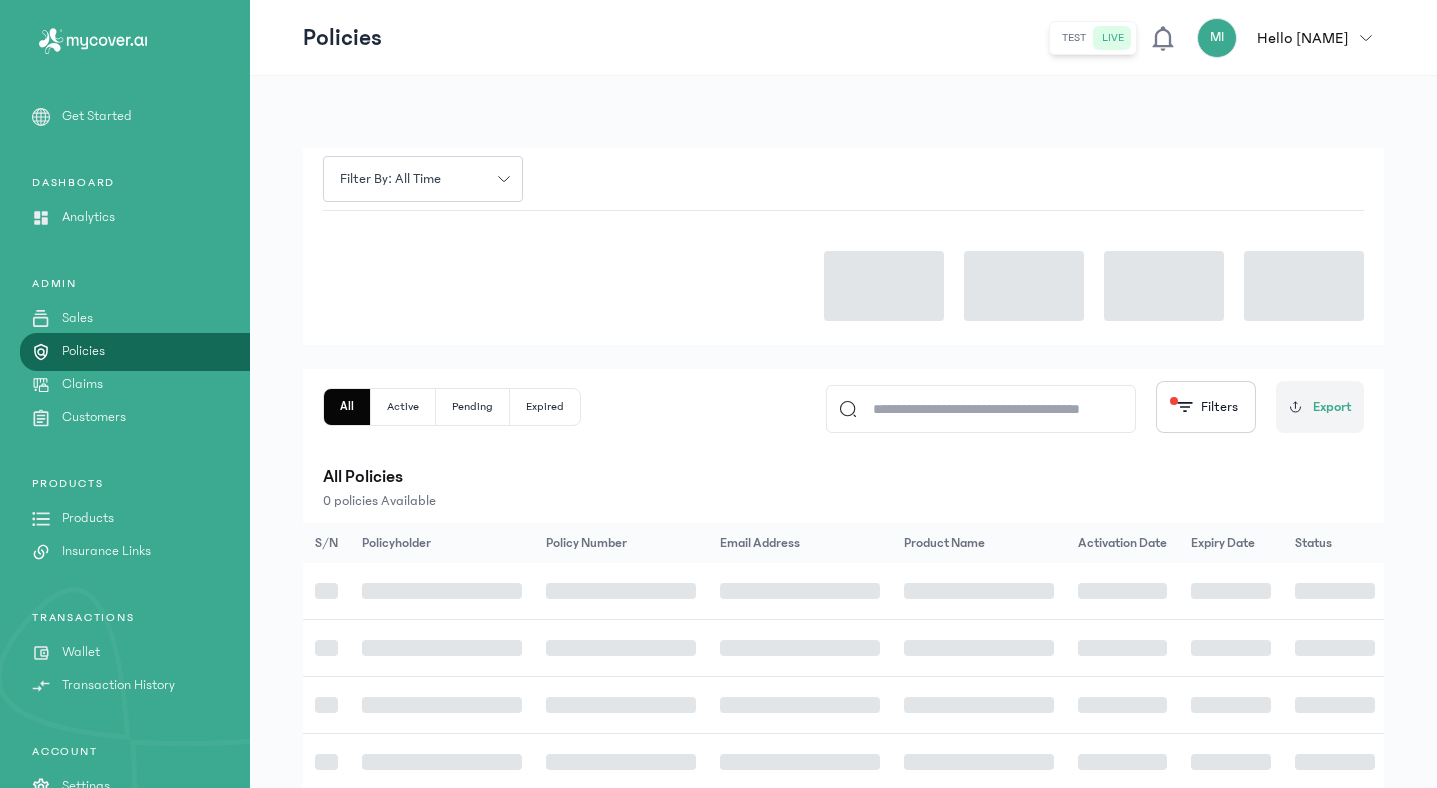 click on "Wallet" at bounding box center (81, 652) 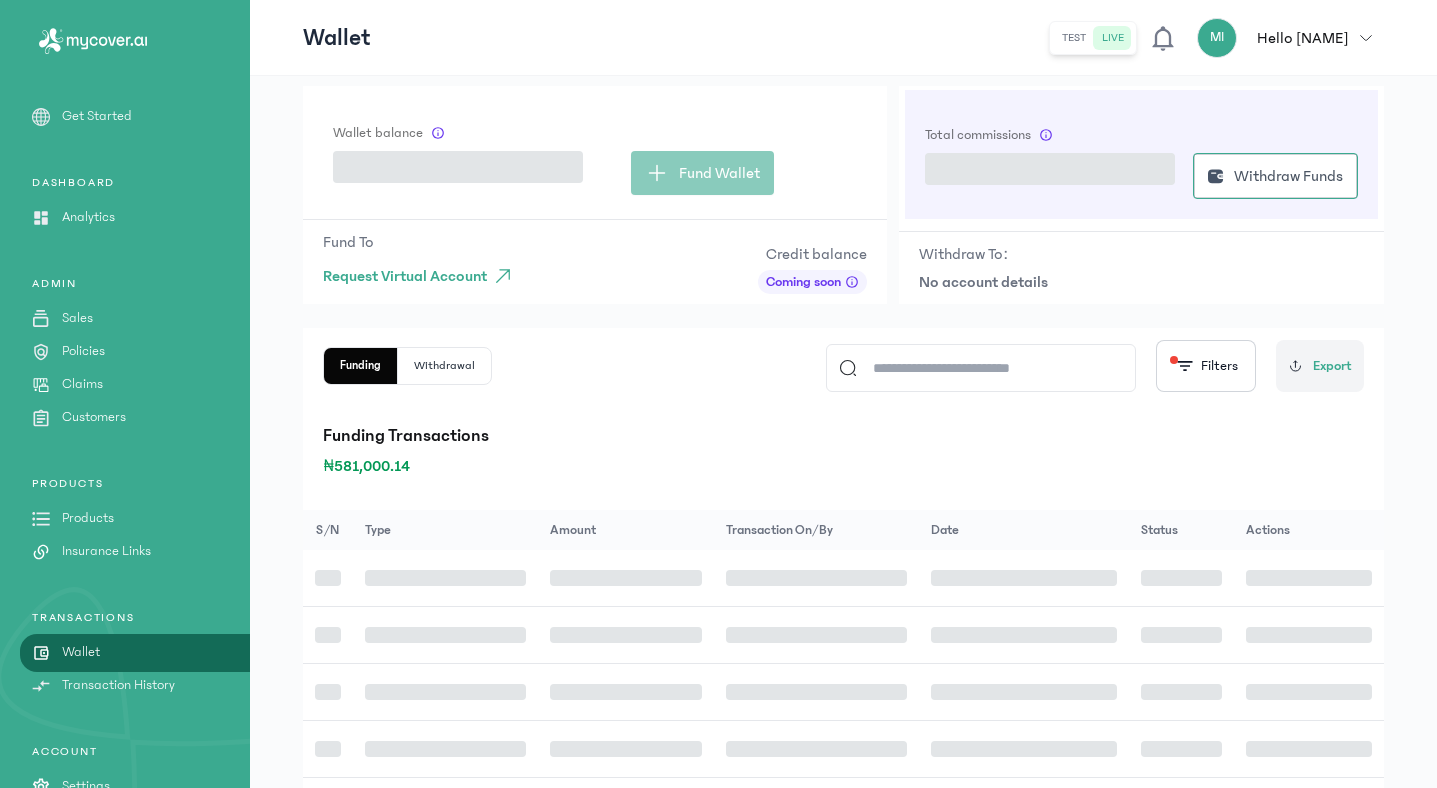 scroll, scrollTop: 216, scrollLeft: 0, axis: vertical 